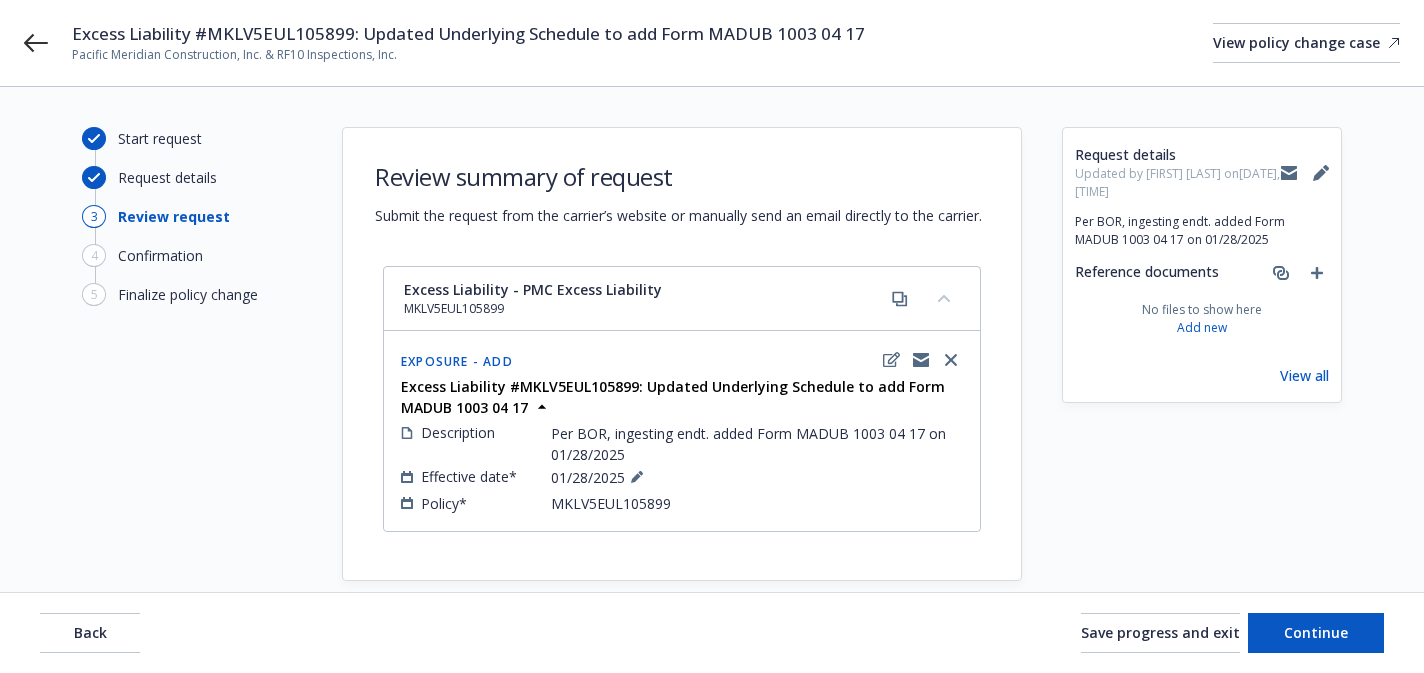 scroll, scrollTop: 0, scrollLeft: 0, axis: both 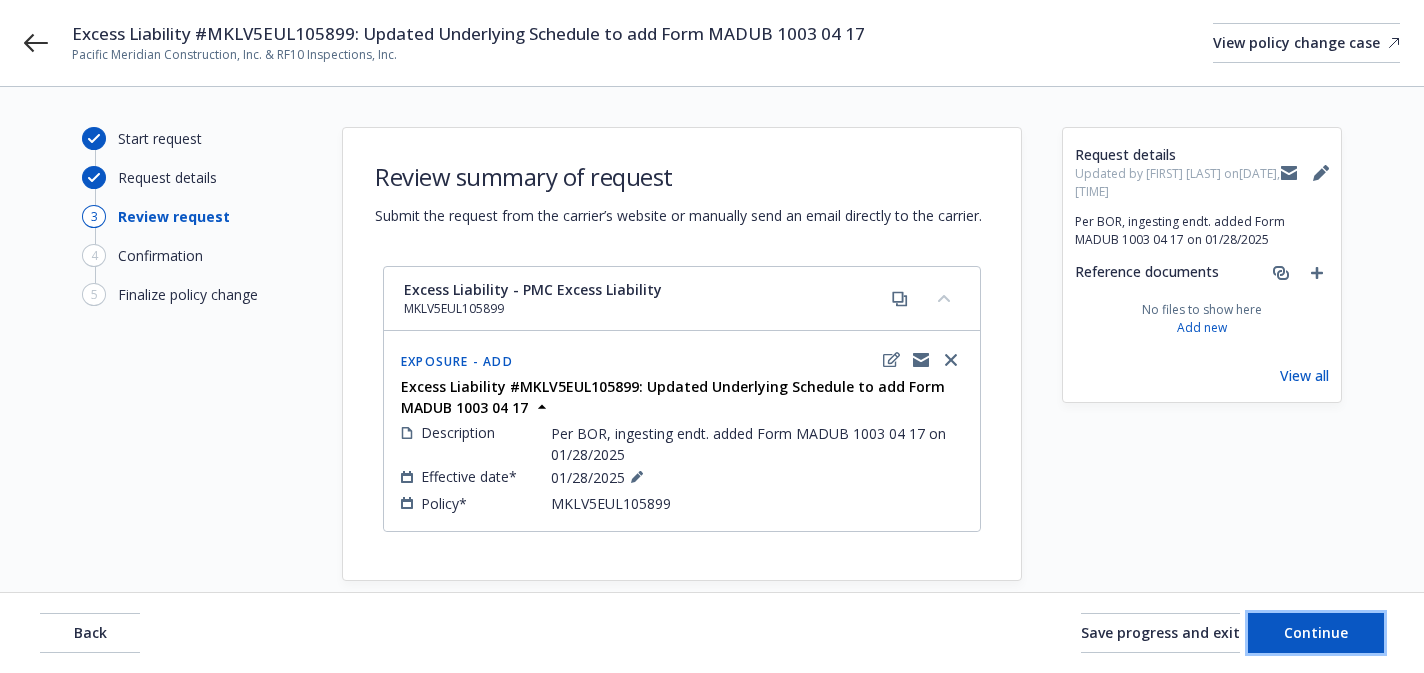 drag, startPoint x: 1282, startPoint y: 628, endPoint x: 1294, endPoint y: 392, distance: 236.30489 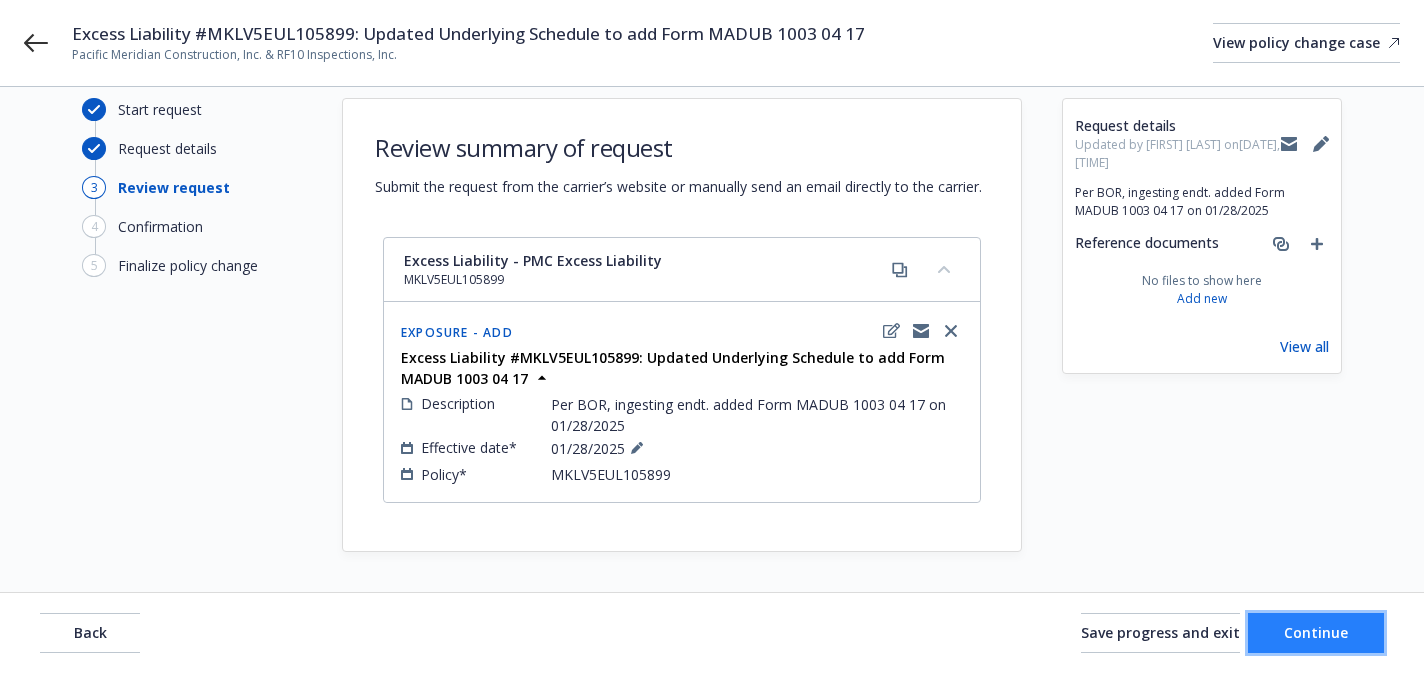 click on "Continue" at bounding box center [1316, 632] 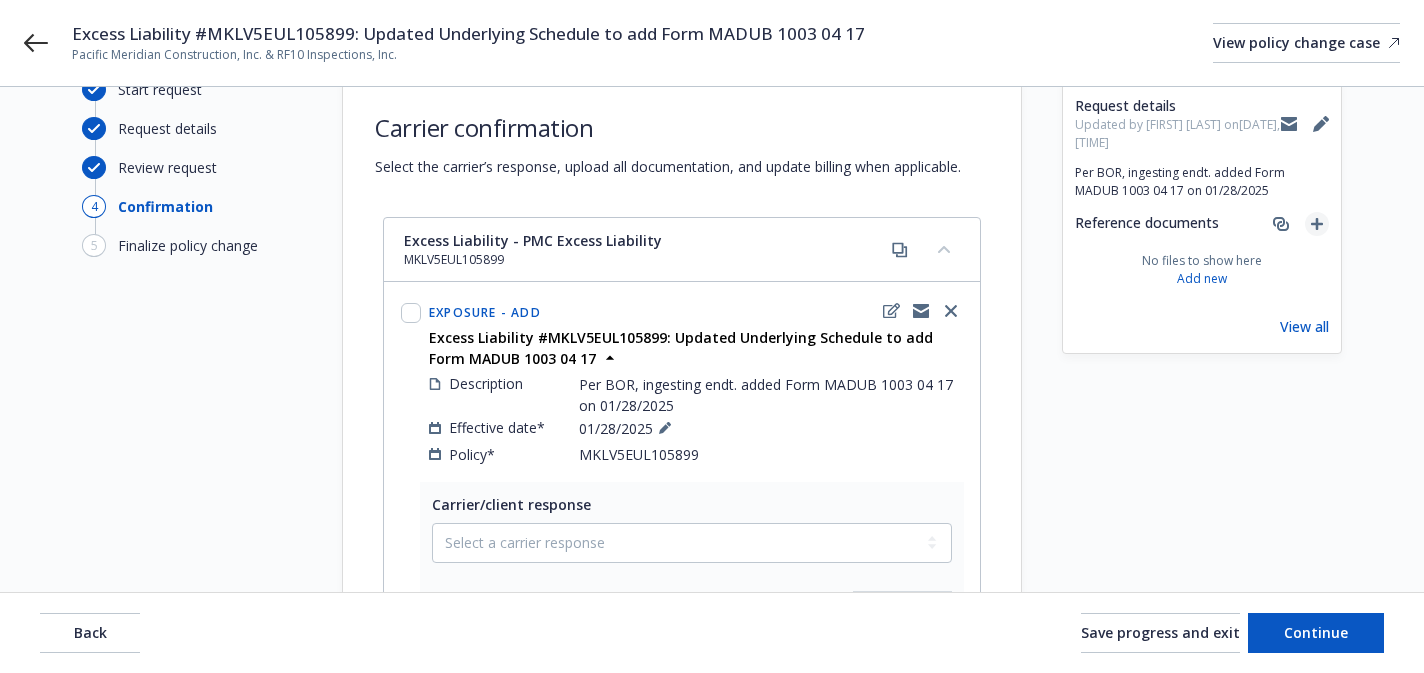 click 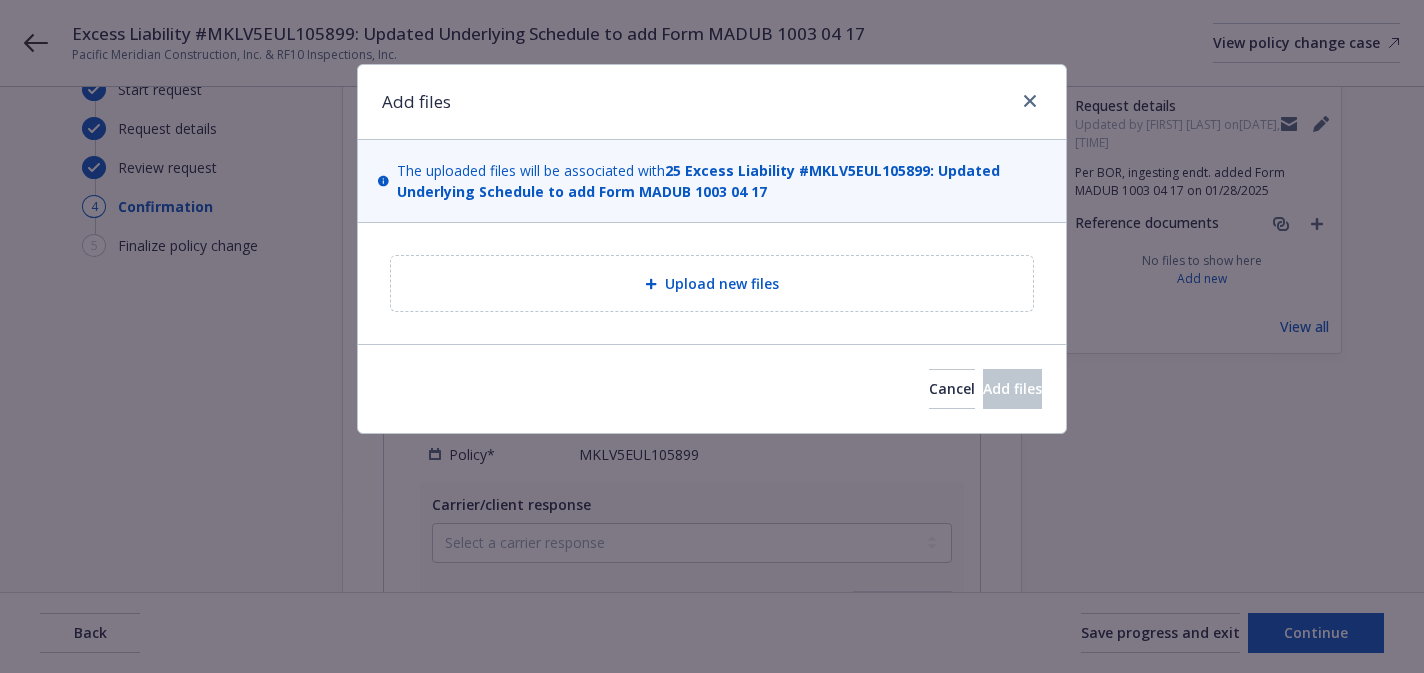 click on "Upload new files" at bounding box center [712, 283] 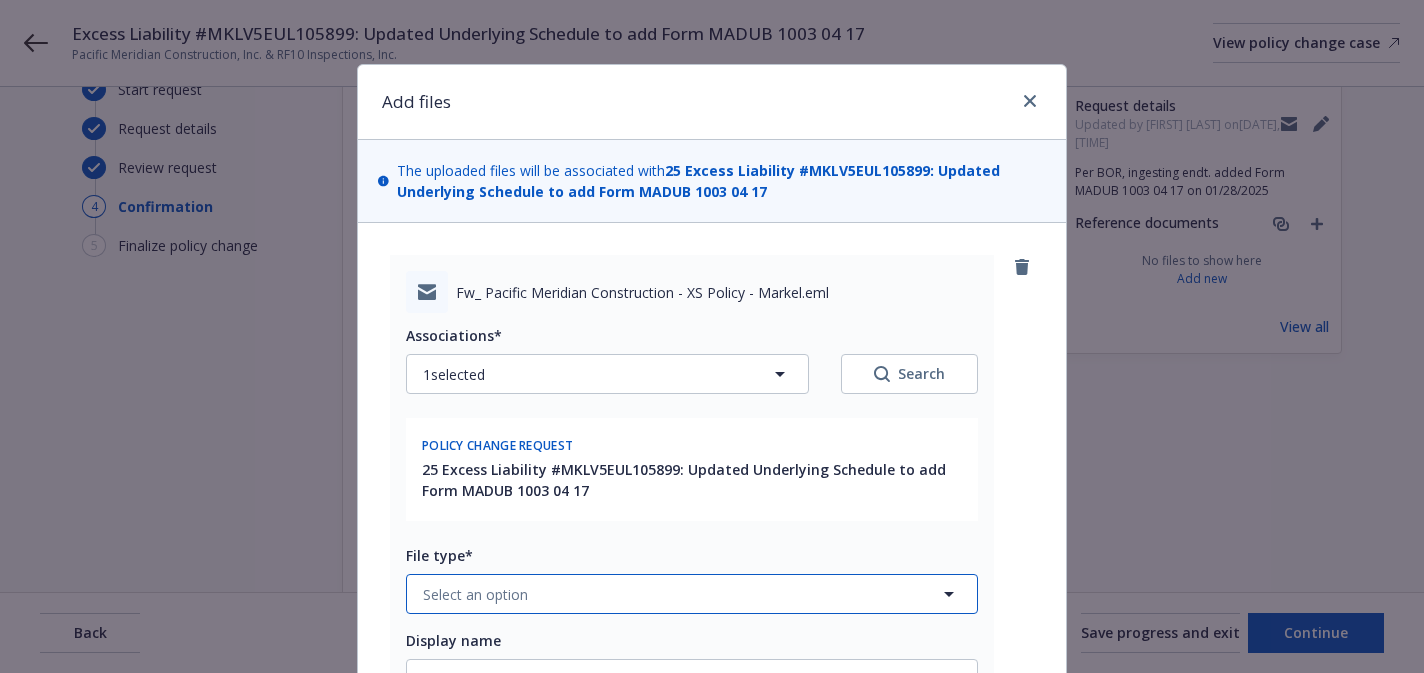click on "Select an option" at bounding box center [692, 594] 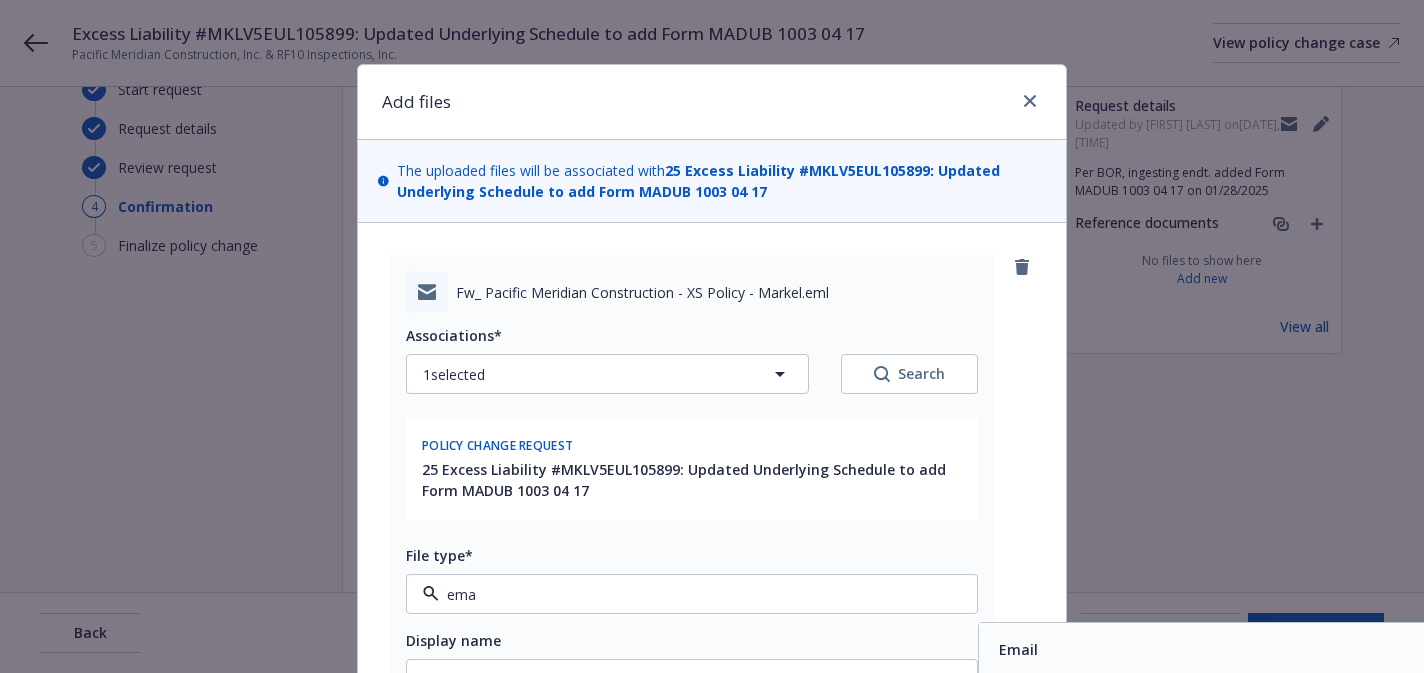 type on "emai" 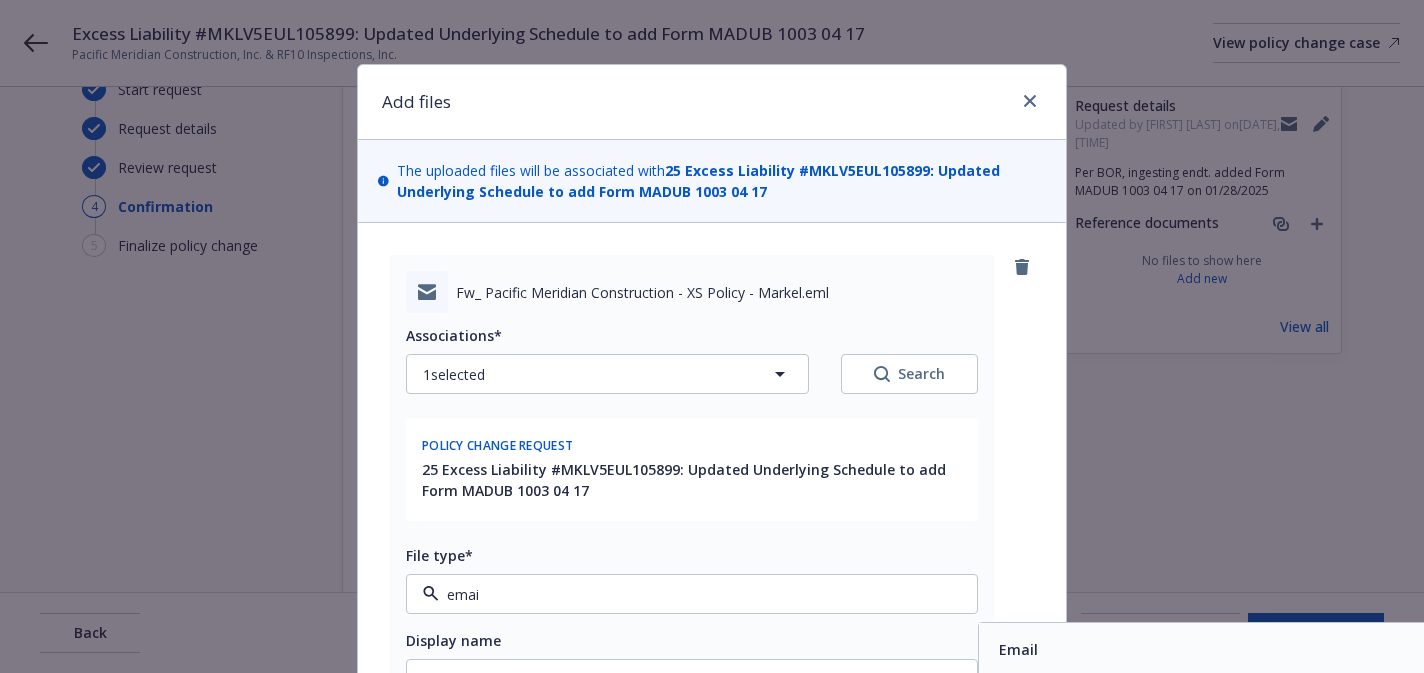 click on "Email" at bounding box center [1264, 649] 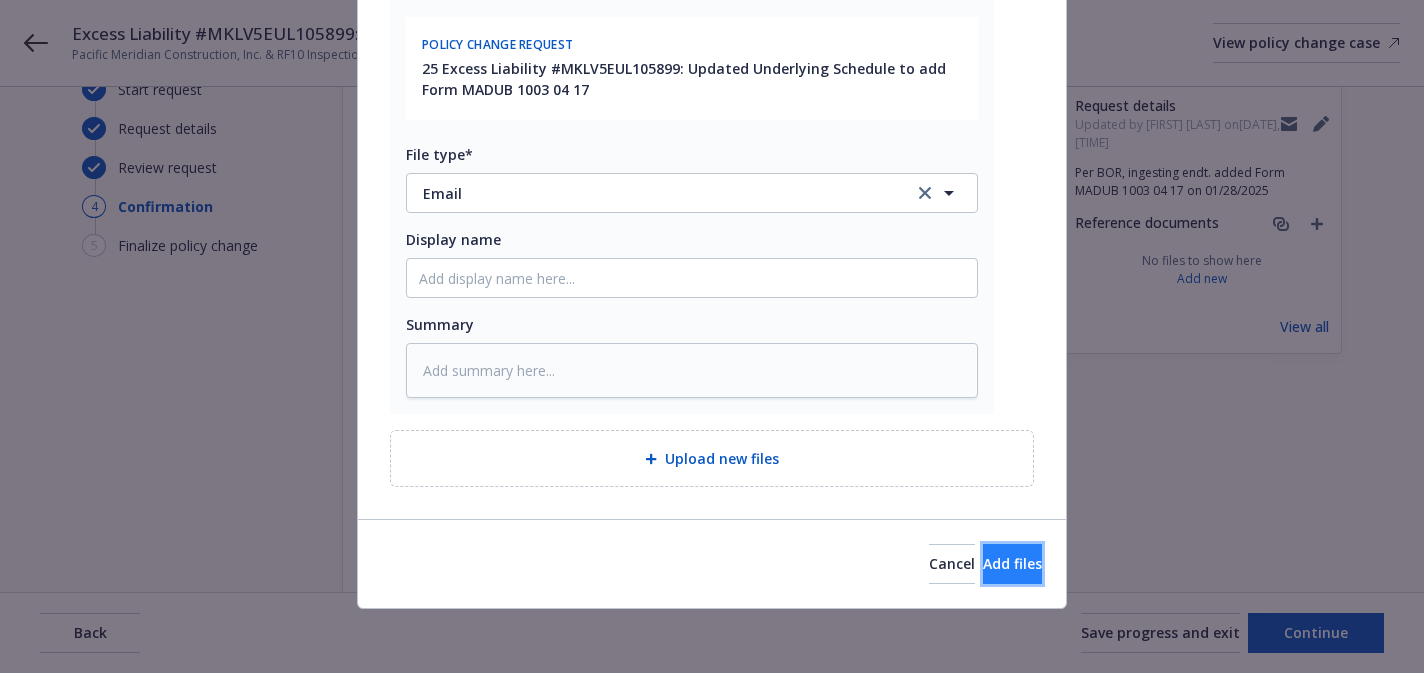click on "Add files" at bounding box center (1012, 564) 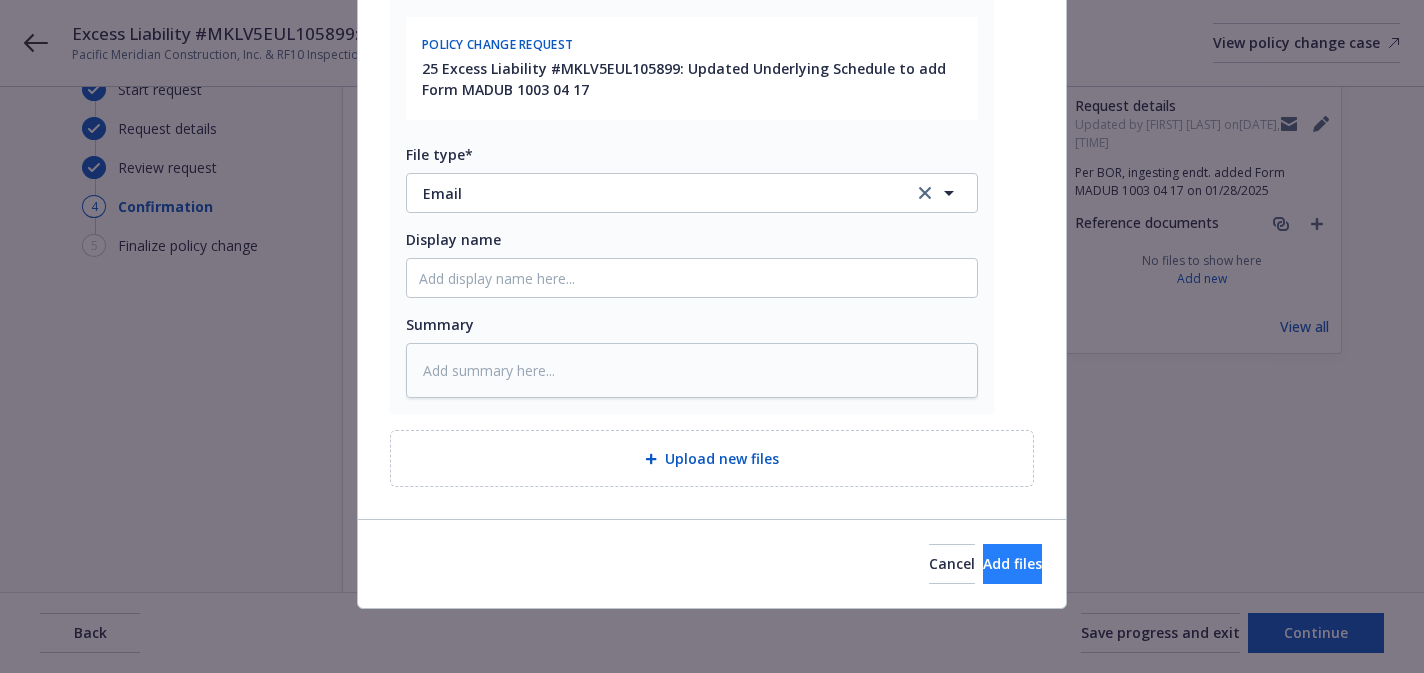 scroll, scrollTop: 328, scrollLeft: 0, axis: vertical 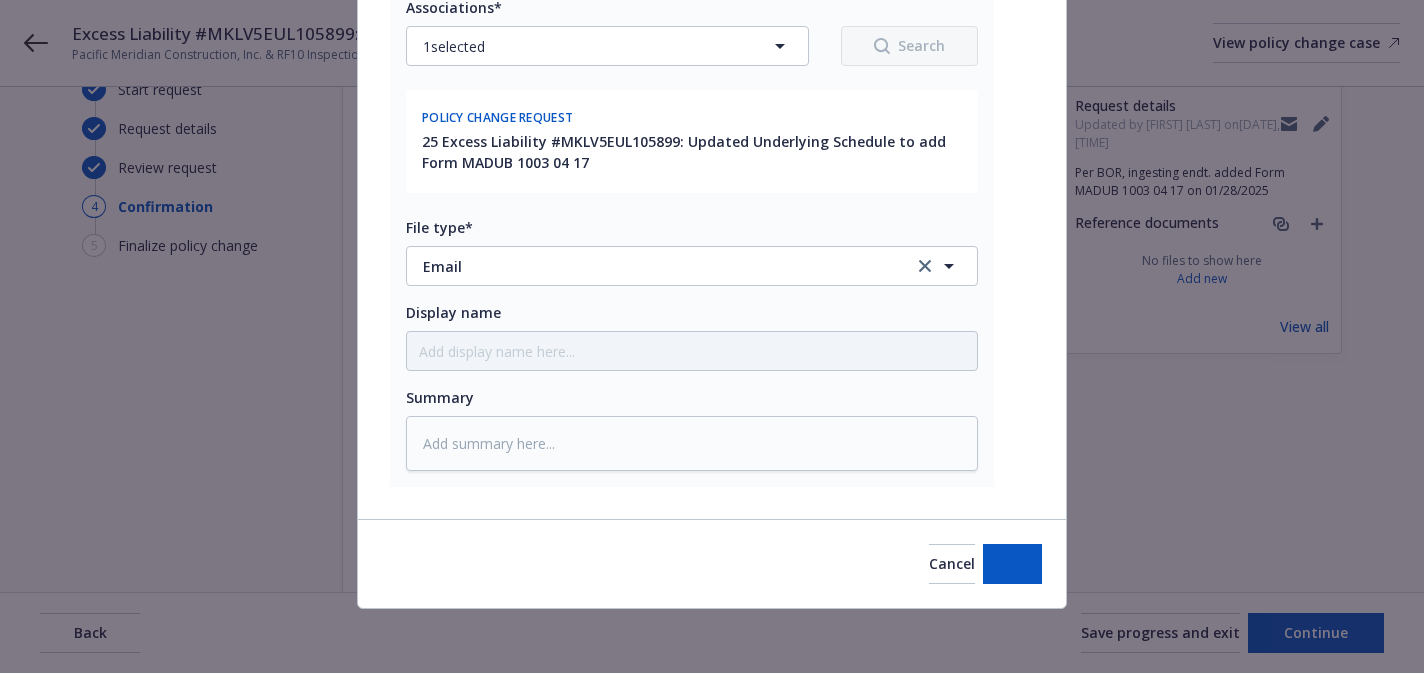 type on "x" 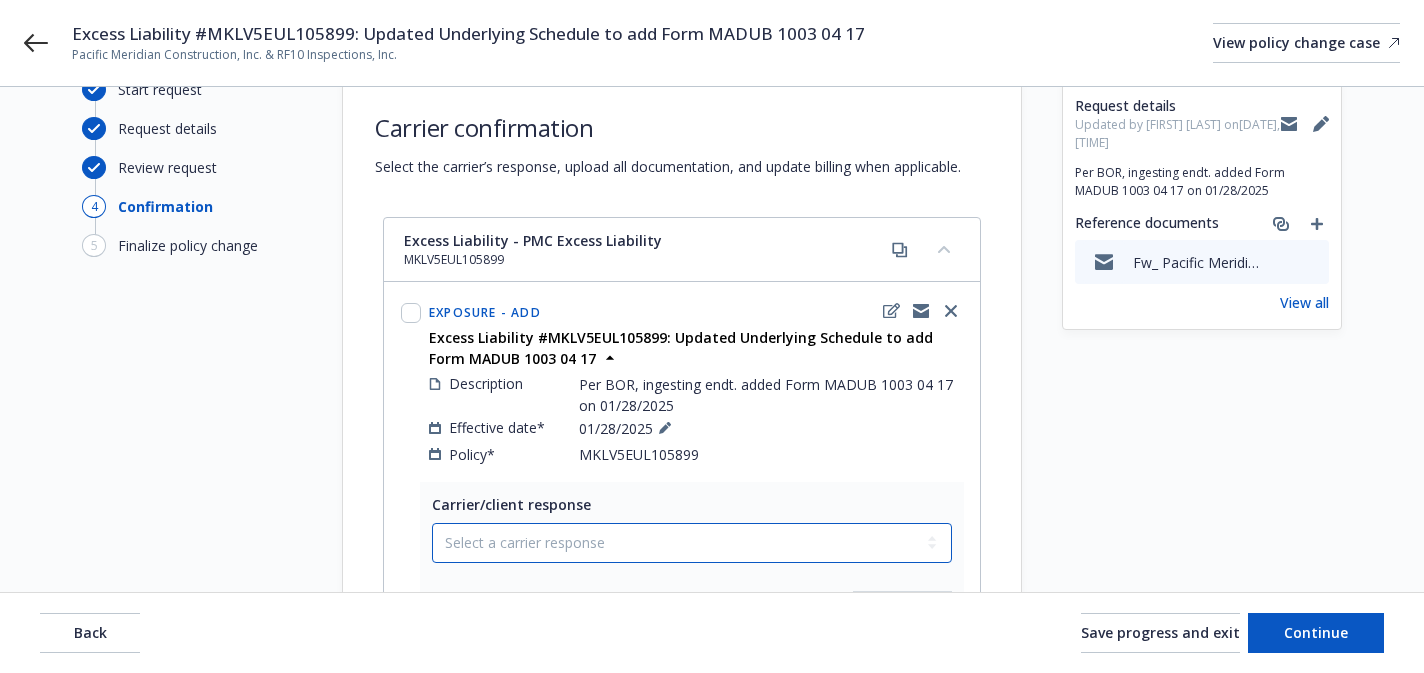 click on "Select a carrier response Accepted Accepted with revision No endorsement needed Declined by carrier Rejected by client" at bounding box center [692, 543] 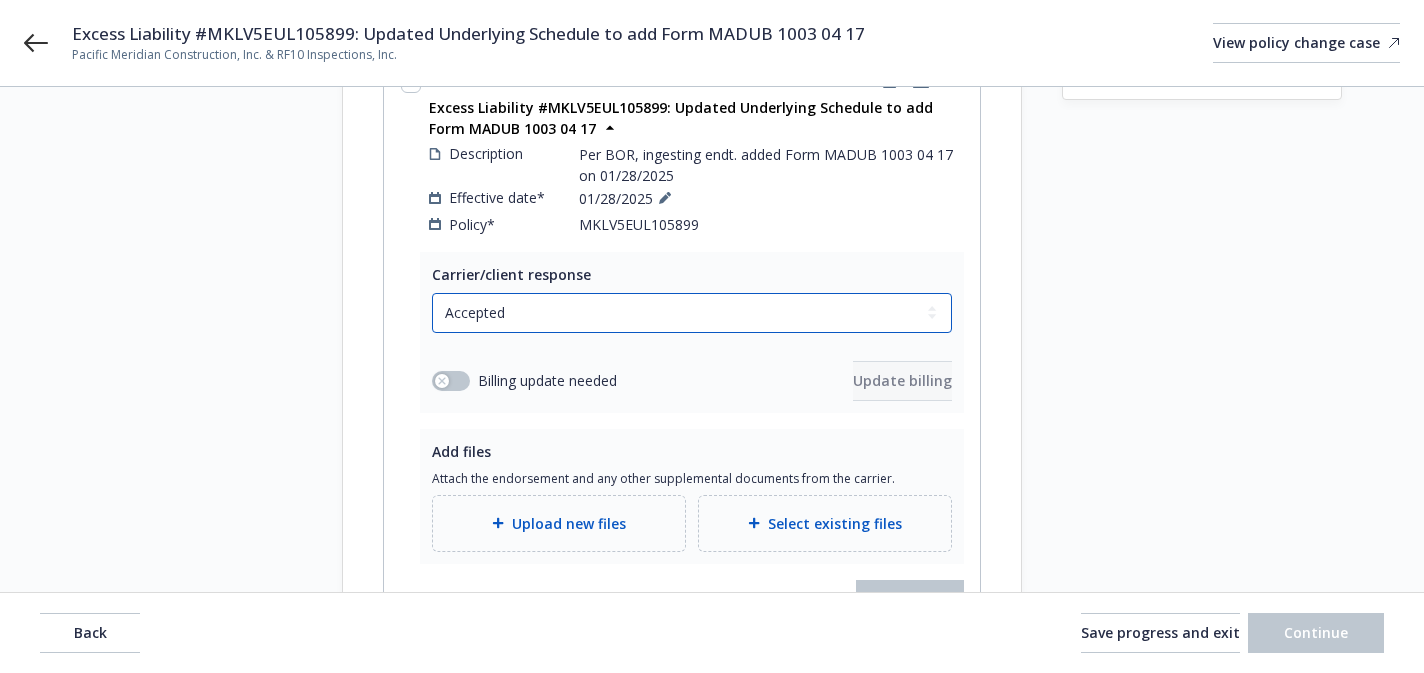scroll, scrollTop: 296, scrollLeft: 0, axis: vertical 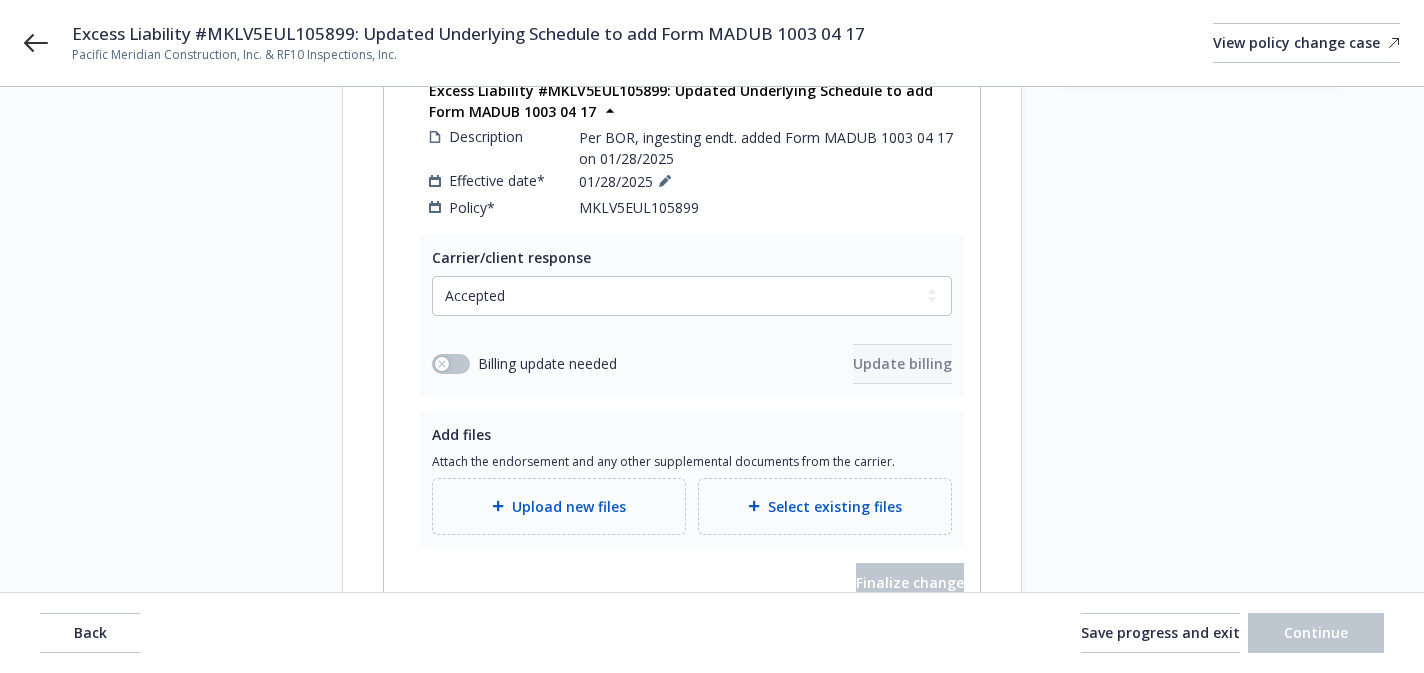 click on "Upload new files" at bounding box center (569, 506) 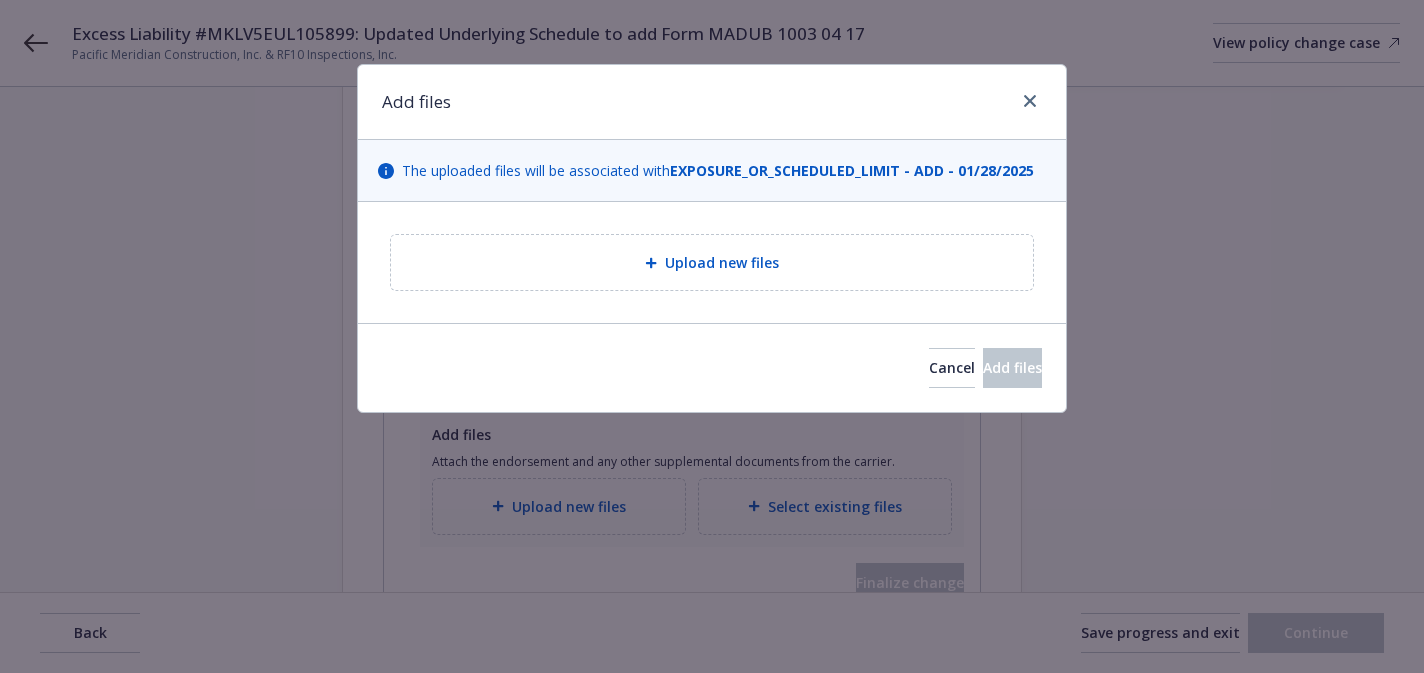 click on "Upload new files" at bounding box center [712, 262] 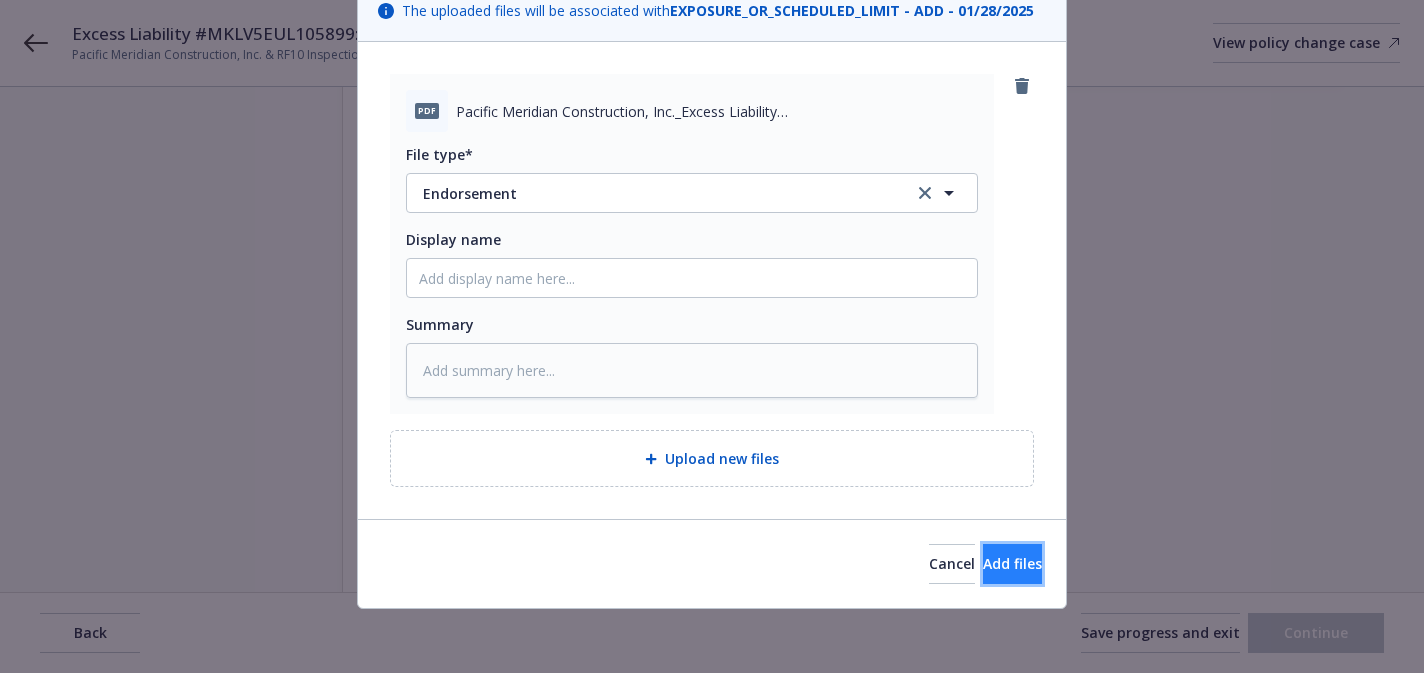click on "Add files" at bounding box center [1012, 563] 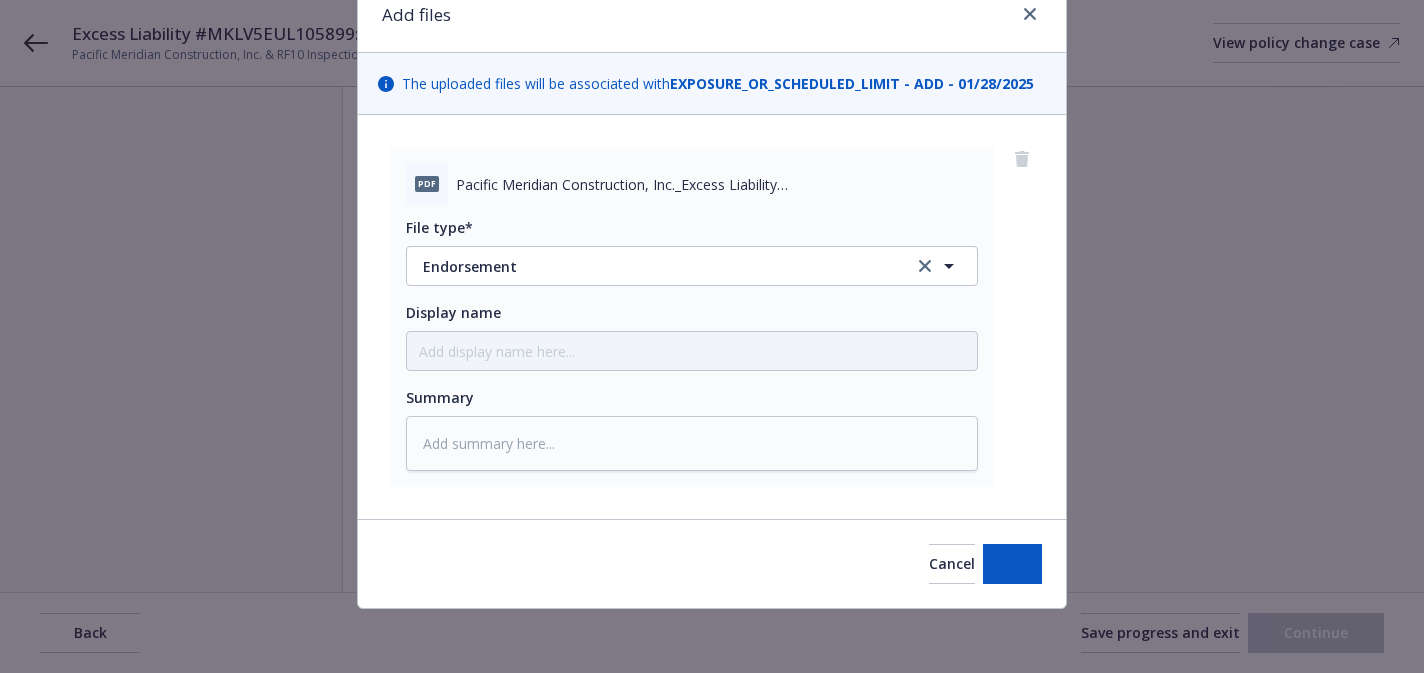 scroll, scrollTop: 87, scrollLeft: 0, axis: vertical 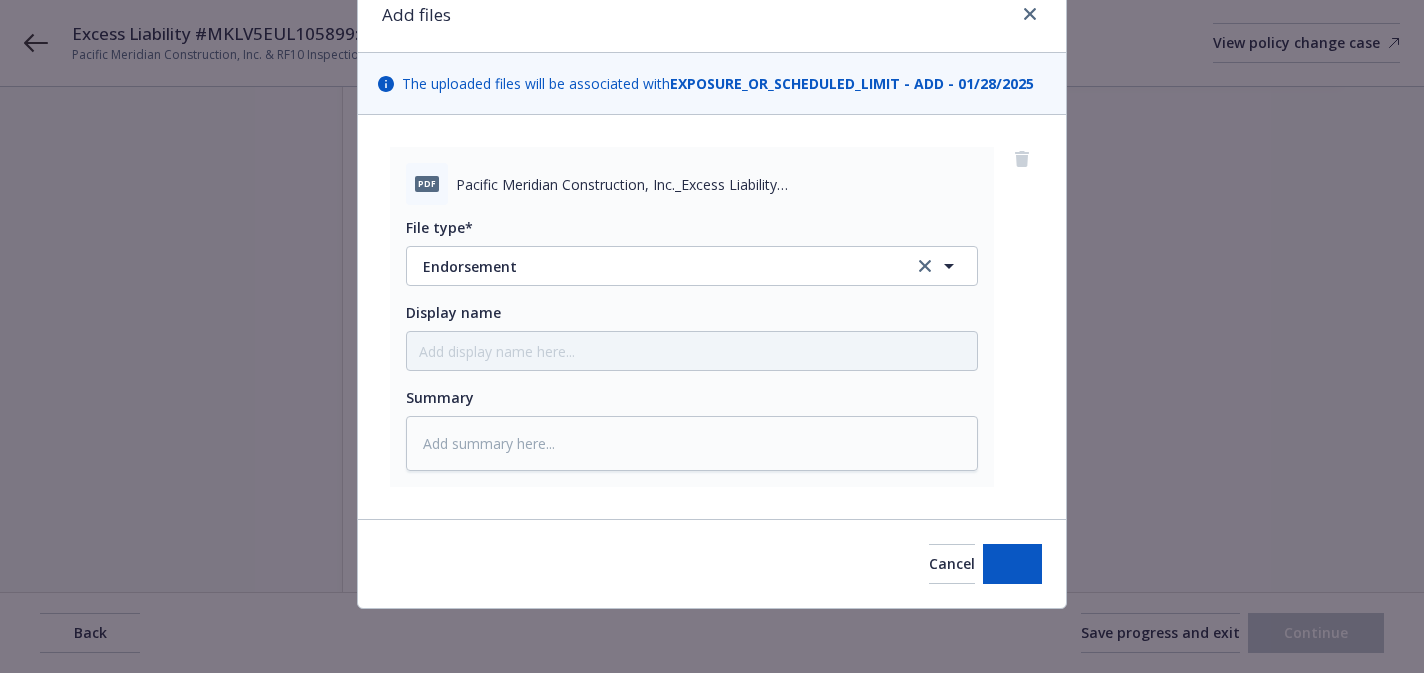 type on "x" 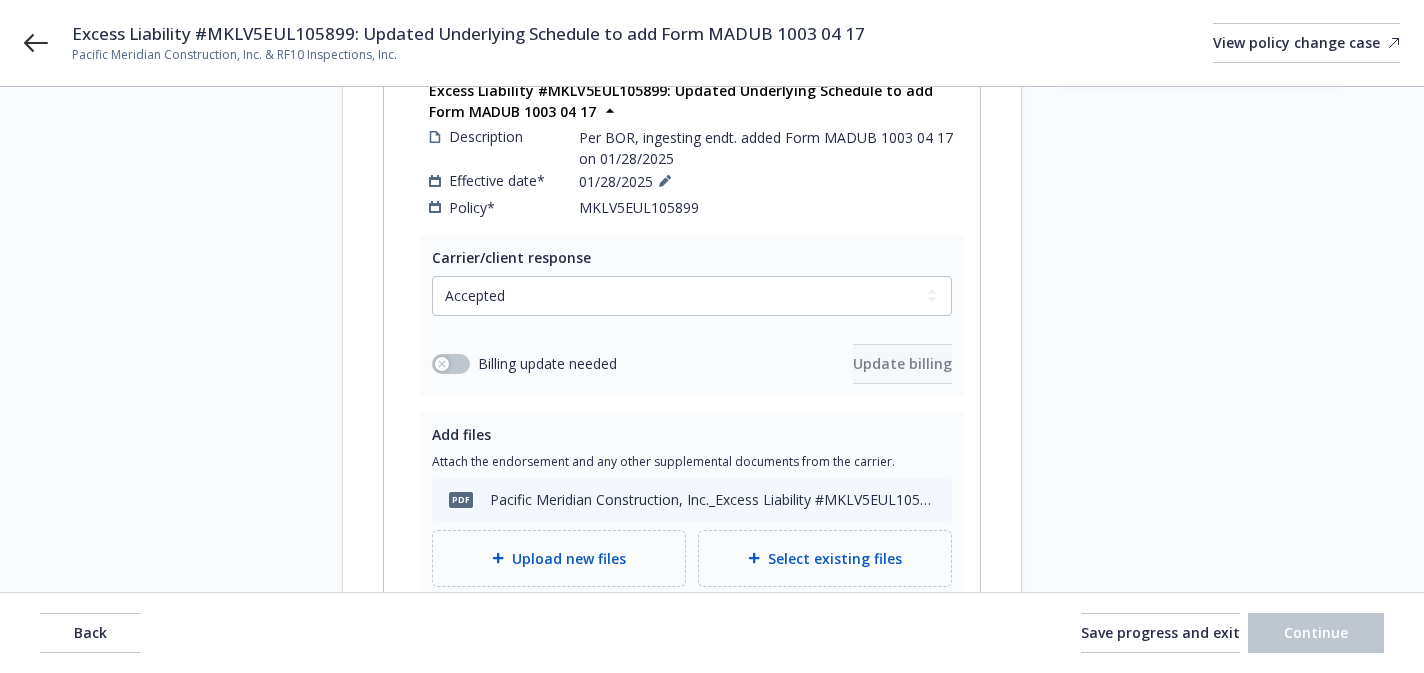 scroll, scrollTop: 464, scrollLeft: 0, axis: vertical 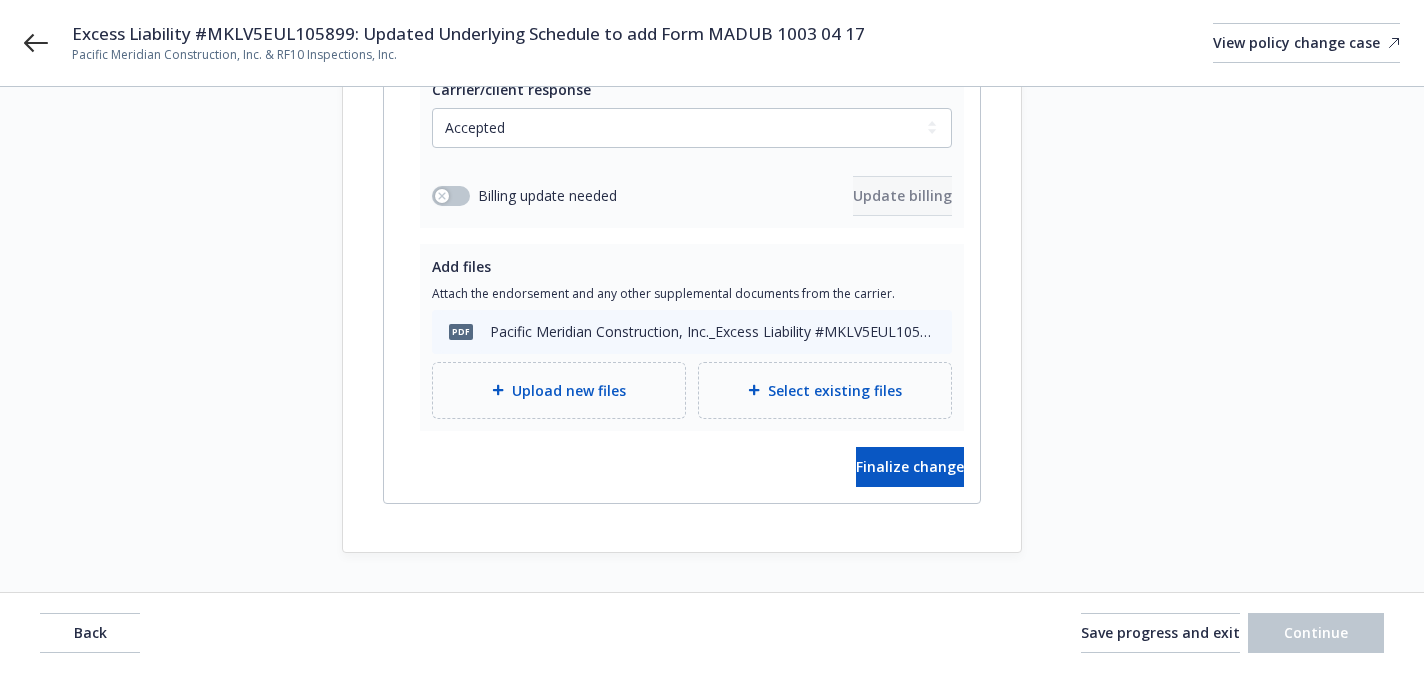 click on "Carrier/client response Select a carrier response Accepted Accepted with revision No endorsement needed Declined by carrier Rejected by client Billing update needed Update billing Add files Attach the endorsement and any other supplemental documents from the carrier. pdf Pacific Meridian Construction, Inc._Excess Liability #MKLV5EUL105899_Underlying Schedules Updated ENDT_01-28-2025.pdf Upload new files Select existing files Finalize change" at bounding box center (682, 285) 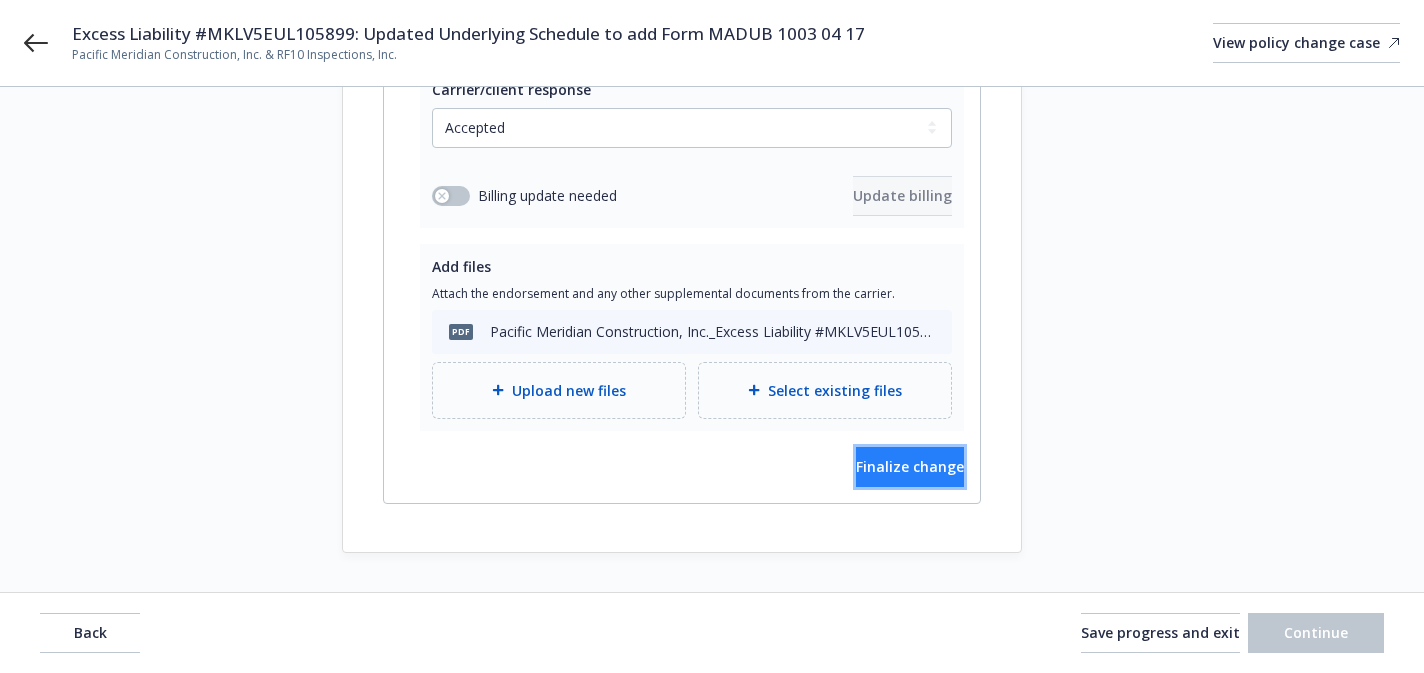 click on "Finalize change" at bounding box center (910, 467) 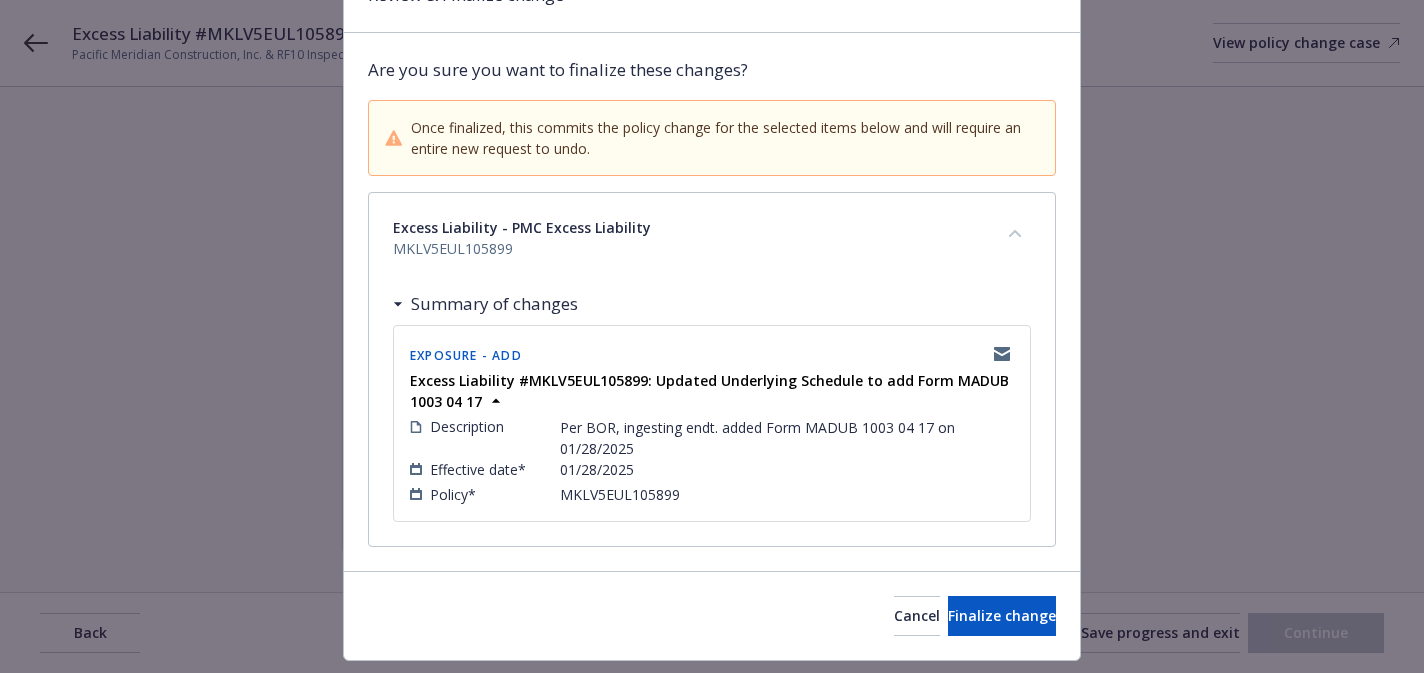 scroll, scrollTop: 159, scrollLeft: 0, axis: vertical 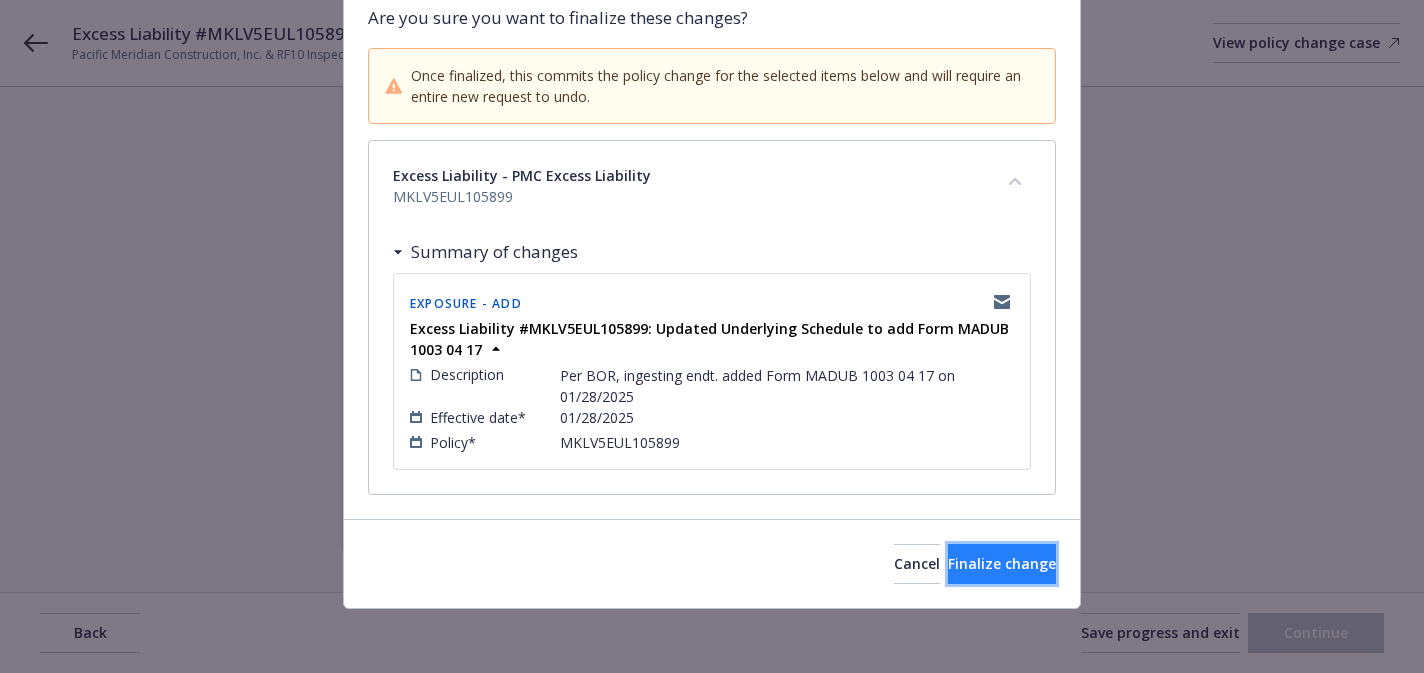 click on "Finalize change" at bounding box center [1002, 563] 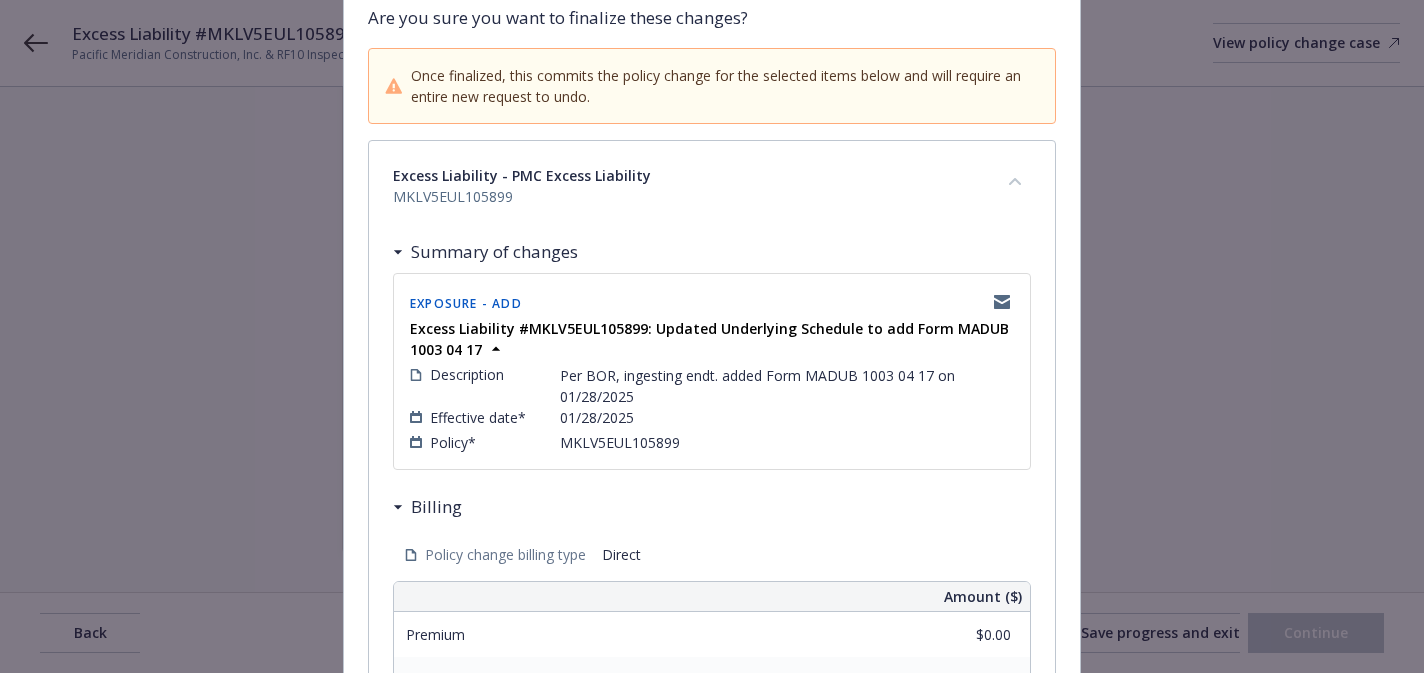 scroll, scrollTop: 463, scrollLeft: 0, axis: vertical 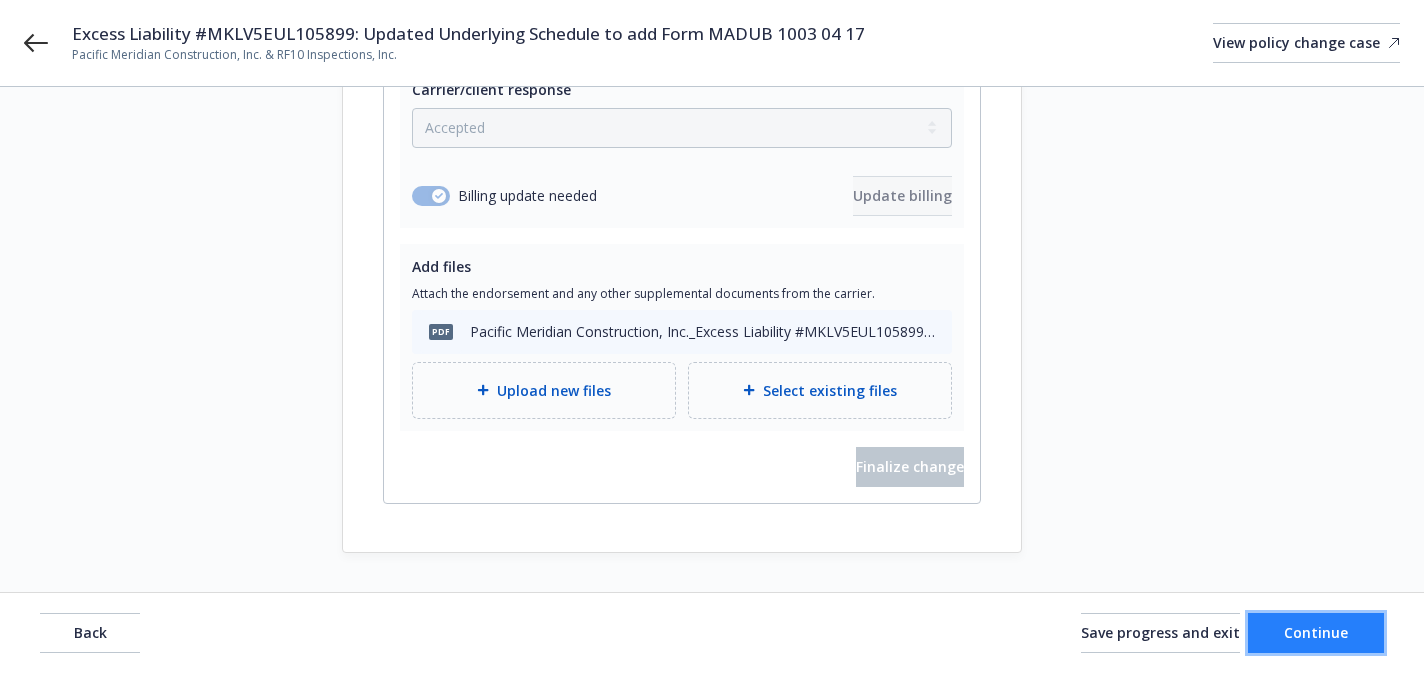 click on "Continue" at bounding box center (1316, 632) 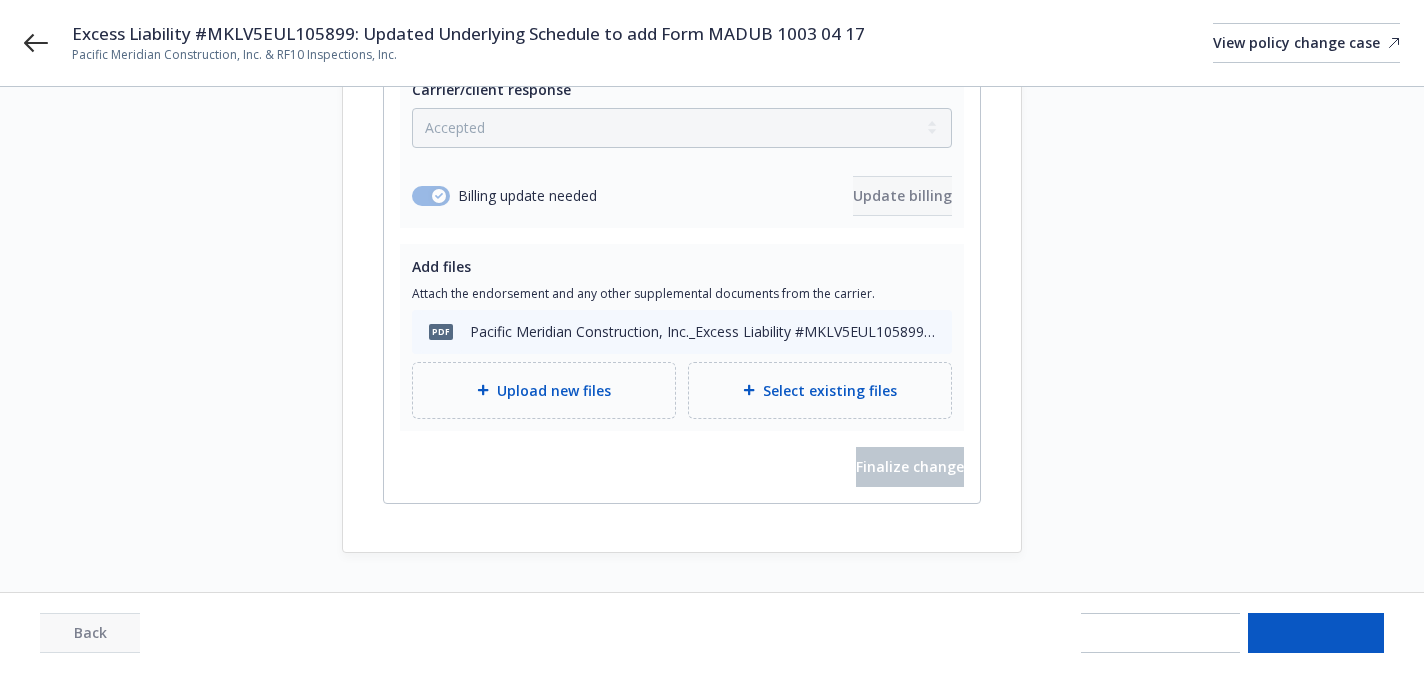 scroll, scrollTop: 110, scrollLeft: 0, axis: vertical 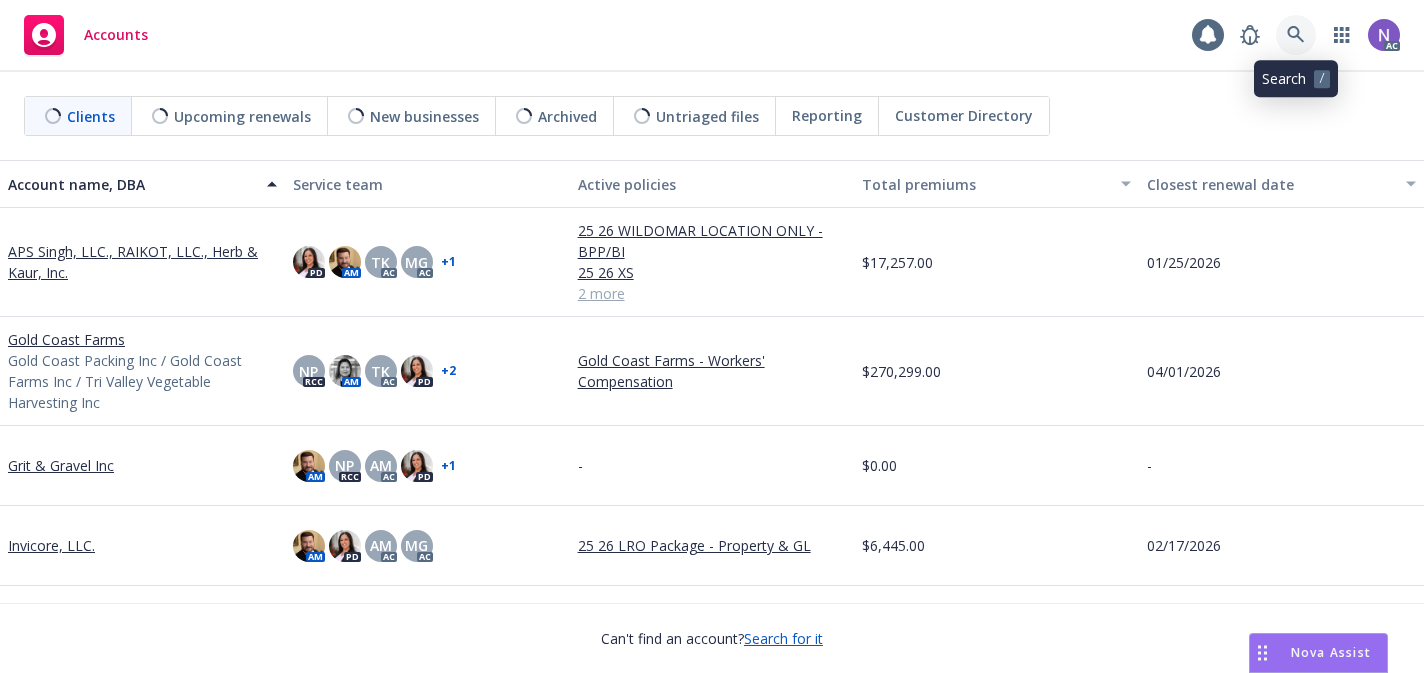 click 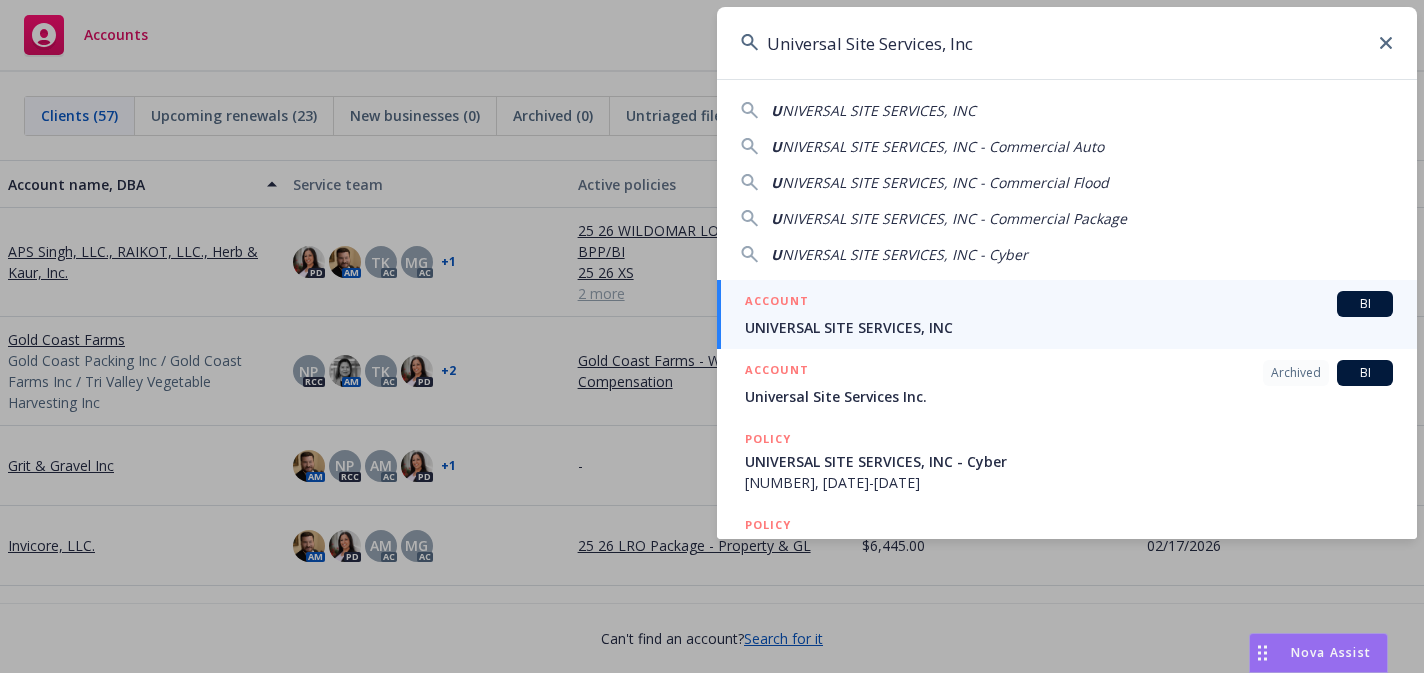 type on "Universal Site Services, Inc" 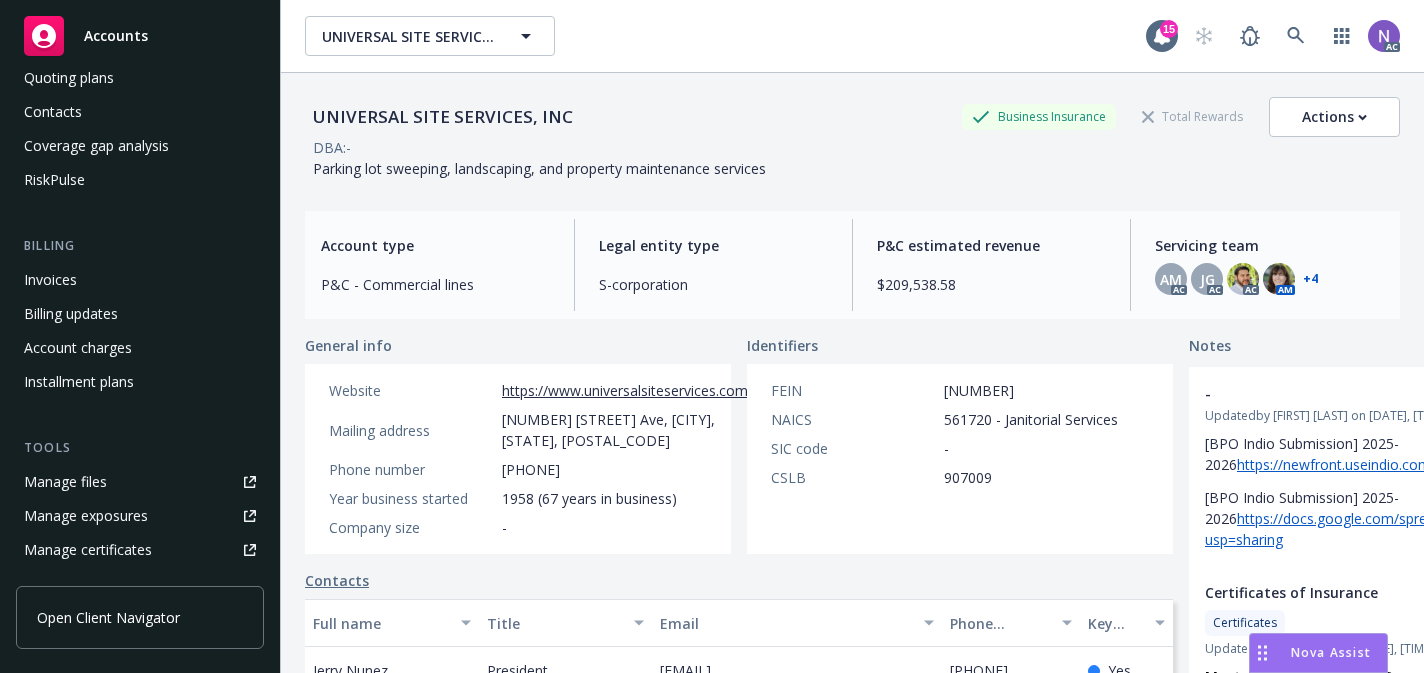 scroll, scrollTop: 216, scrollLeft: 0, axis: vertical 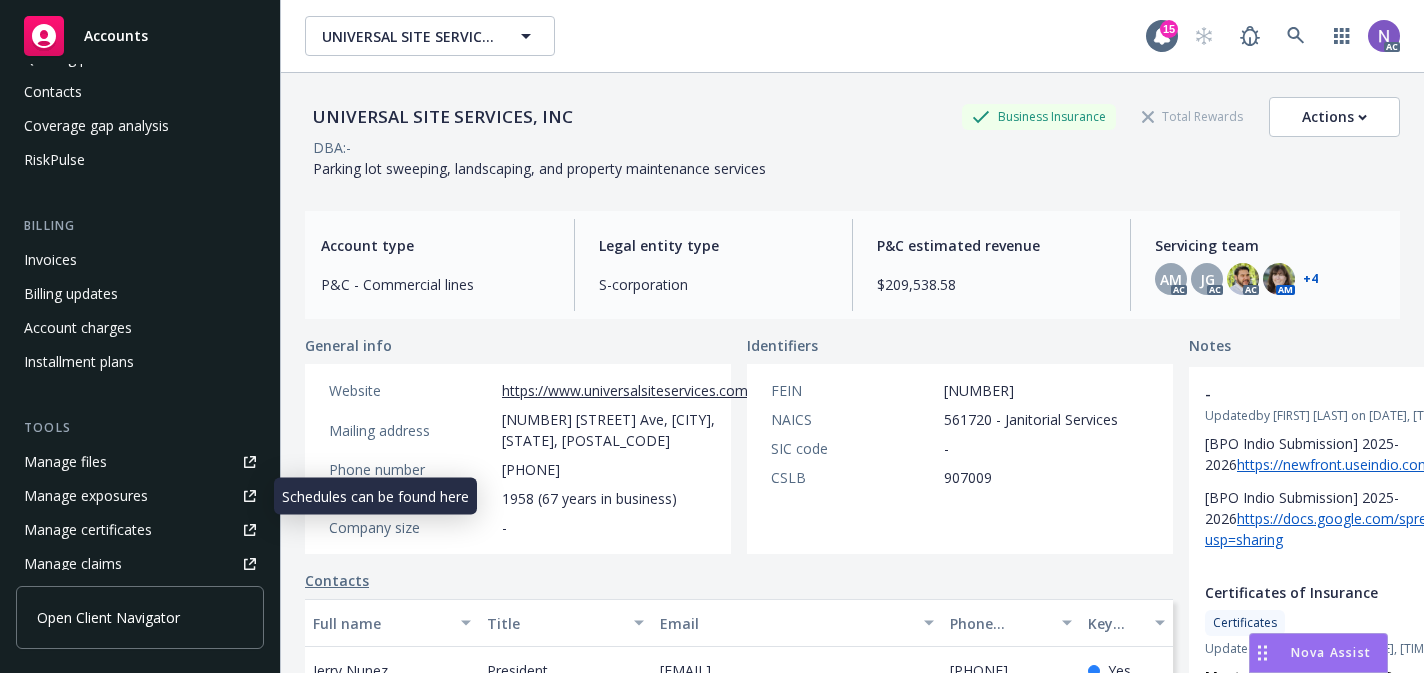 click on "Manage exposures" at bounding box center (86, 496) 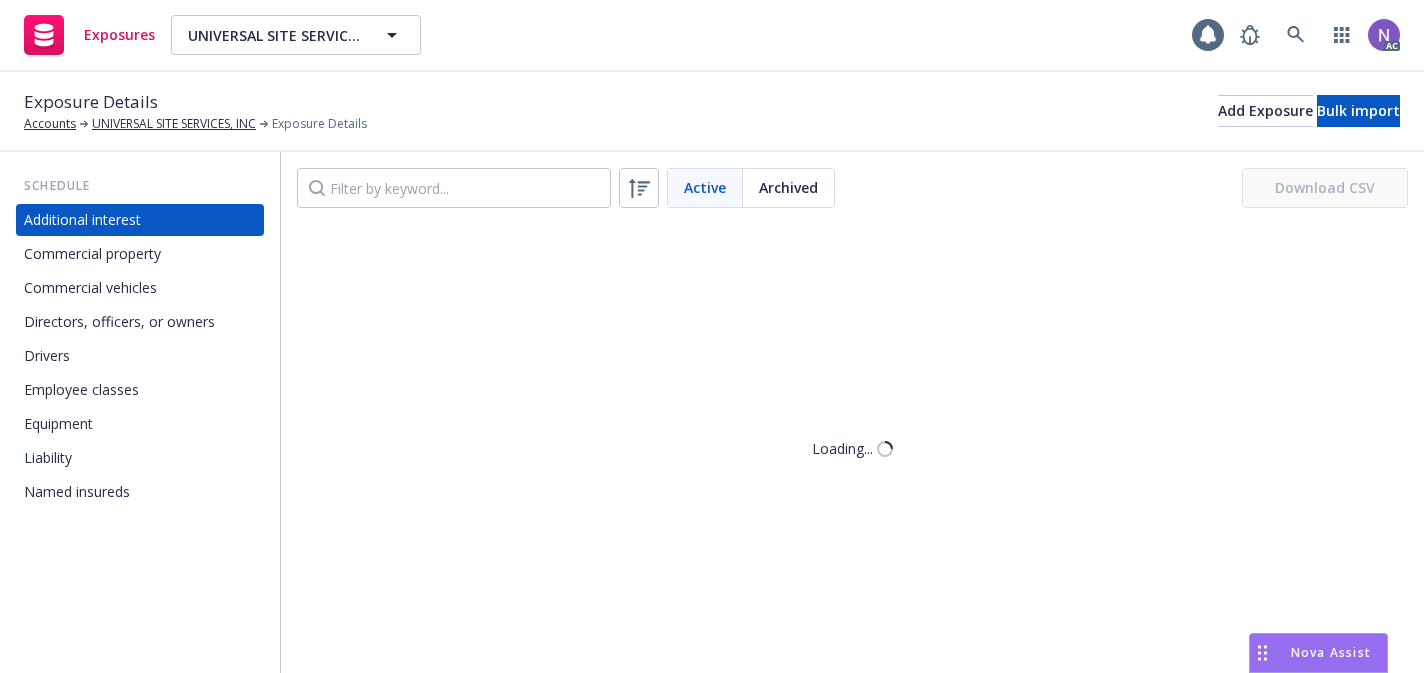 scroll, scrollTop: 0, scrollLeft: 0, axis: both 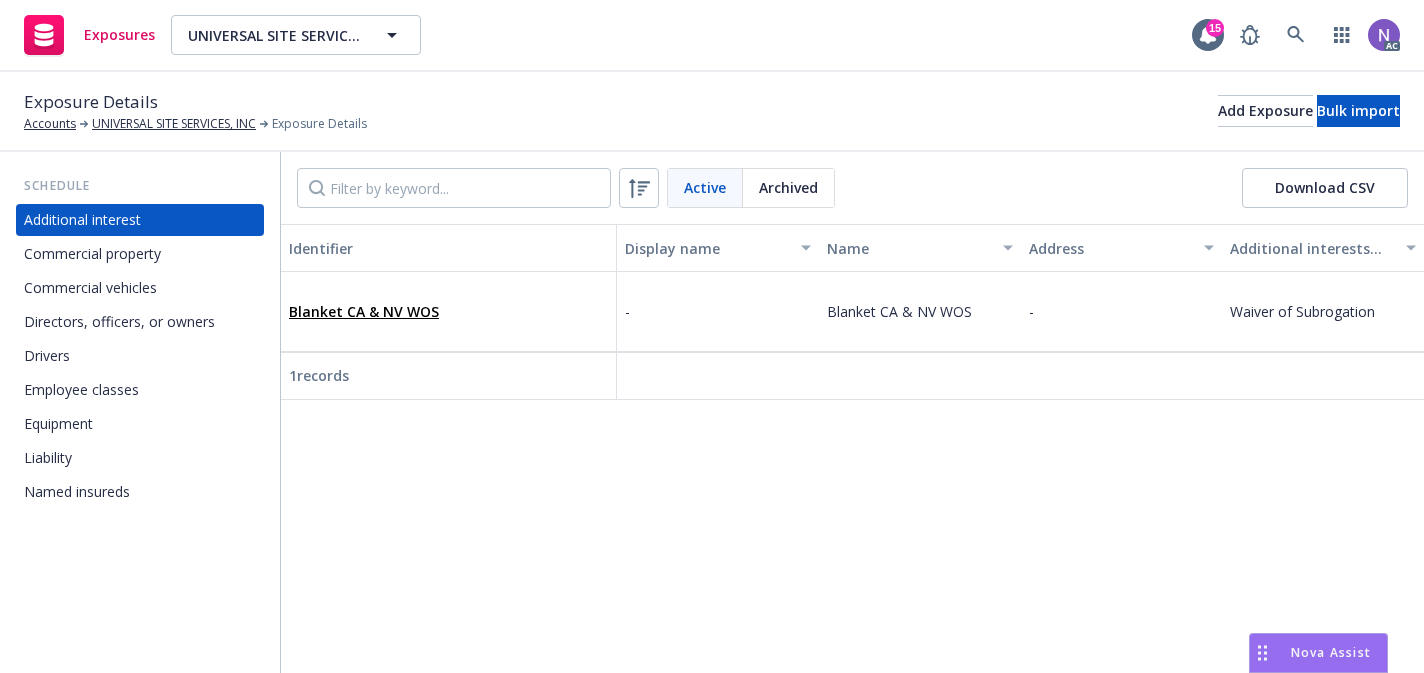 click on "Drivers" at bounding box center (140, 356) 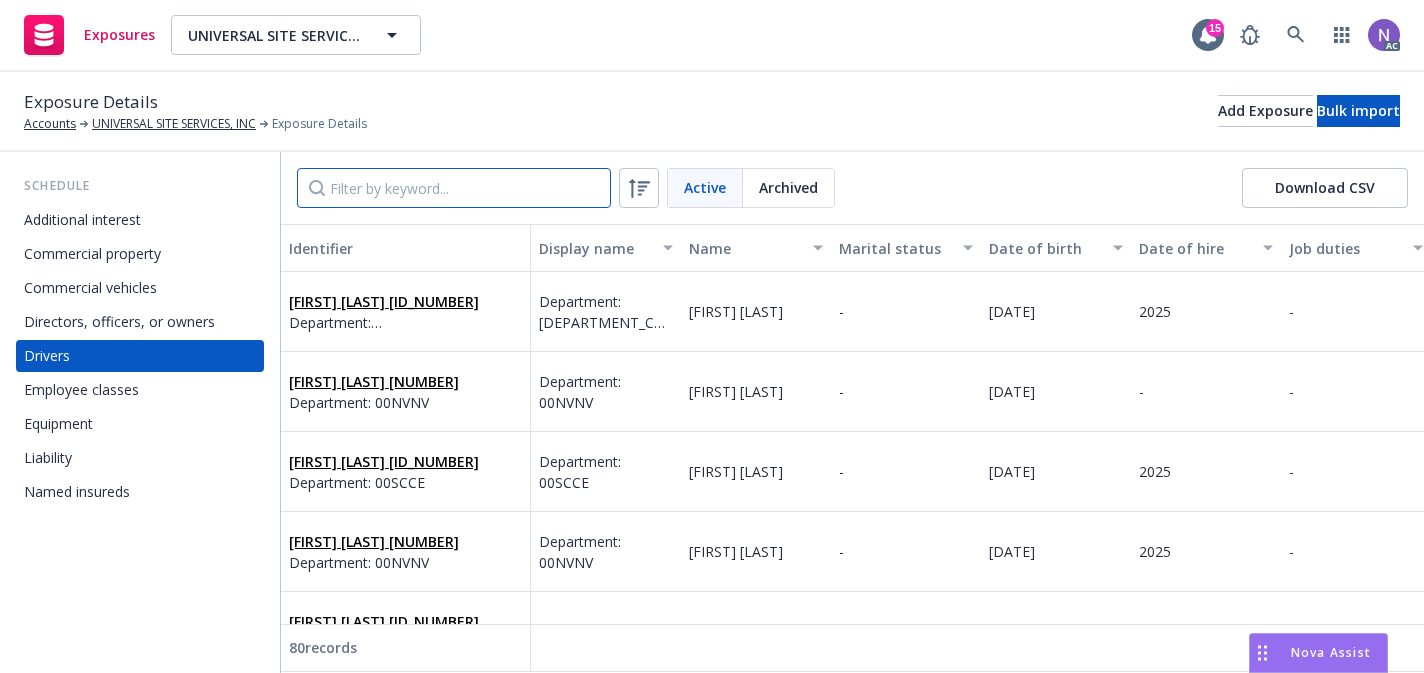 click at bounding box center [454, 188] 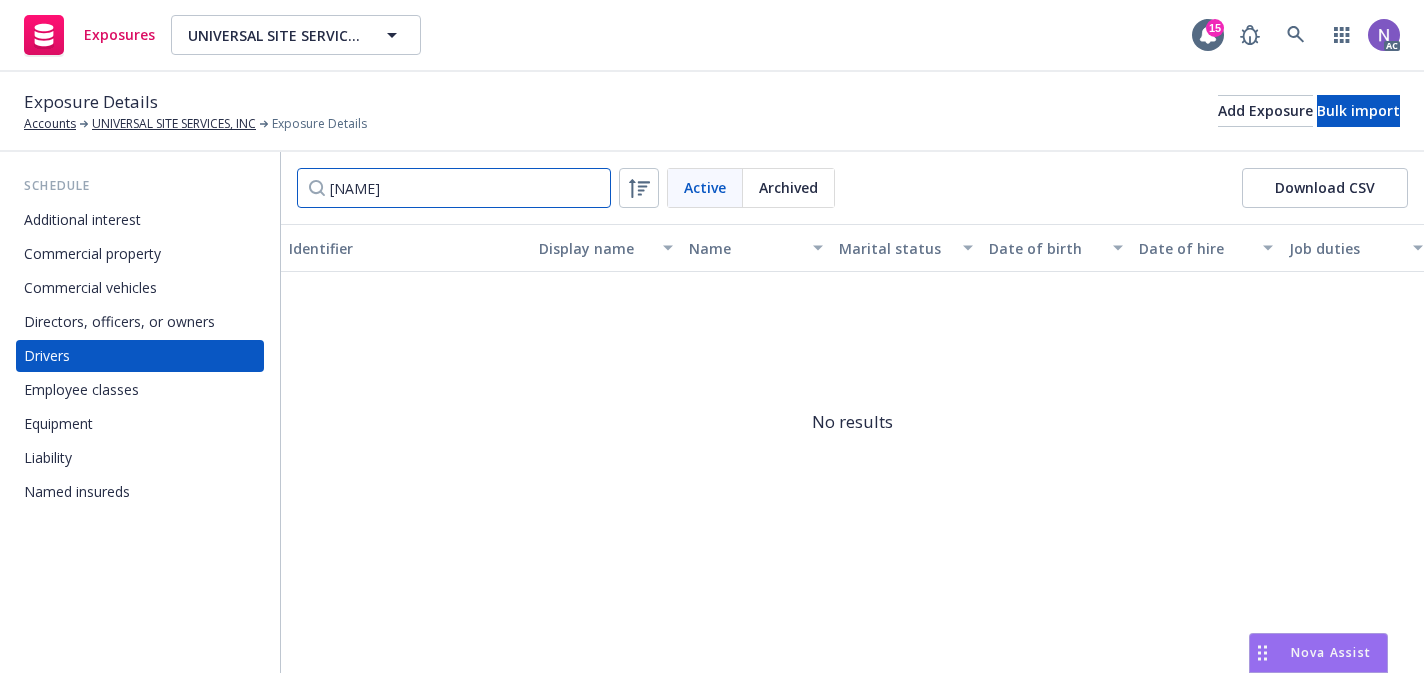 type on "salva" 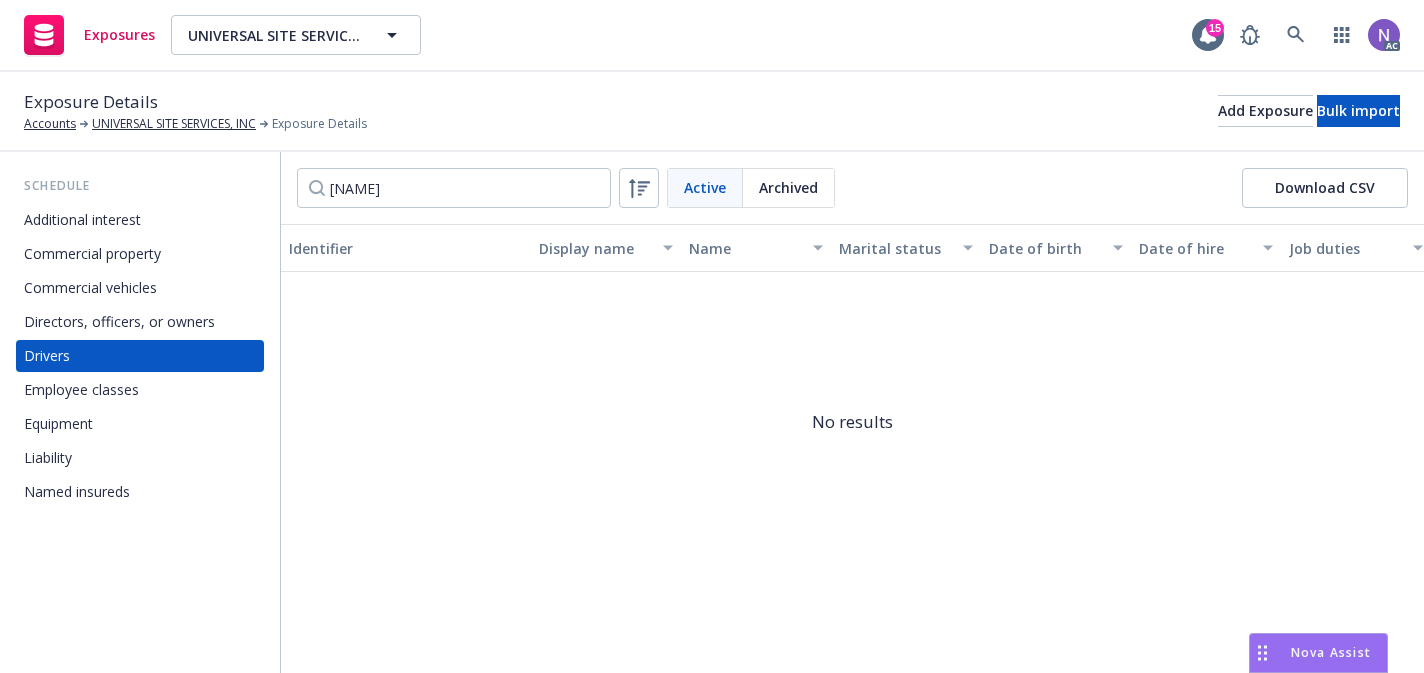 click on "Archived" at bounding box center (788, 187) 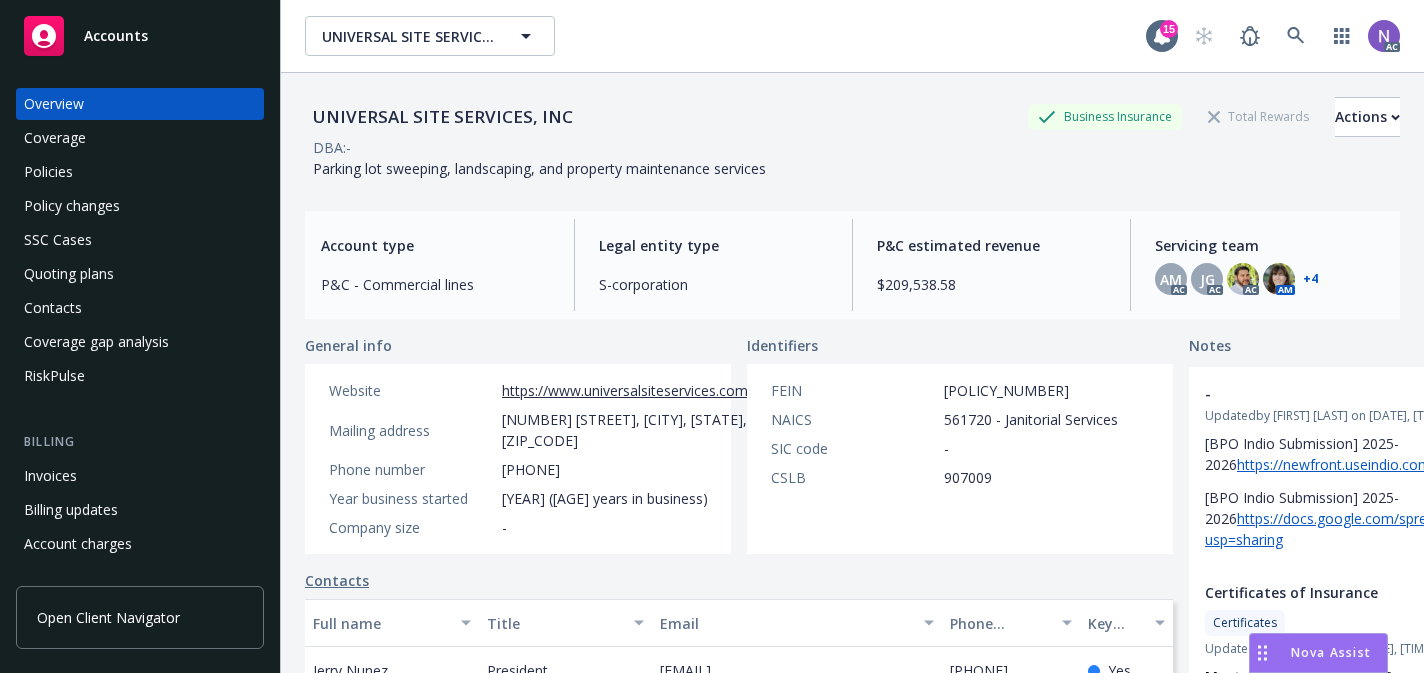 scroll, scrollTop: 0, scrollLeft: 0, axis: both 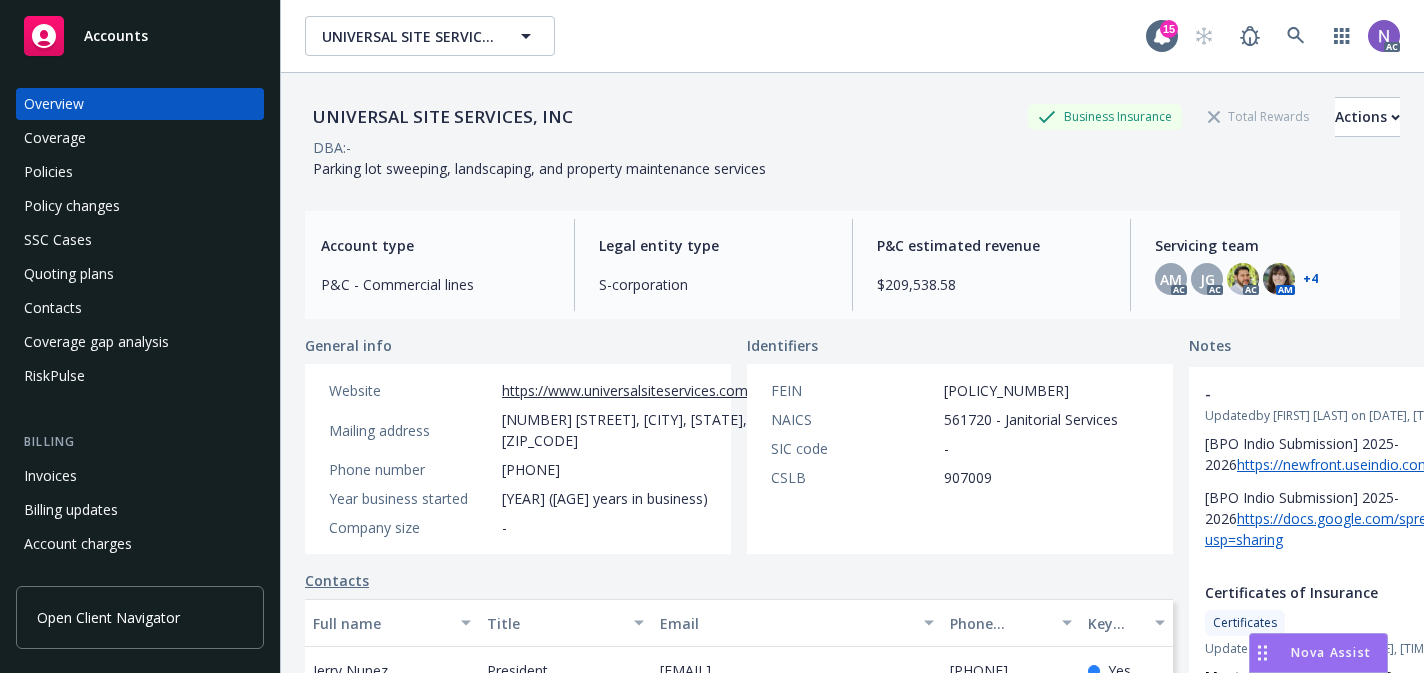 click on "Policies" at bounding box center (140, 172) 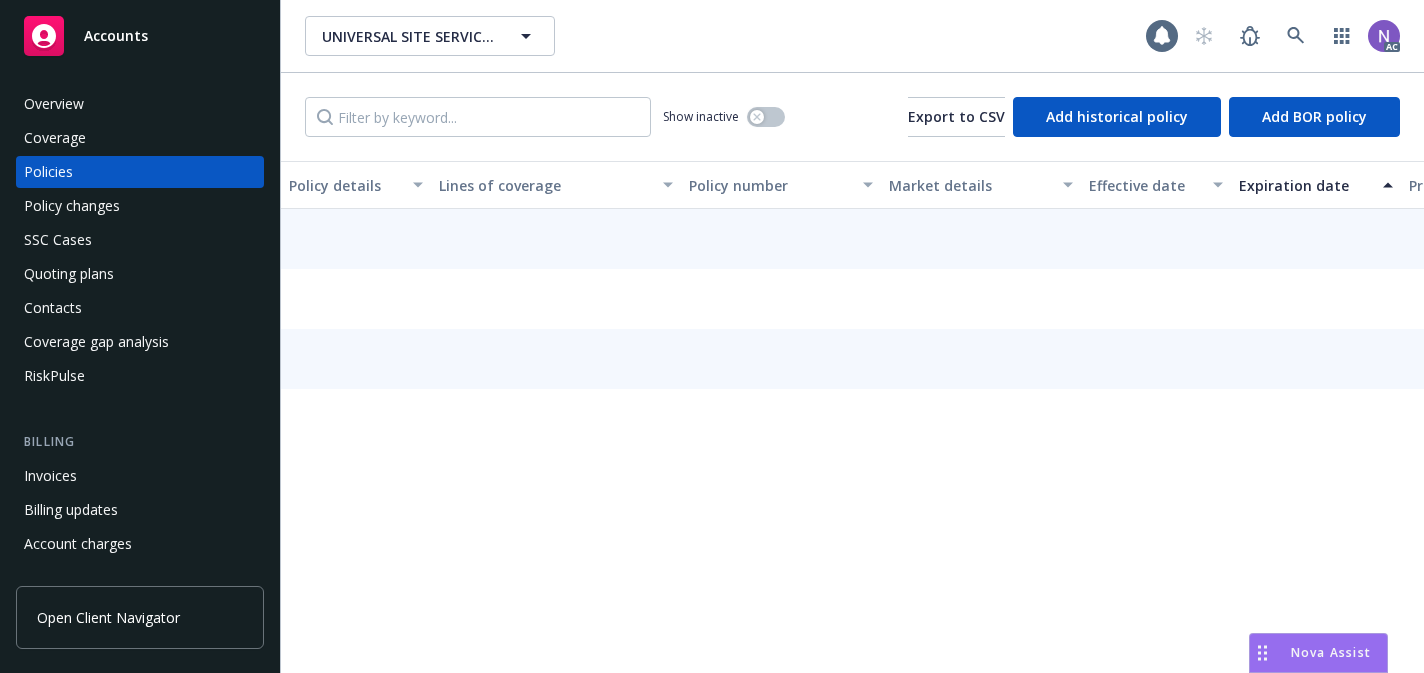 click on "Policy changes" at bounding box center [140, 206] 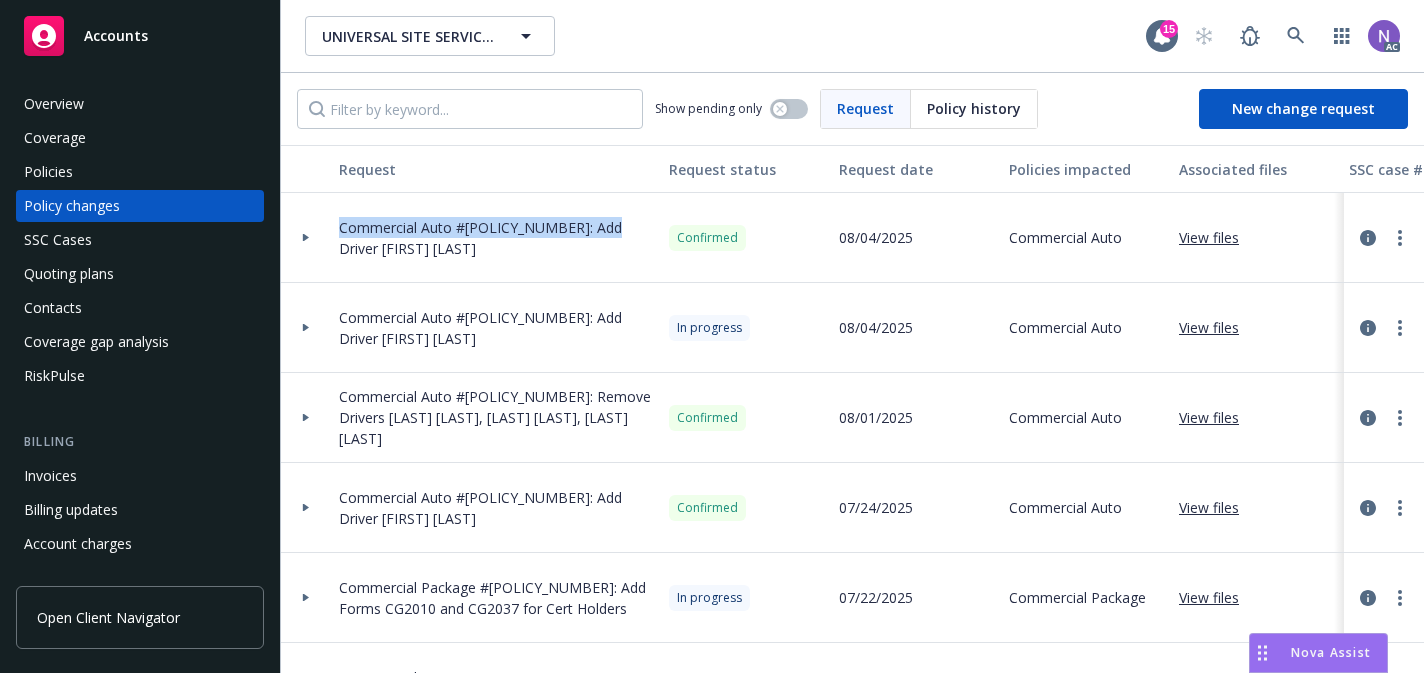 drag, startPoint x: 614, startPoint y: 224, endPoint x: 321, endPoint y: 236, distance: 293.24564 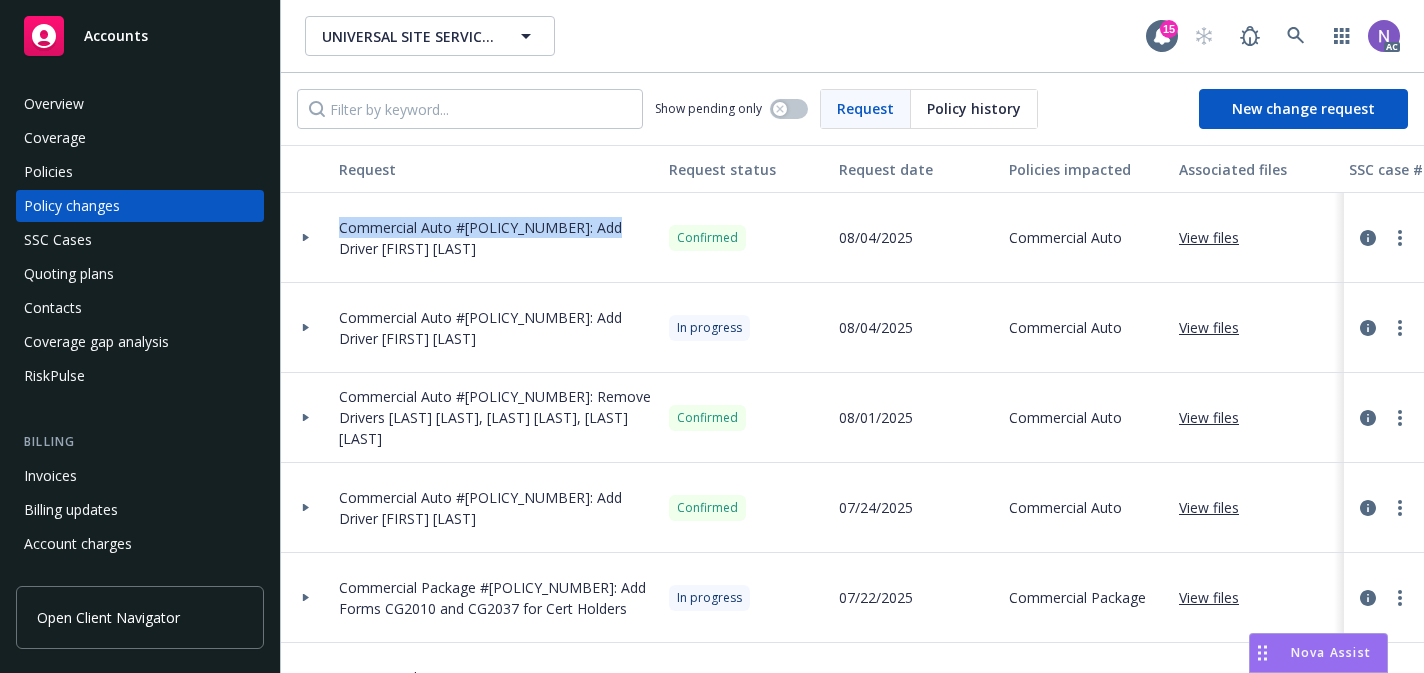 click on "Commercial Auto #[POLICY_NUMBER]: Add Driver [FIRST] [LAST] Confirmed [DATE] Commercial Auto View files [POLICY_NUMBER]" at bounding box center (1316, 238) 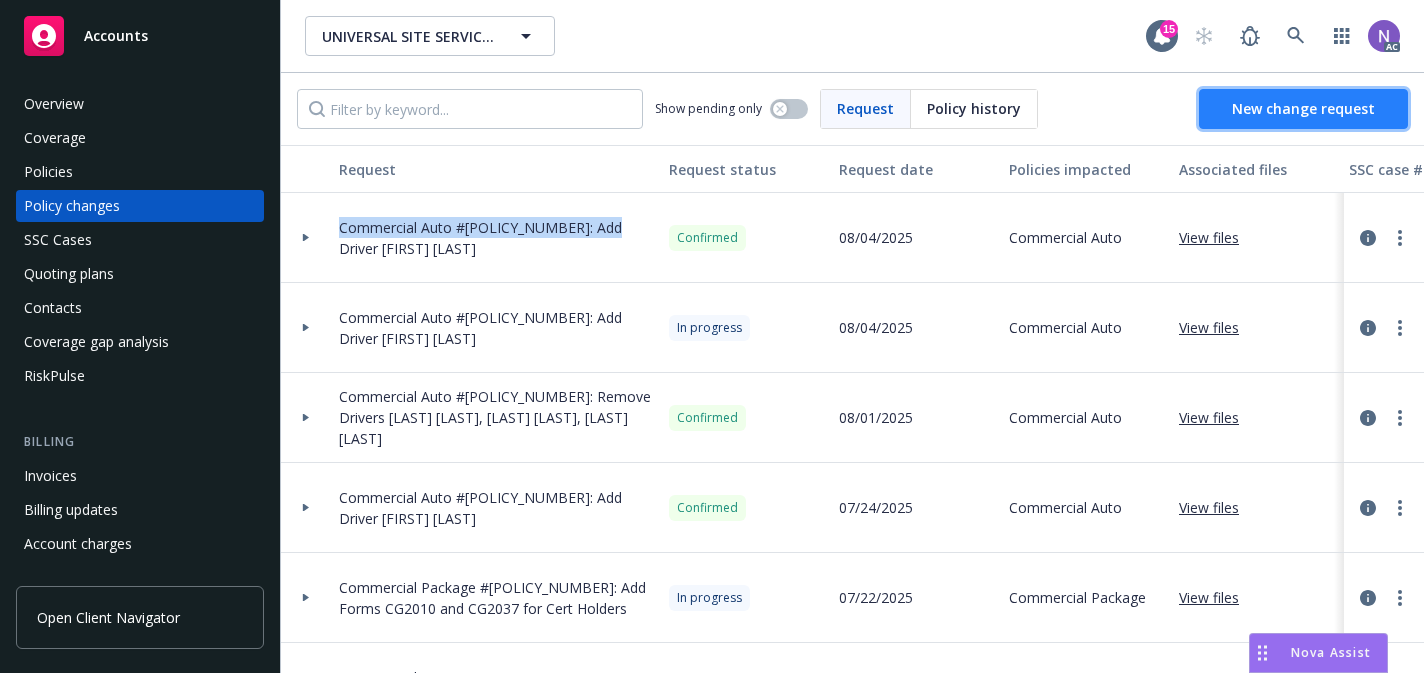 click on "New change request" at bounding box center [1303, 108] 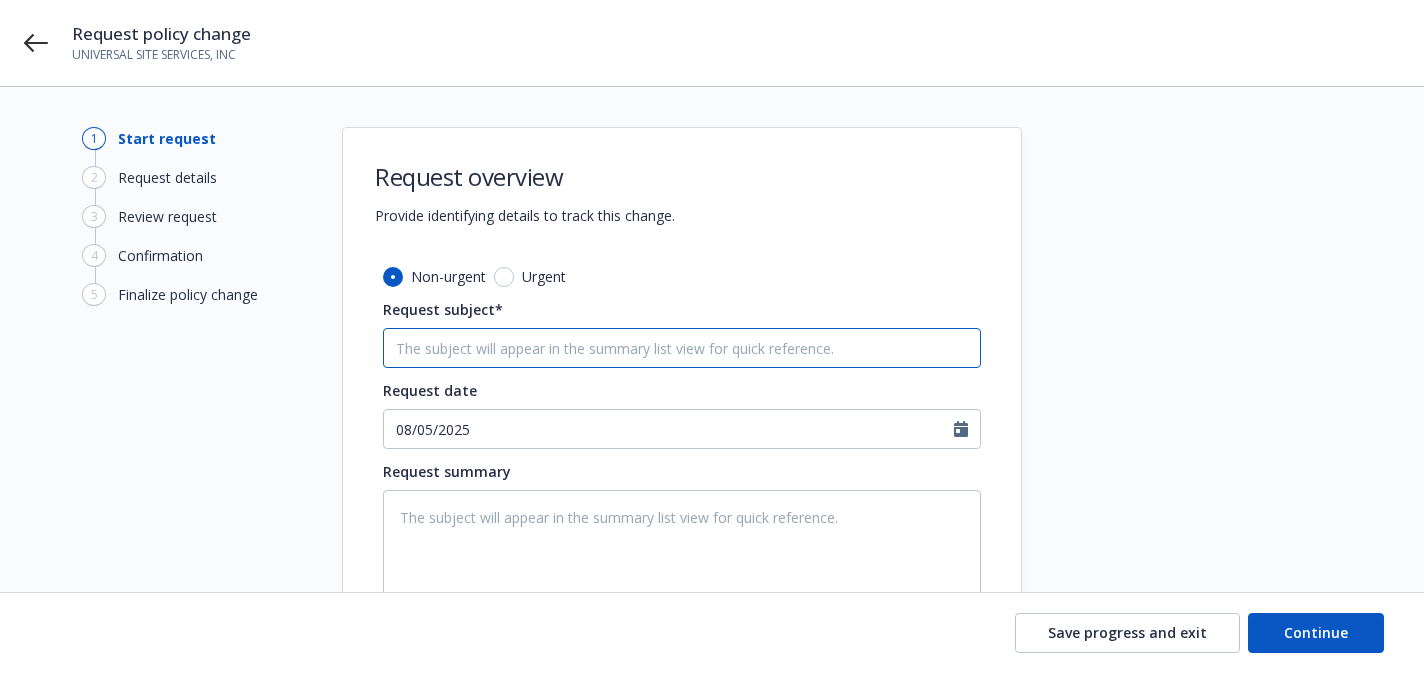 click on "Request subject*" at bounding box center [682, 348] 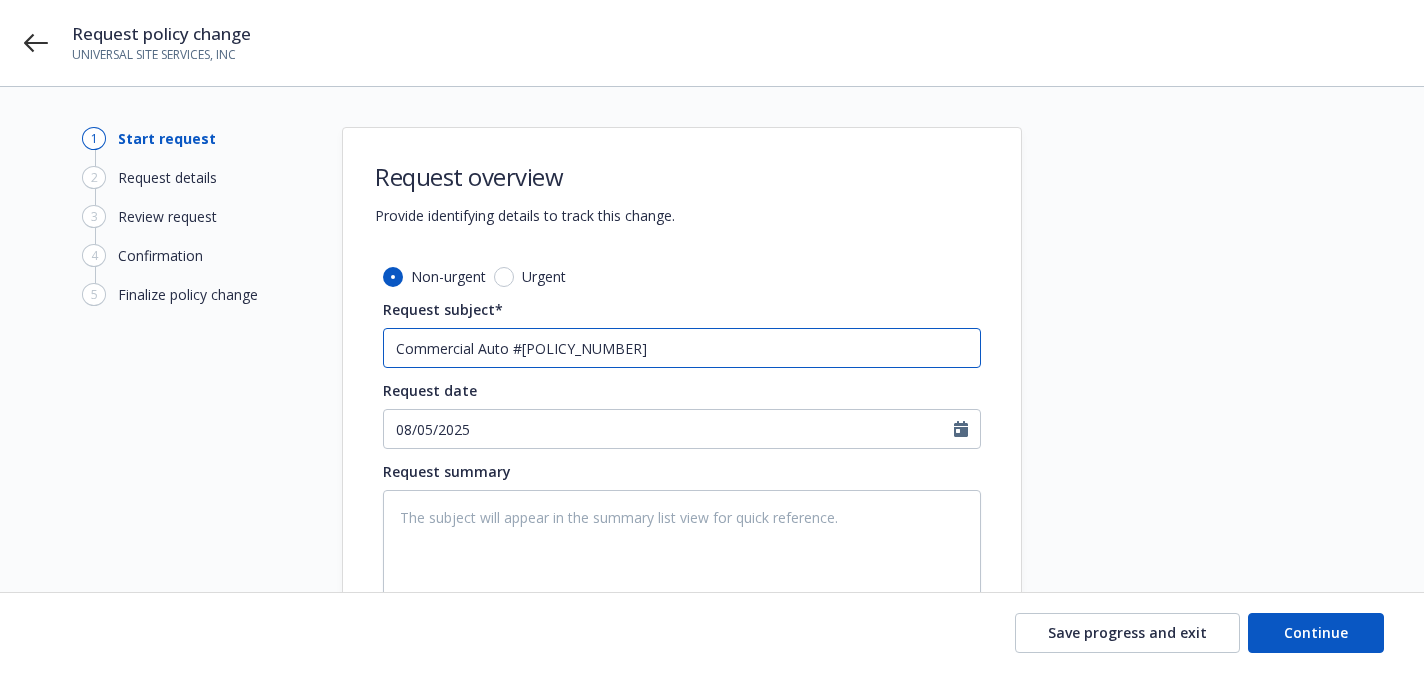 type on "x" 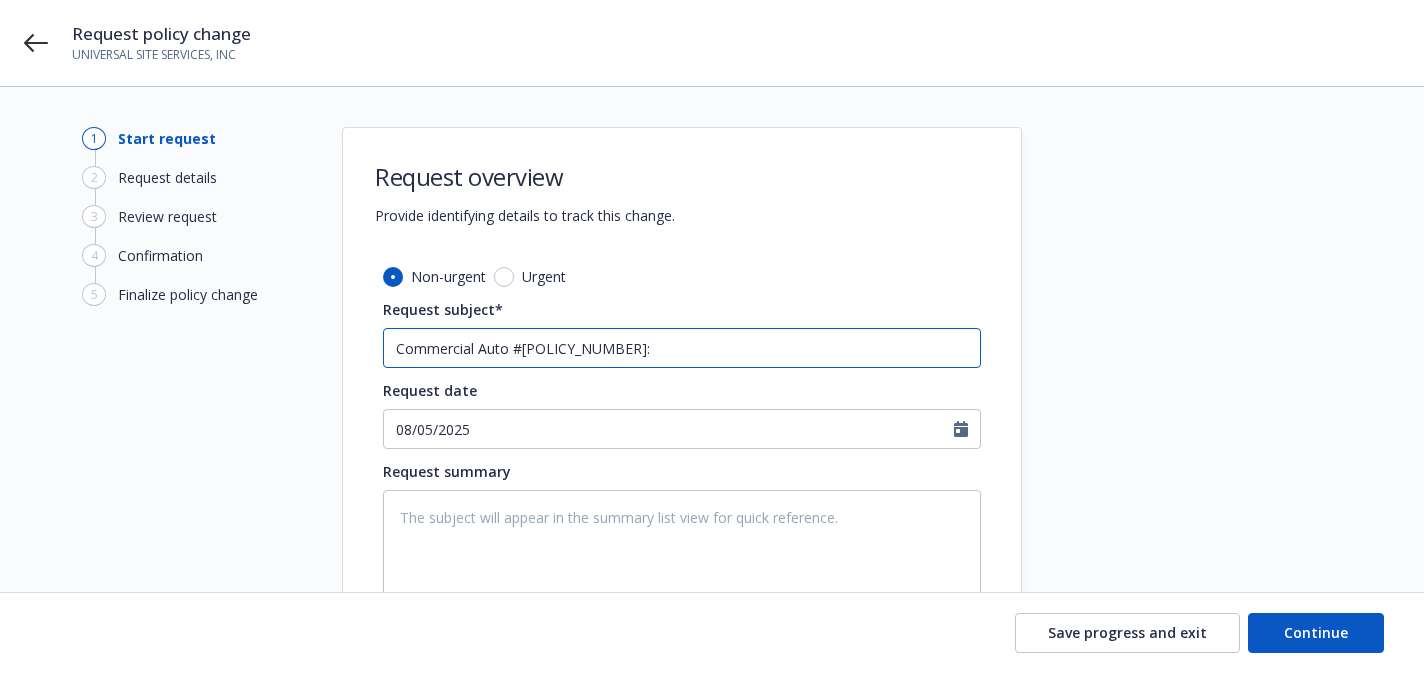 type on "x" 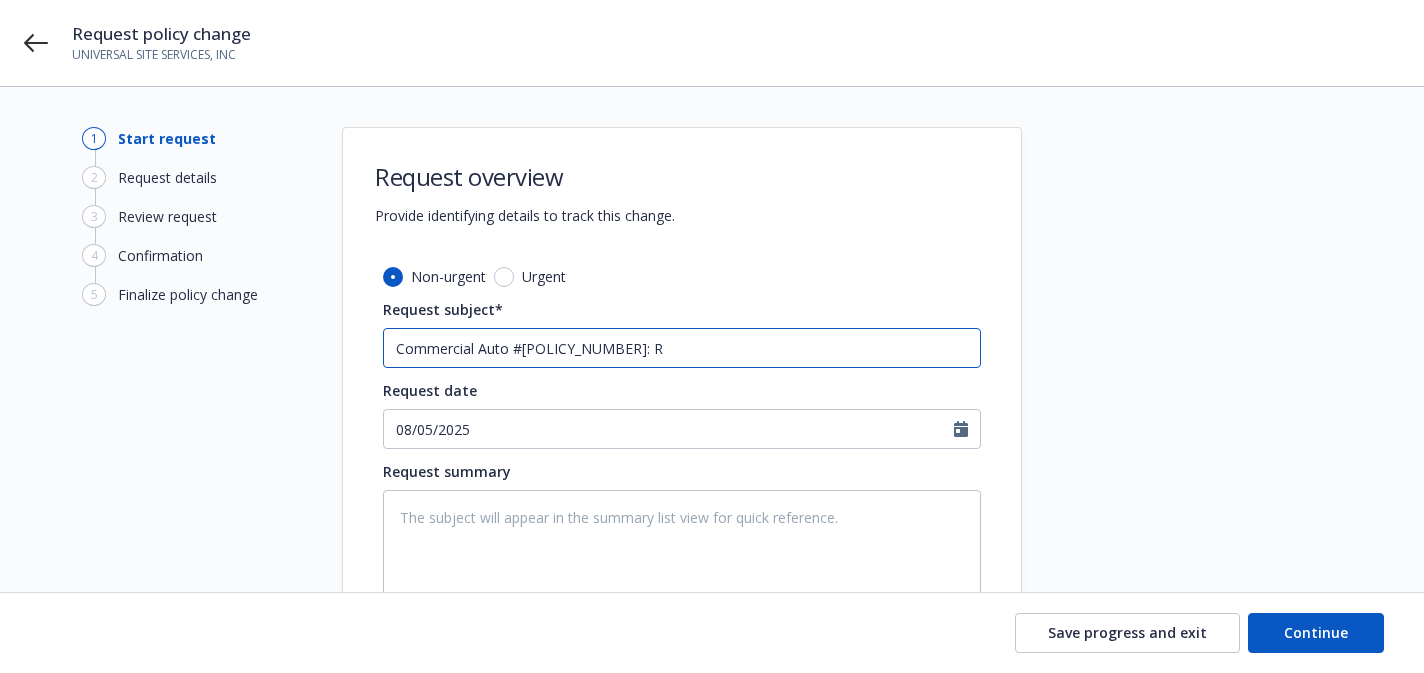 type on "x" 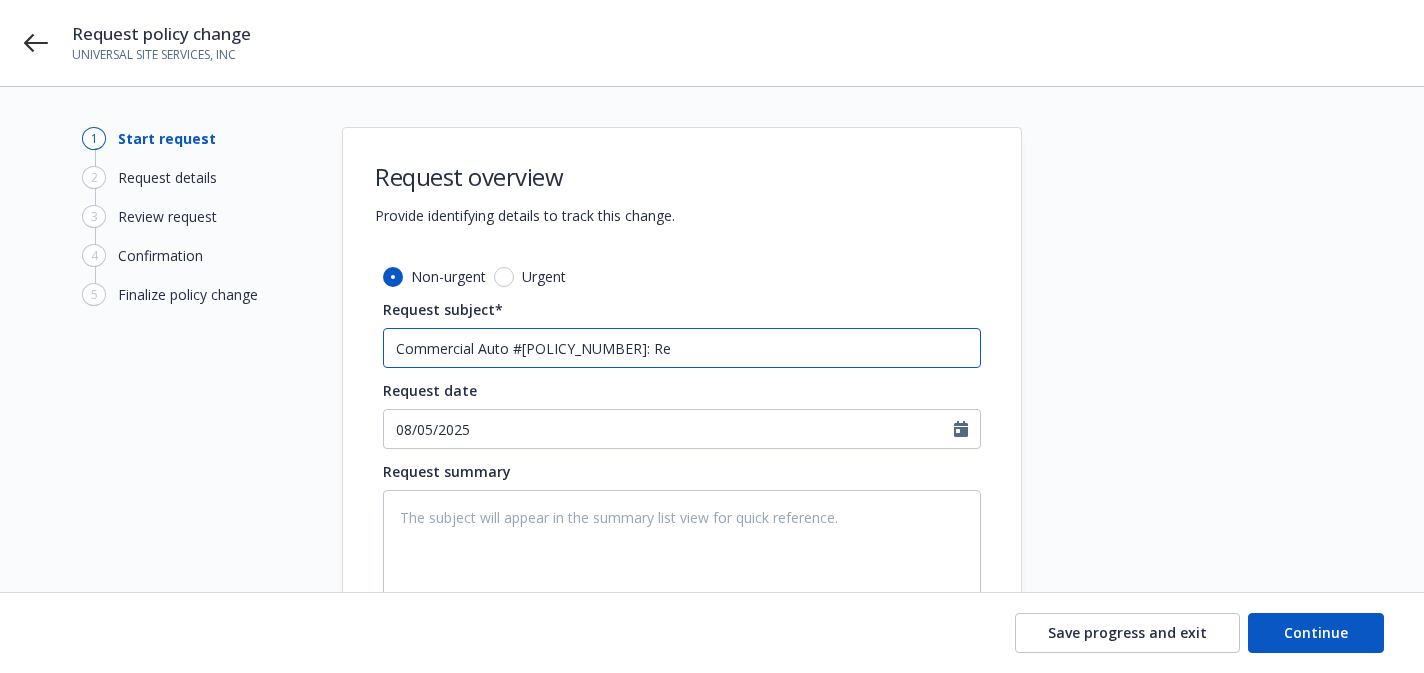 type on "x" 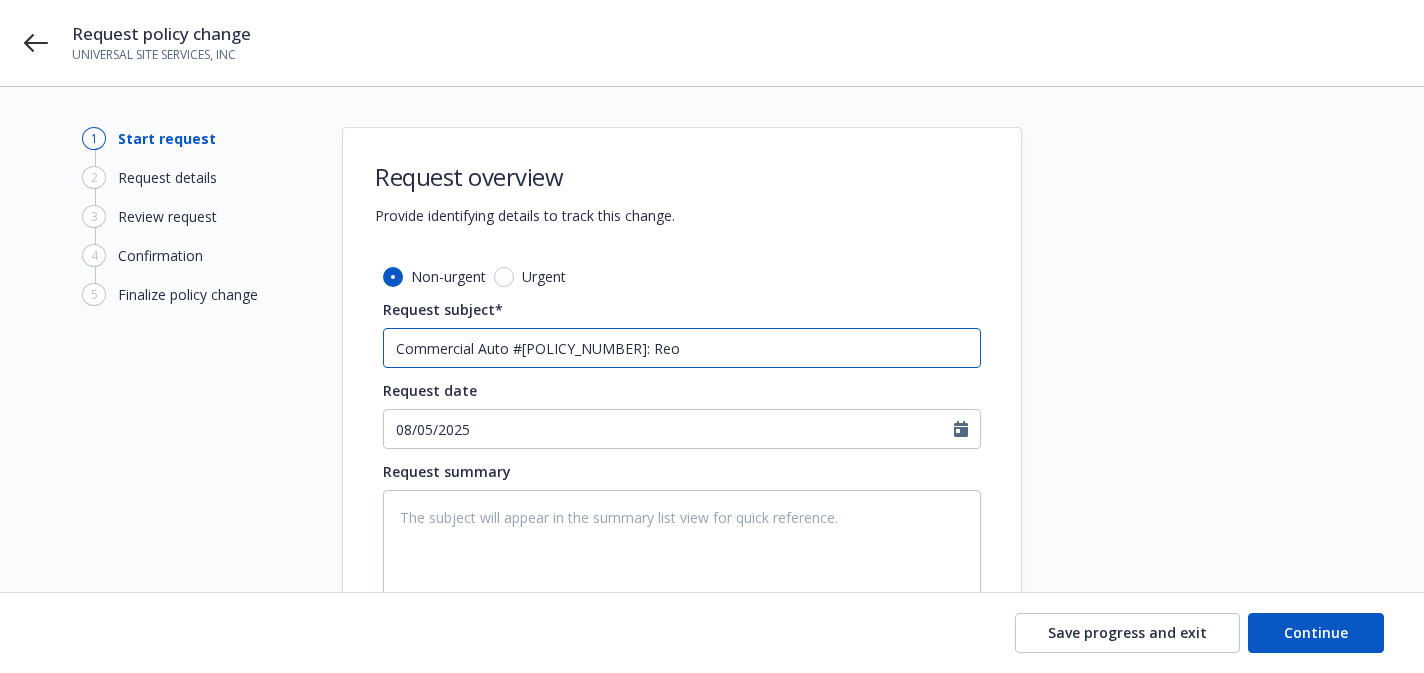 type on "x" 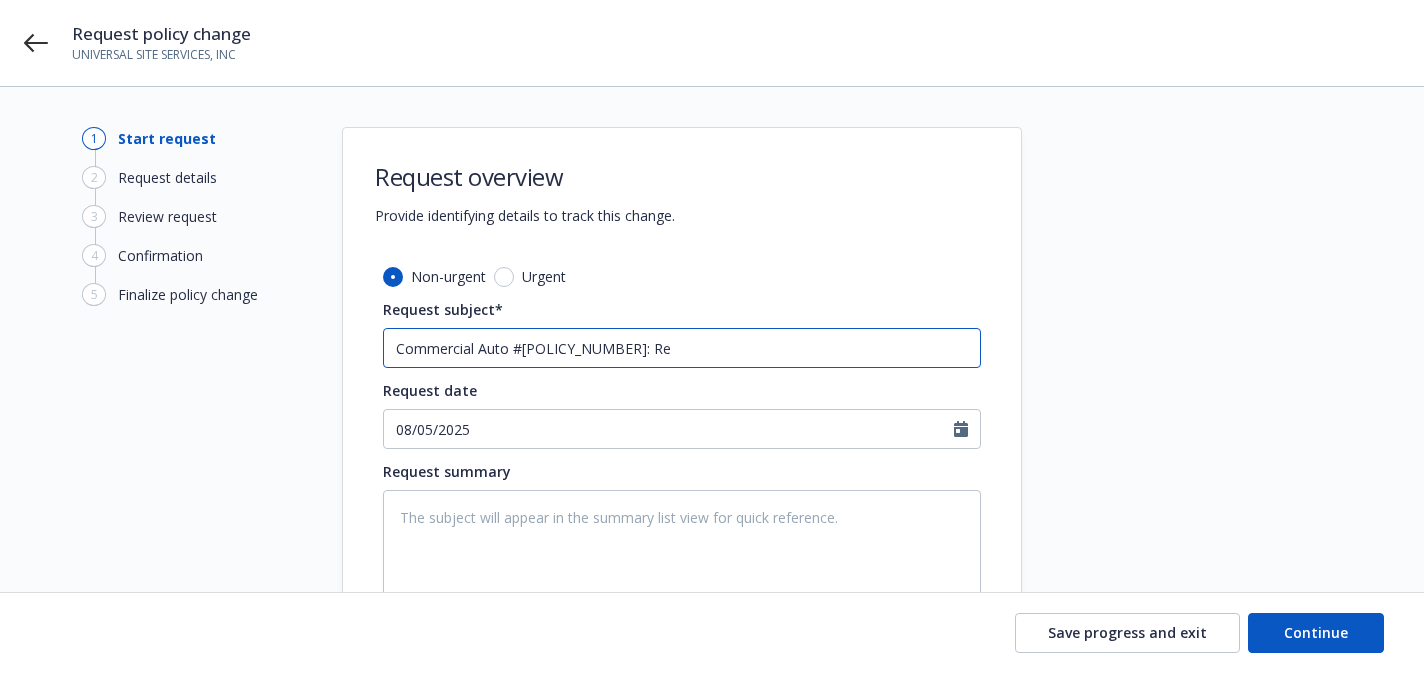 type on "x" 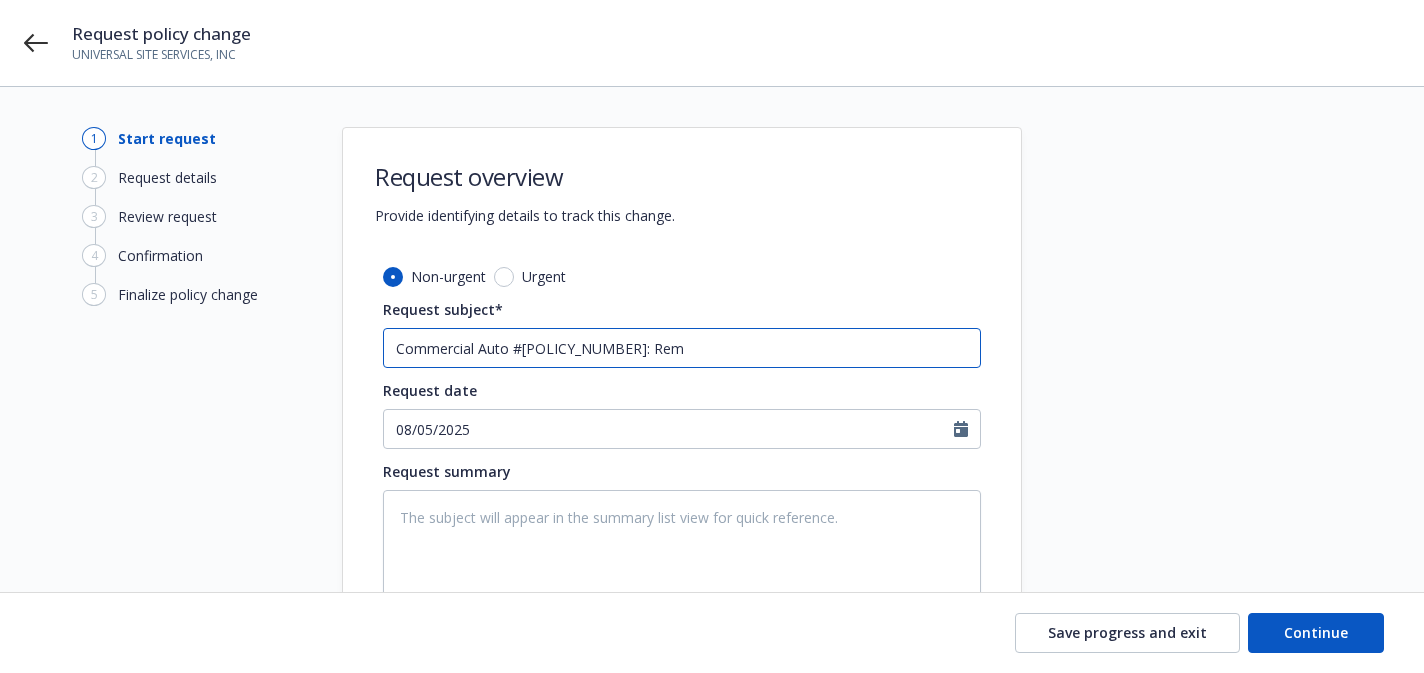 type on "x" 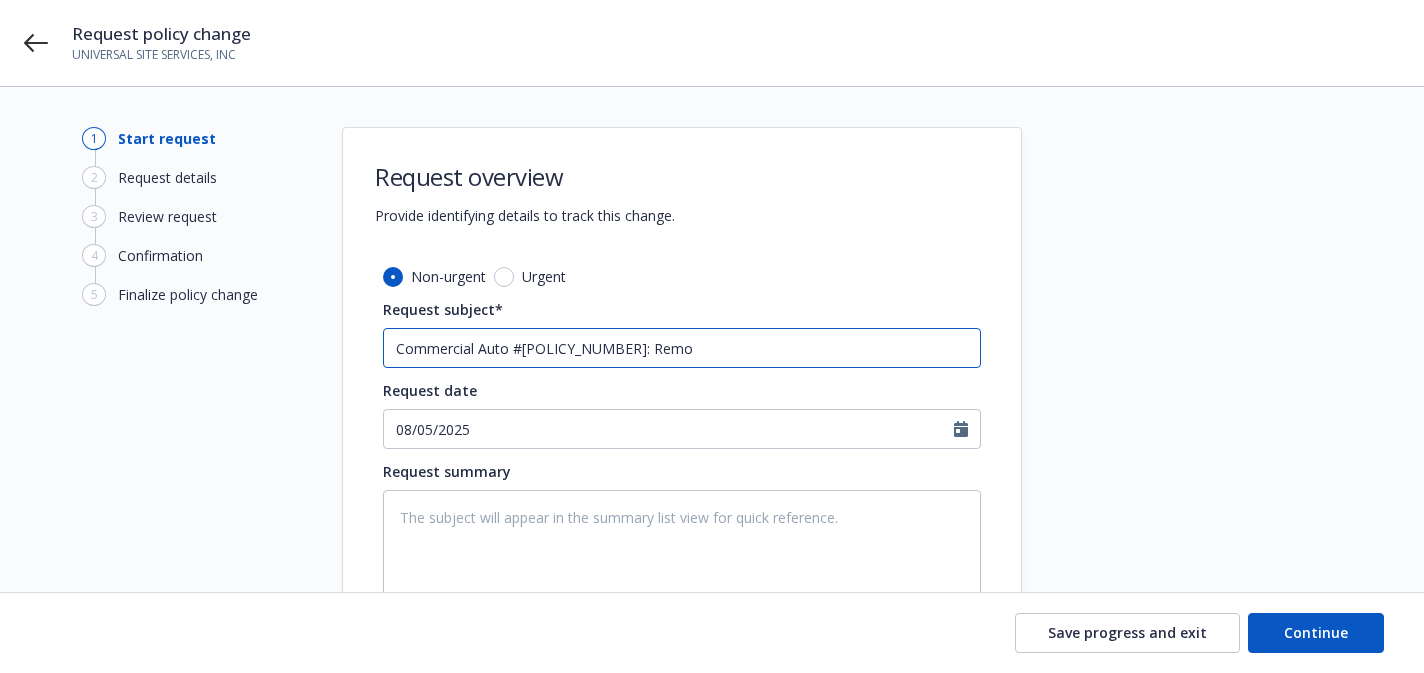 type on "x" 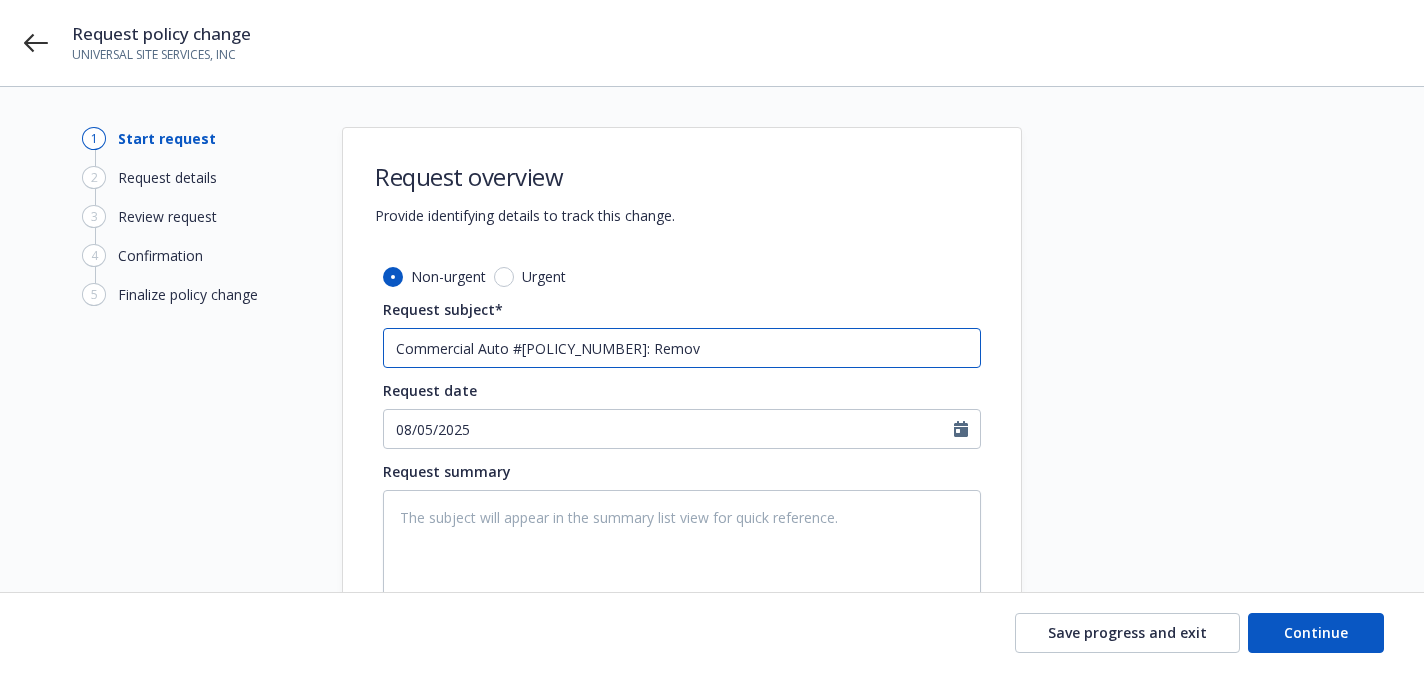 type on "x" 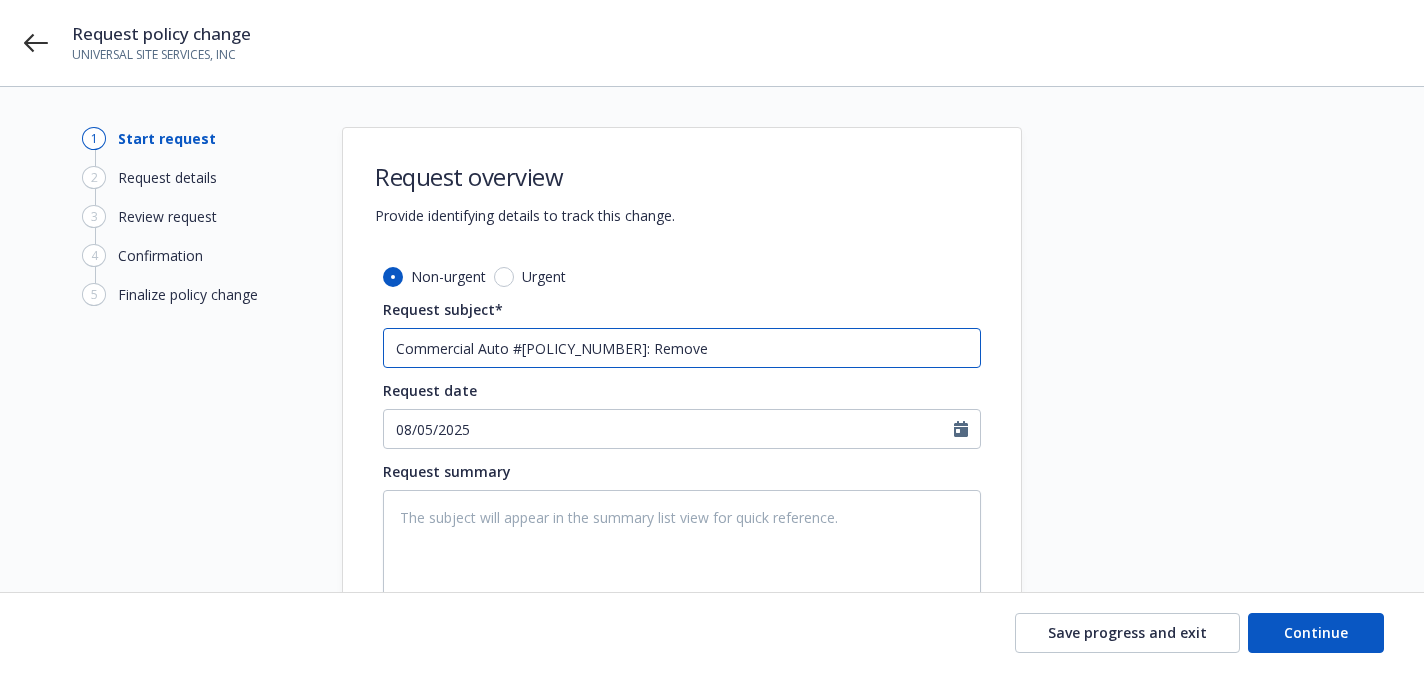 type on "x" 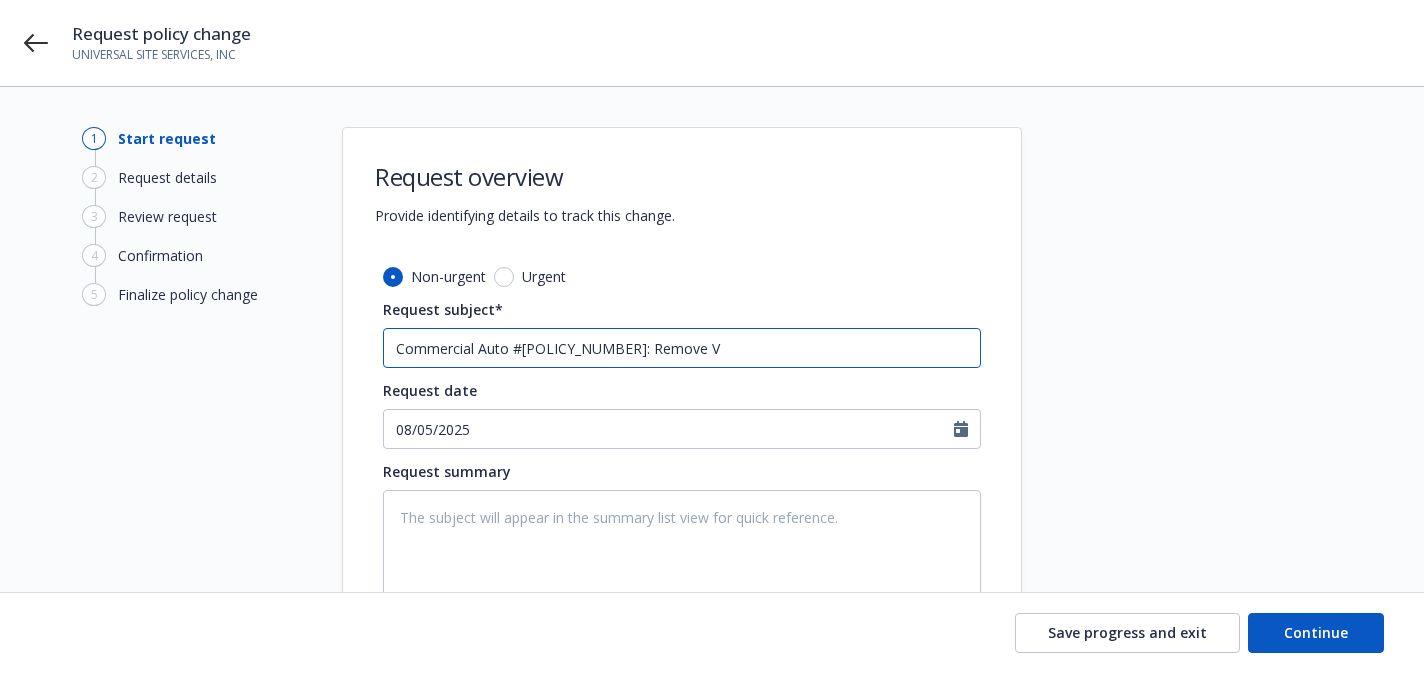 type on "x" 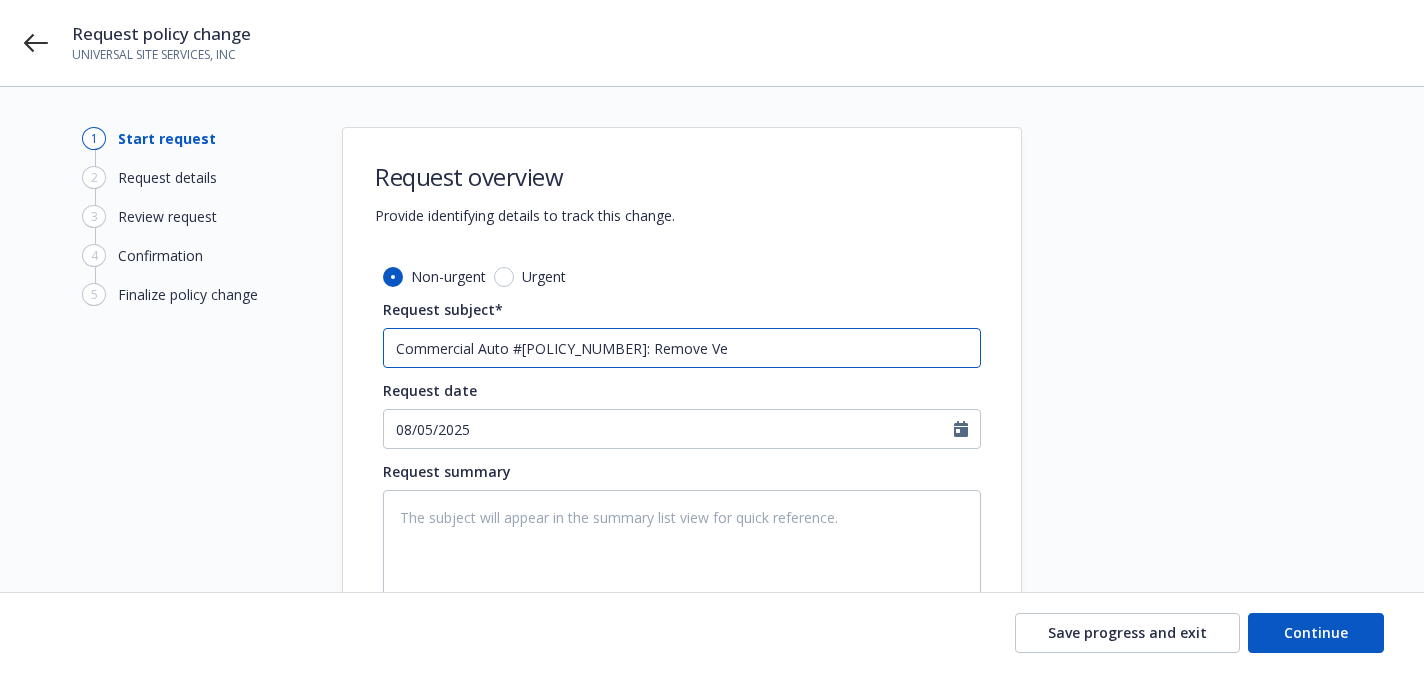 type on "Commercial Auto #810-5Y160156-24-43-G: Remove Veh" 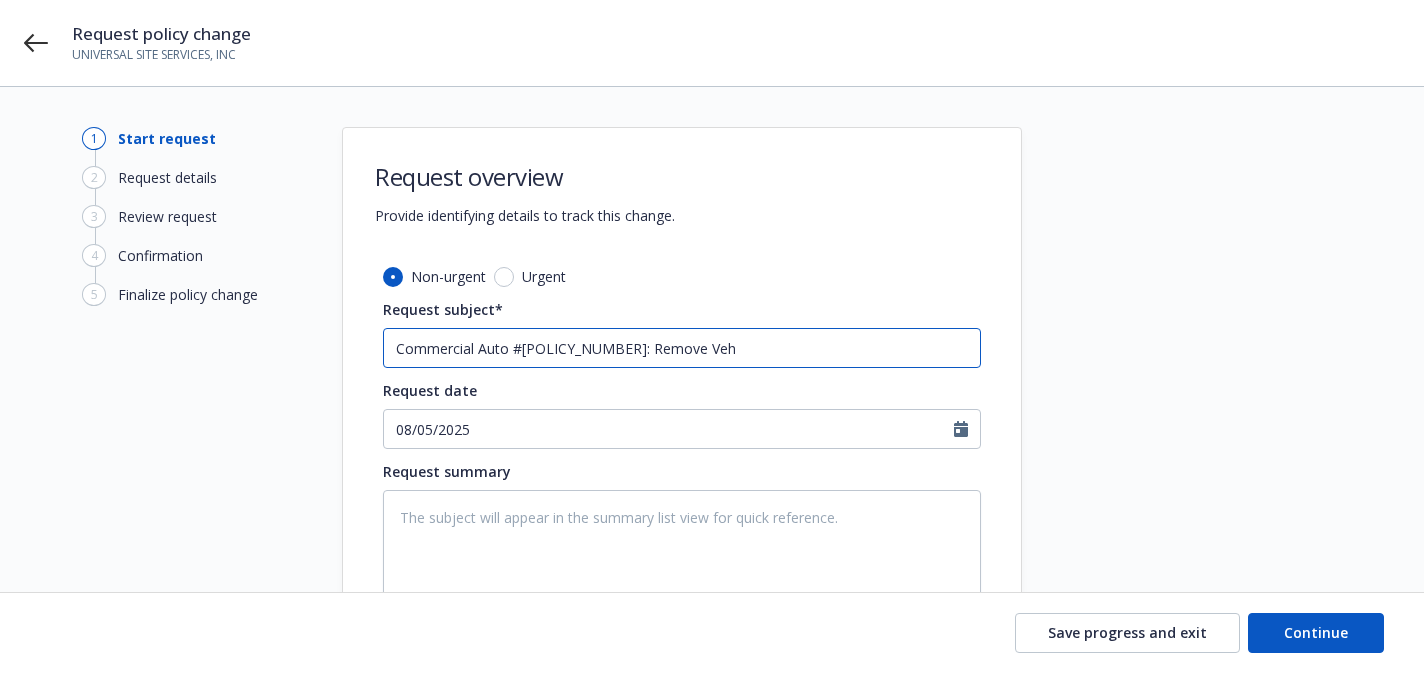 type on "x" 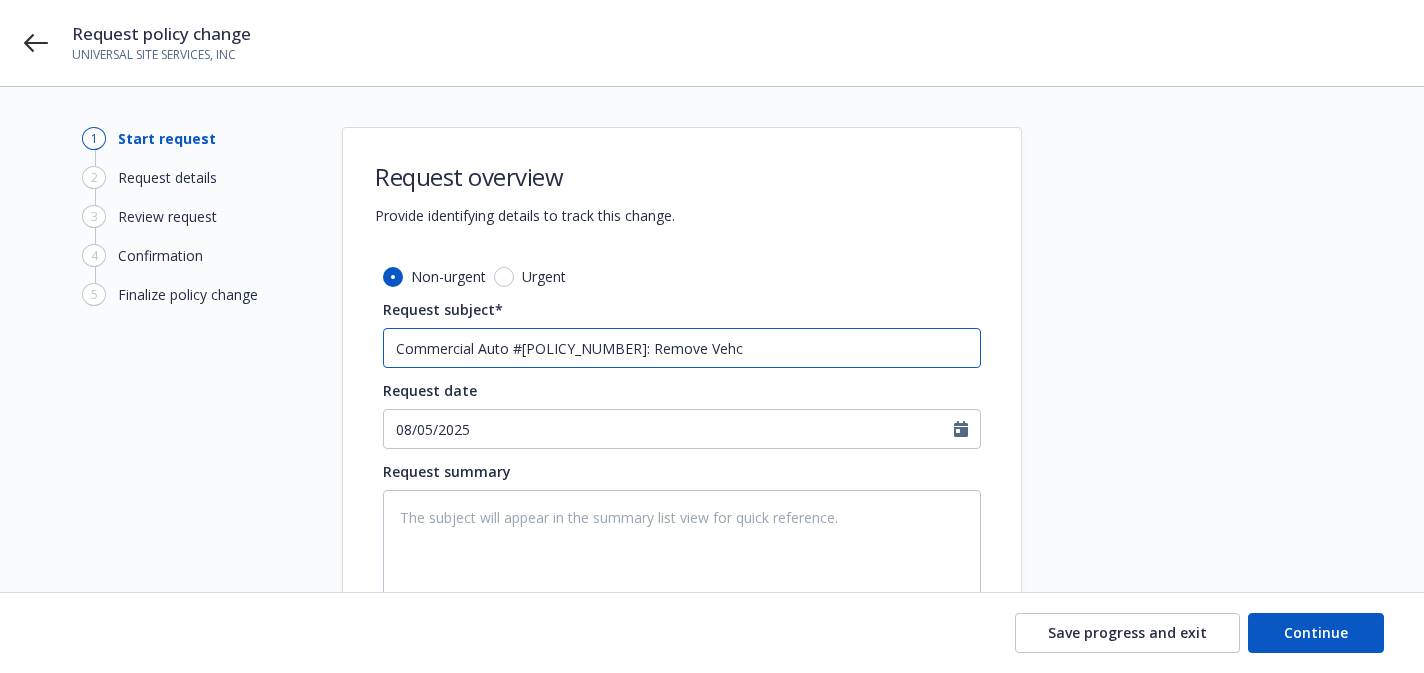 type on "x" 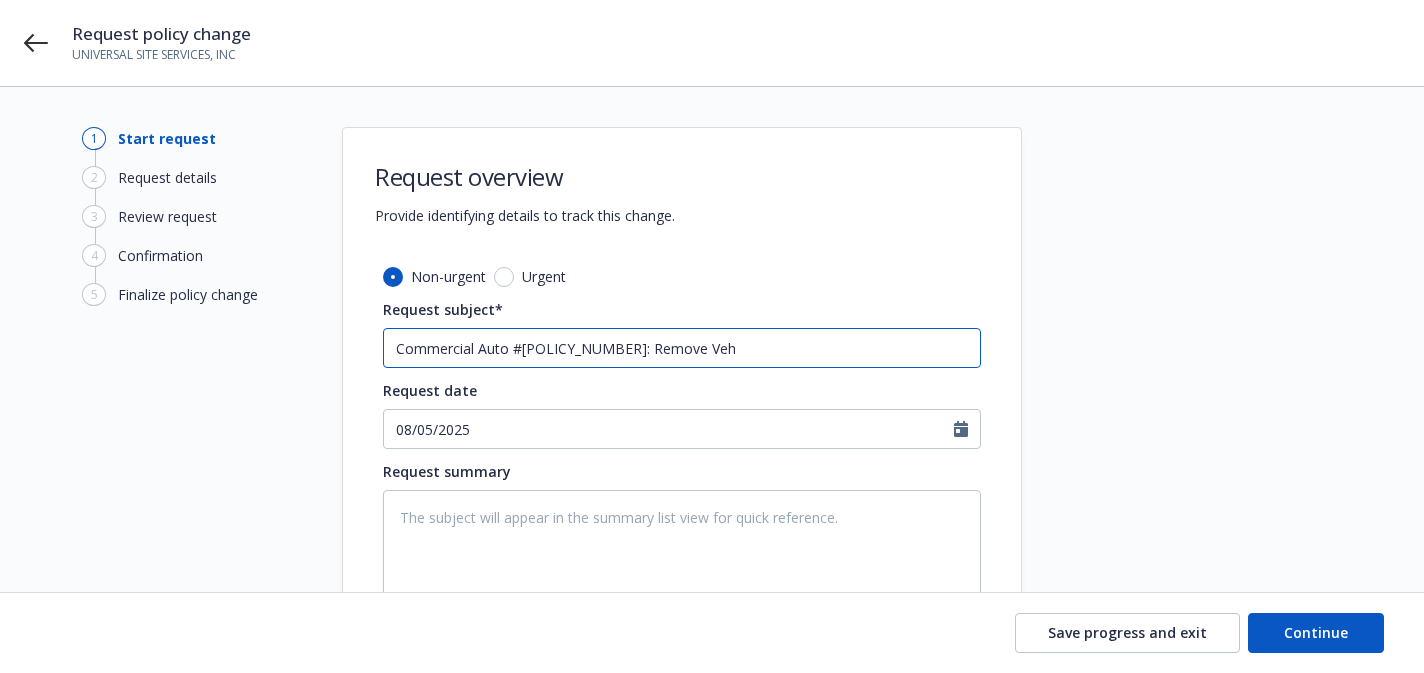 type on "x" 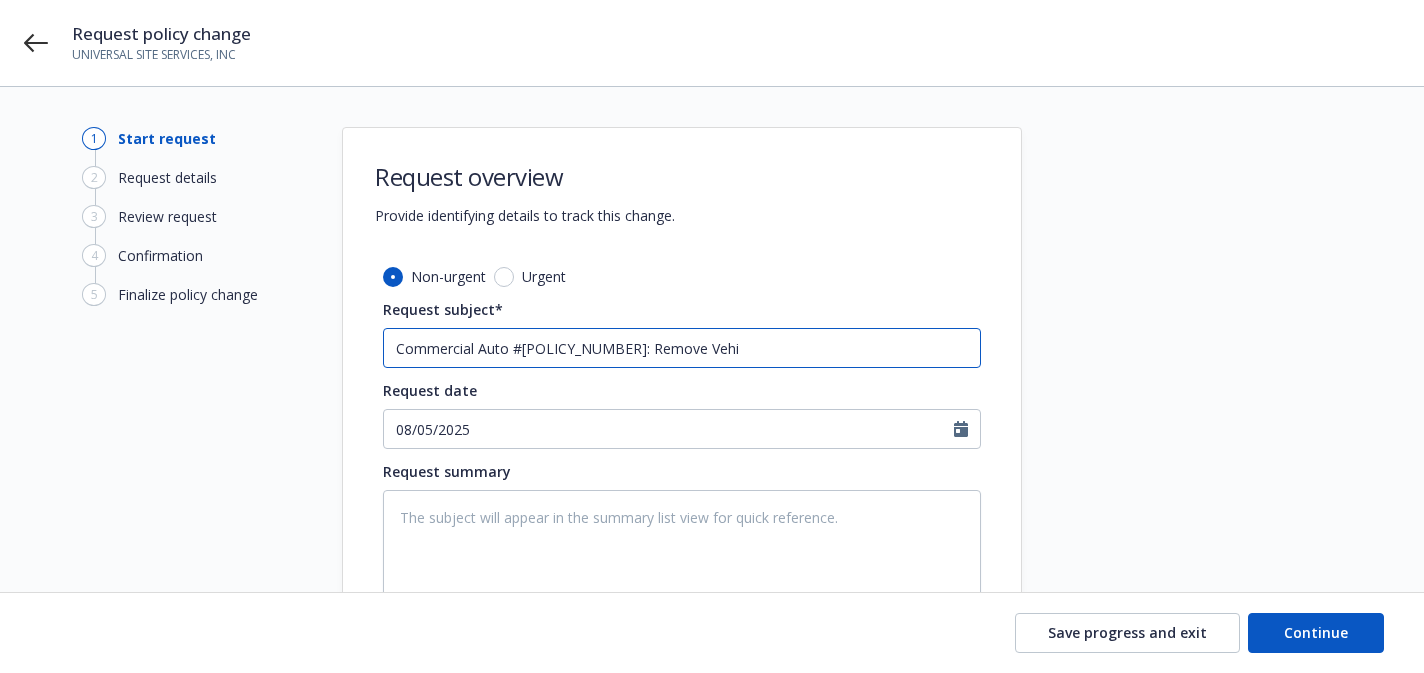 type on "x" 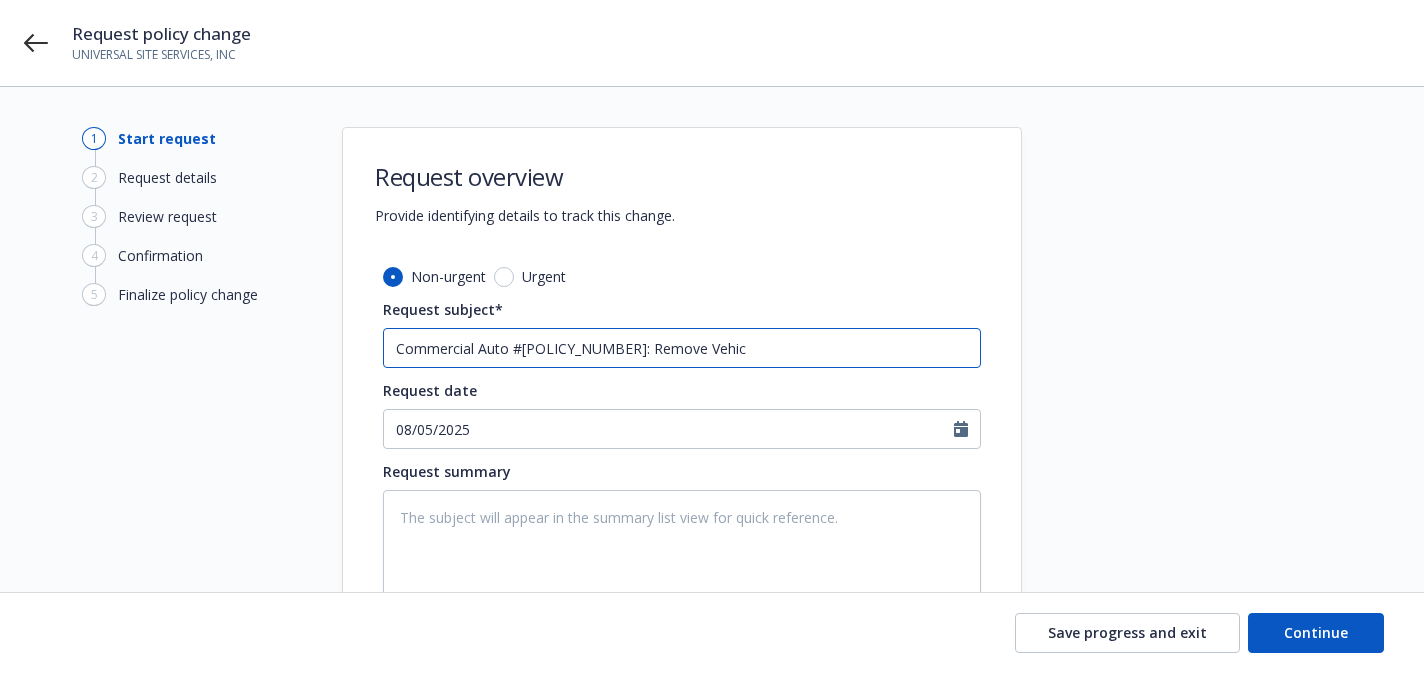 type on "x" 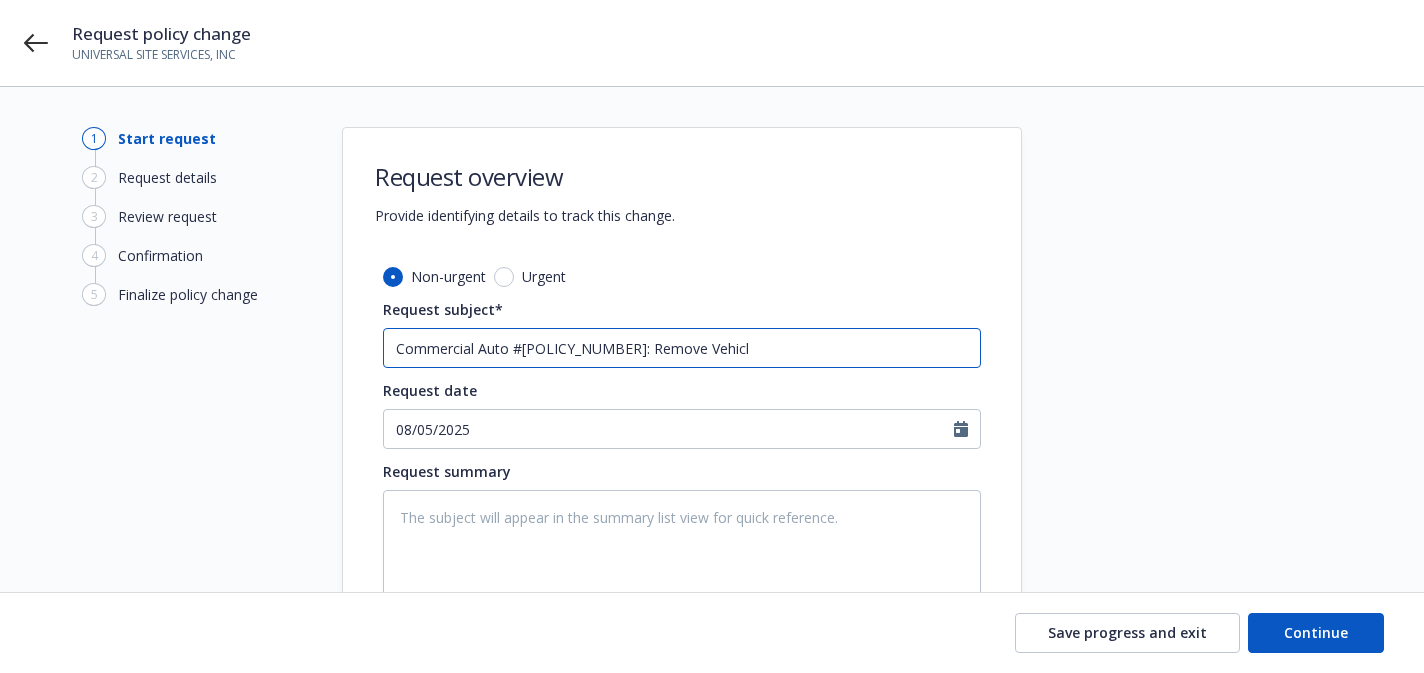 type on "x" 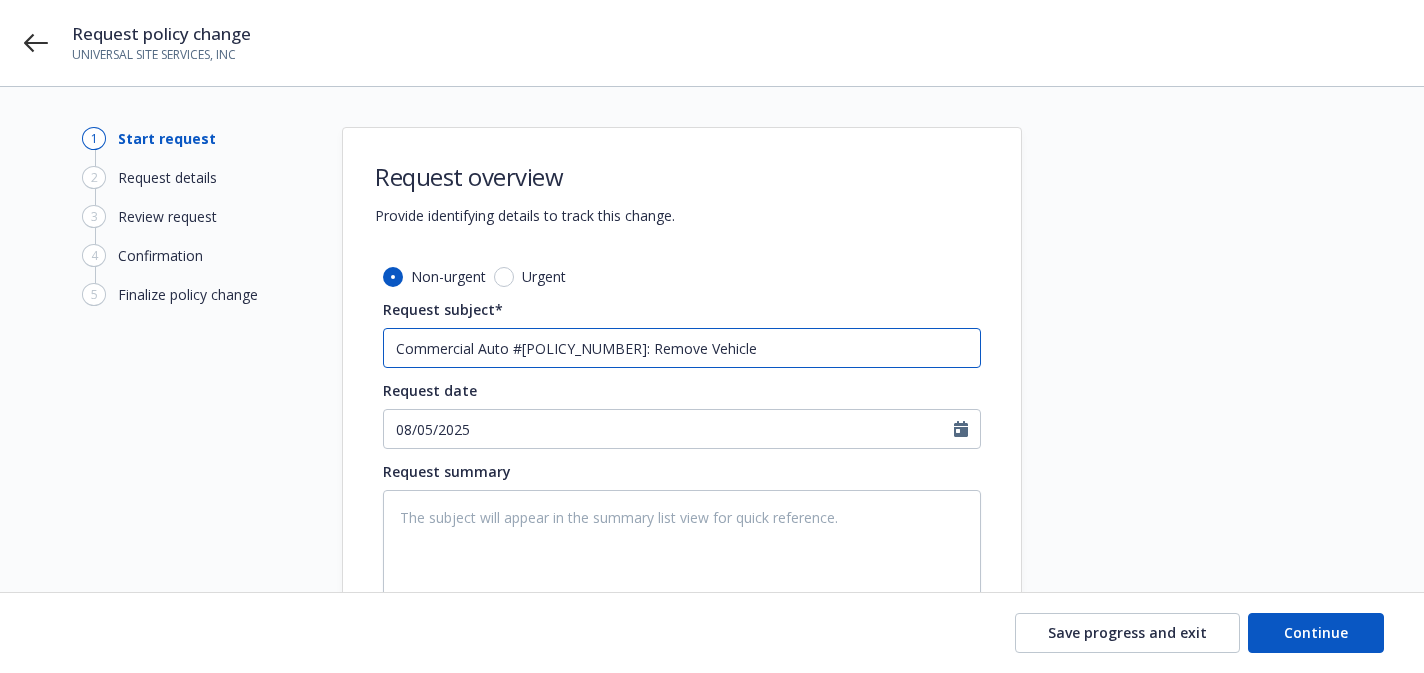 type on "x" 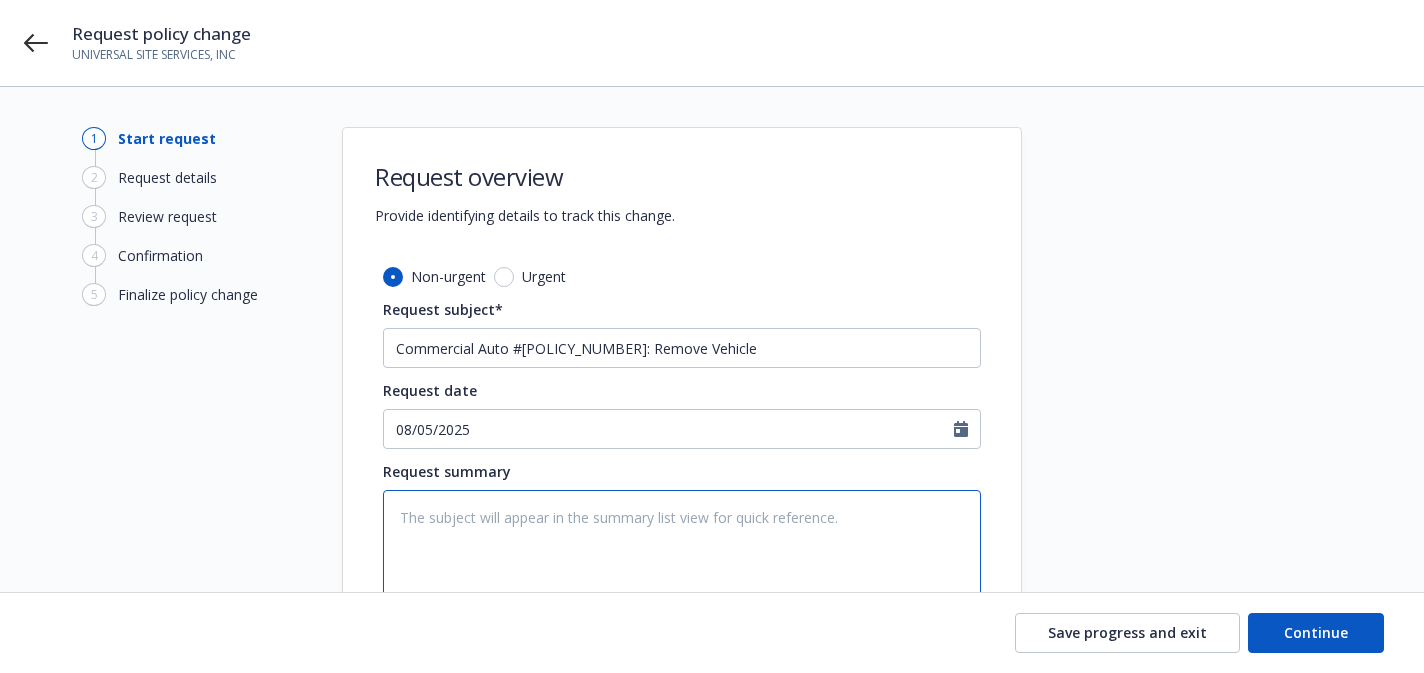 click at bounding box center [682, 549] 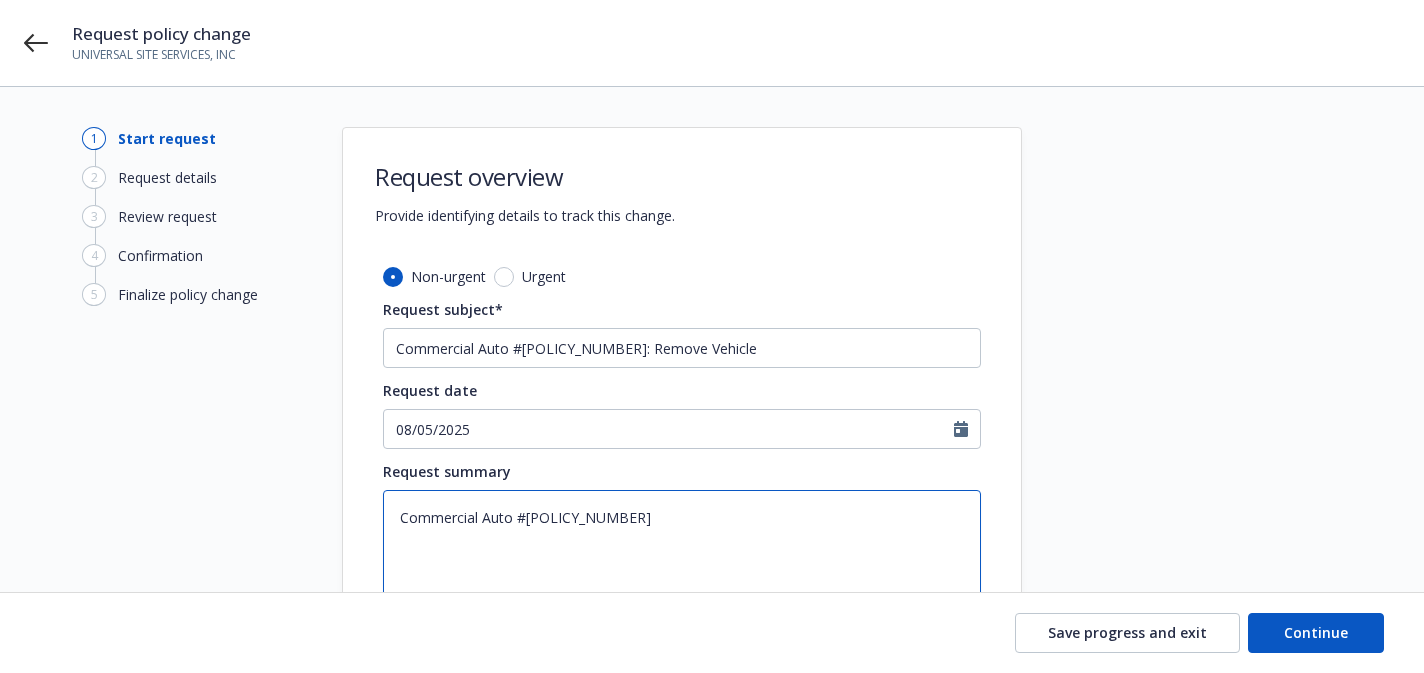 type on "x" 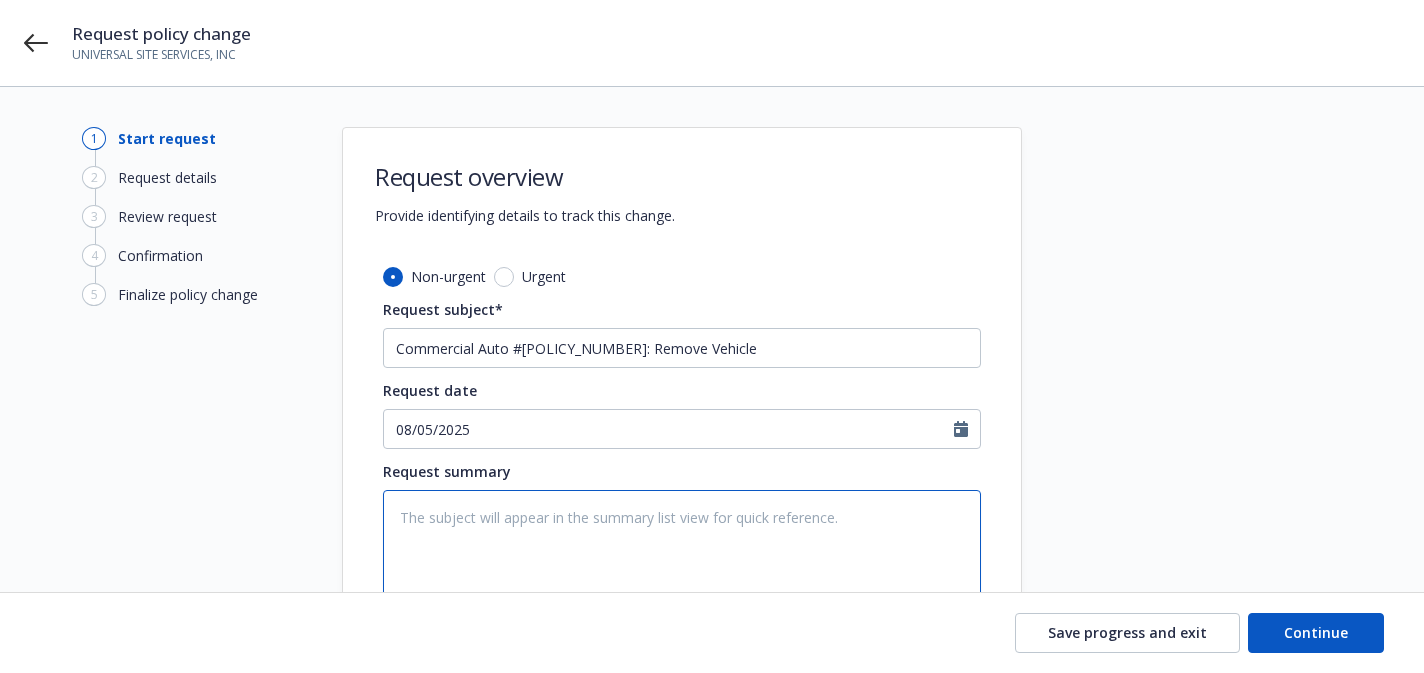 paste on "2010 Ford F150 Pickup (CA Plates)" 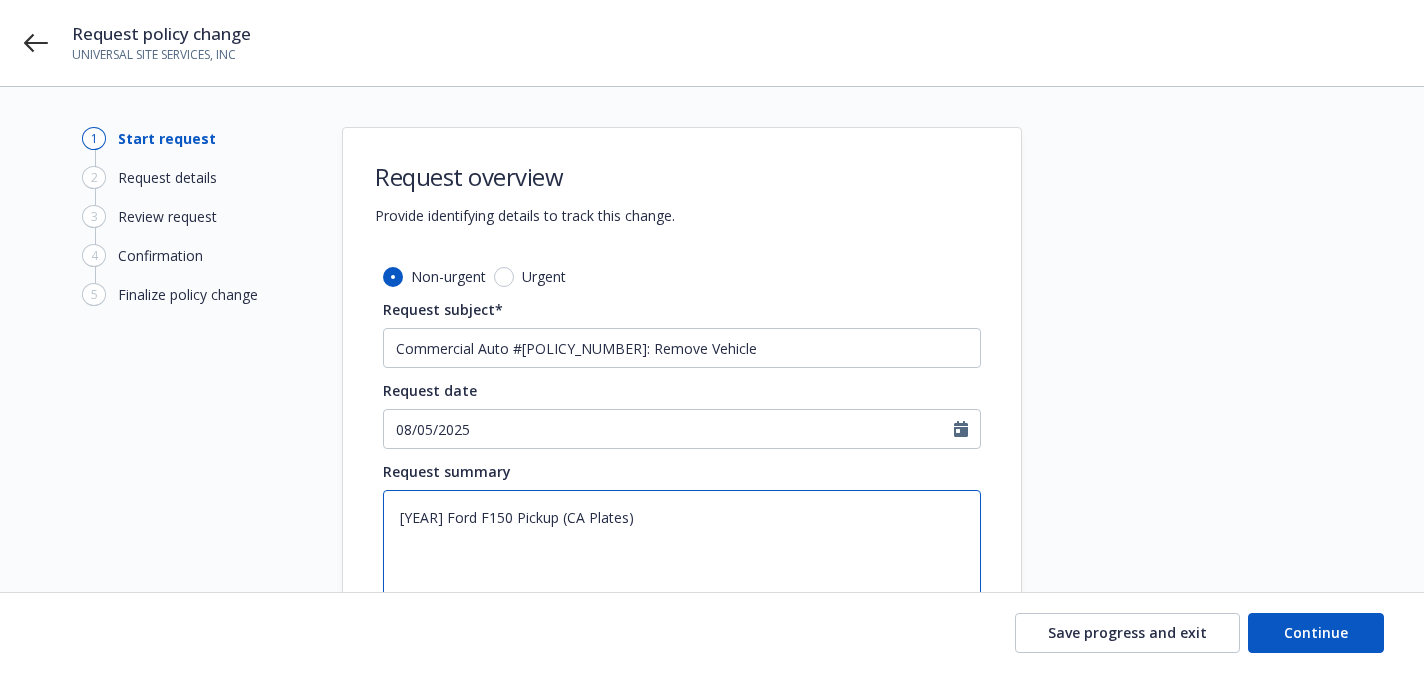 click on "2010 Ford F150 Pickup (CA Plates)" at bounding box center (682, 549) 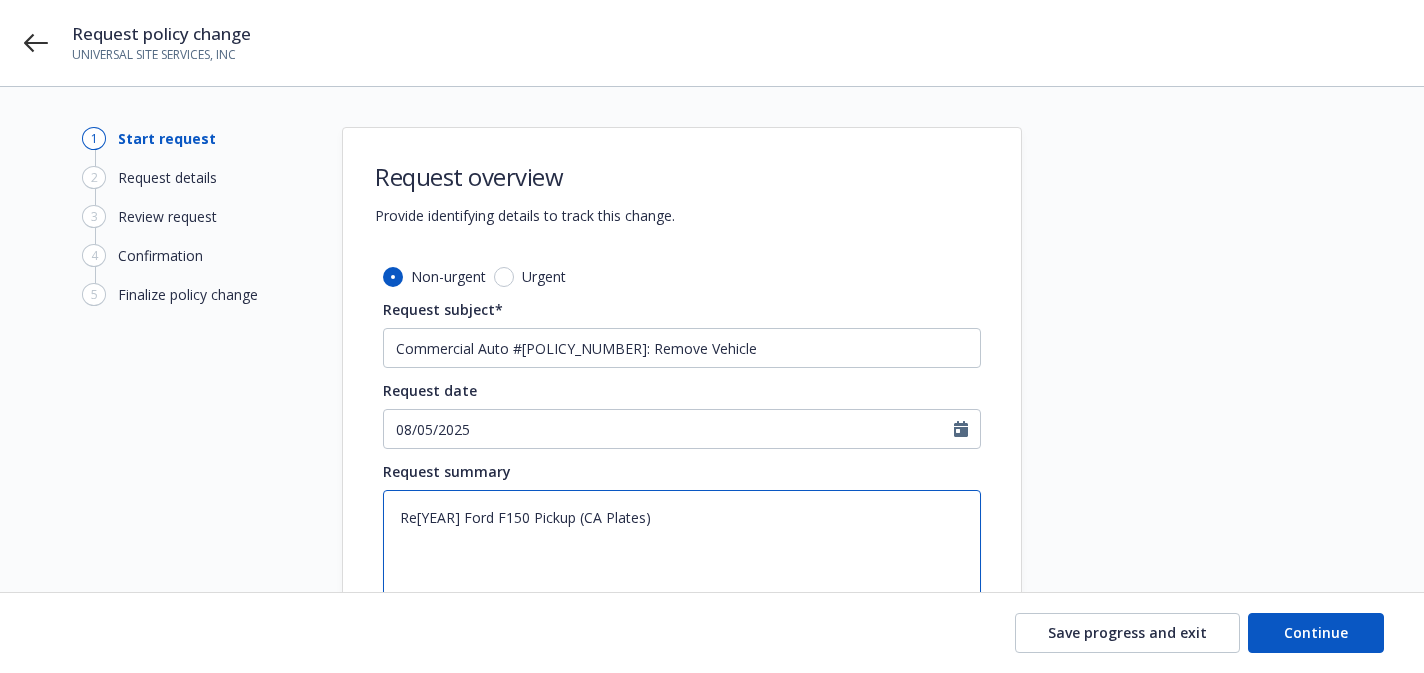 type on "x" 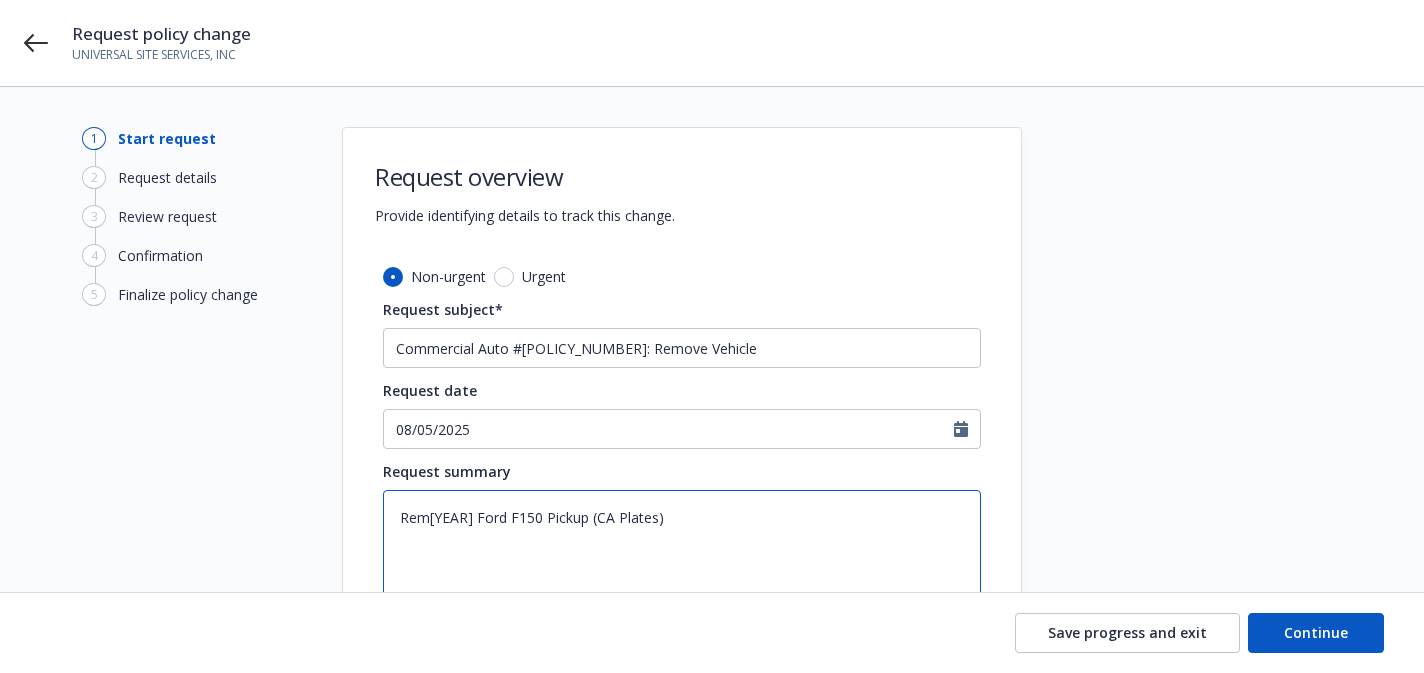 type on "Remo2010 Ford F150 Pickup (CA Plates)" 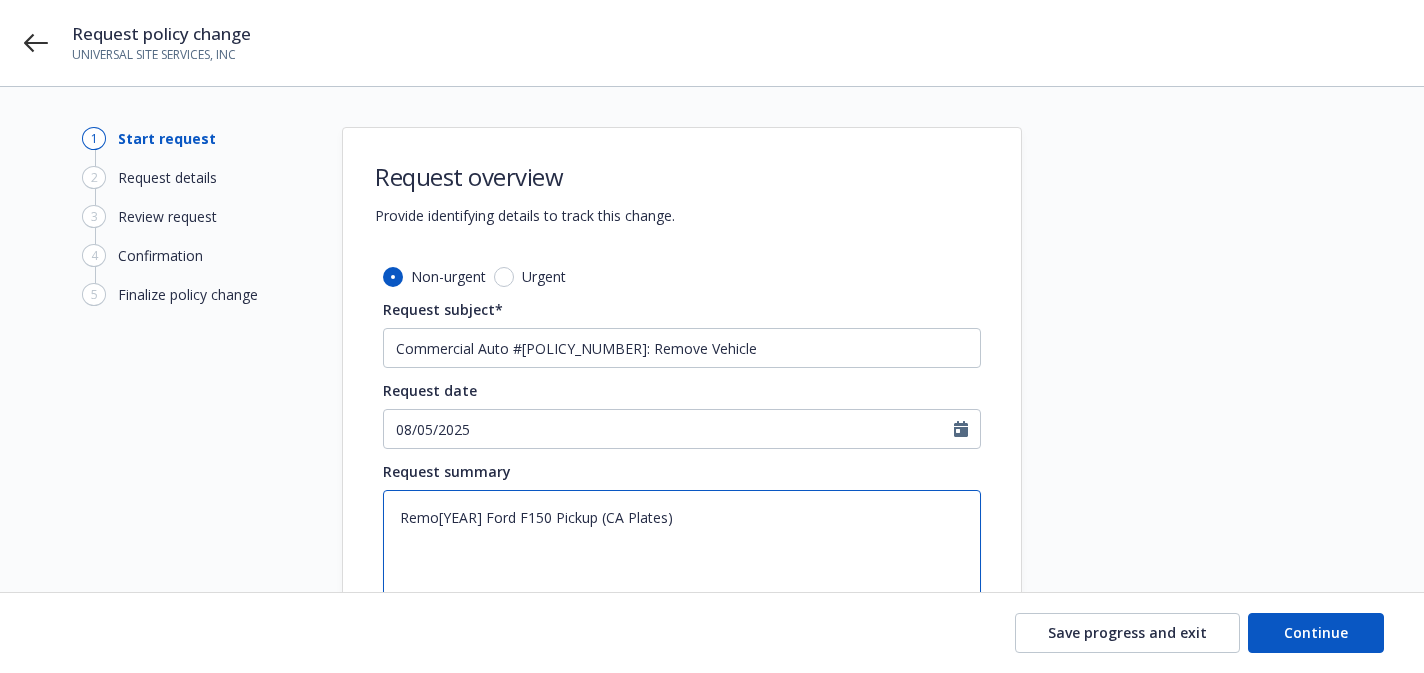 type on "x" 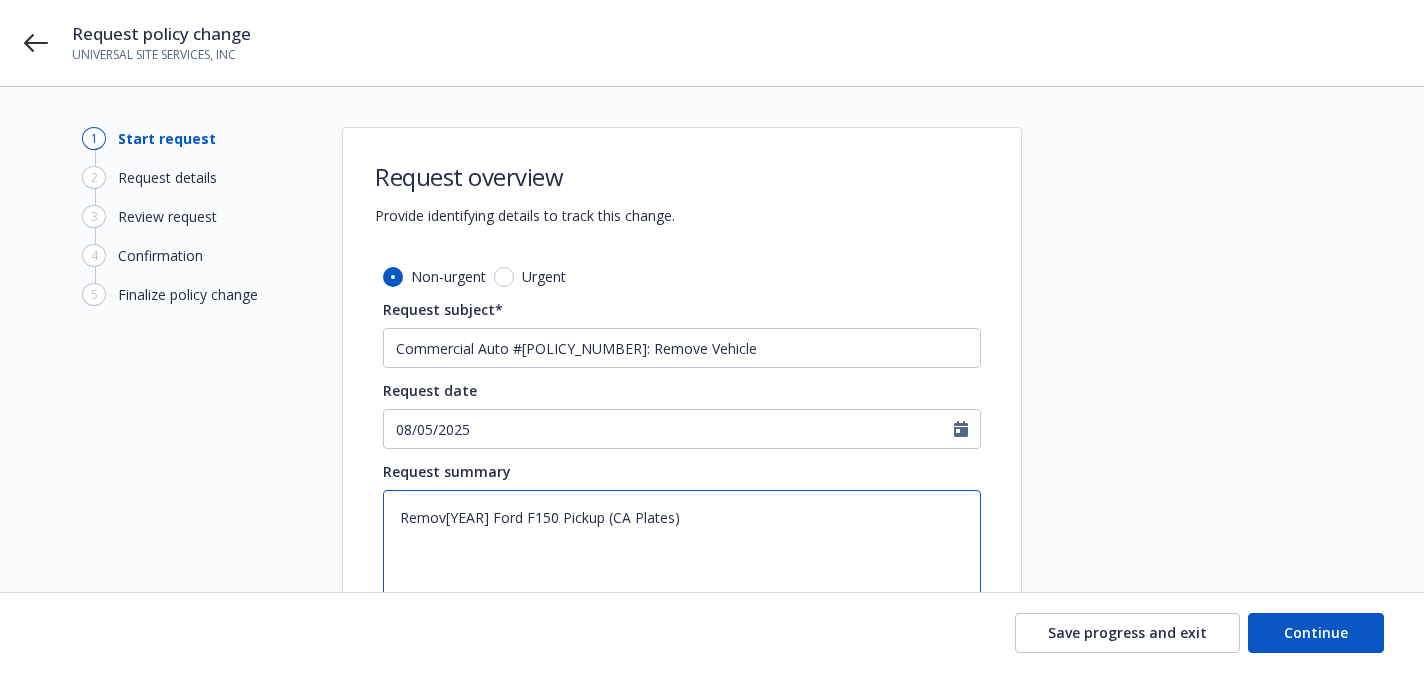 type on "x" 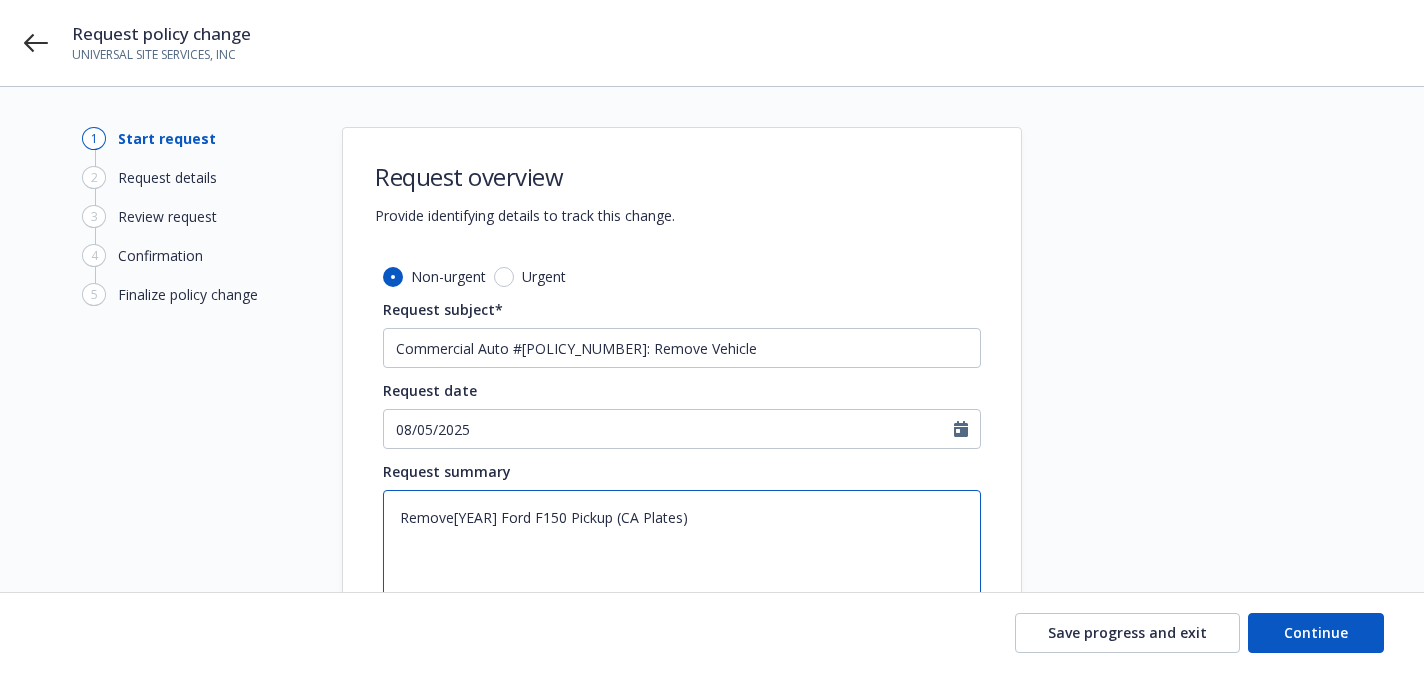 type on "x" 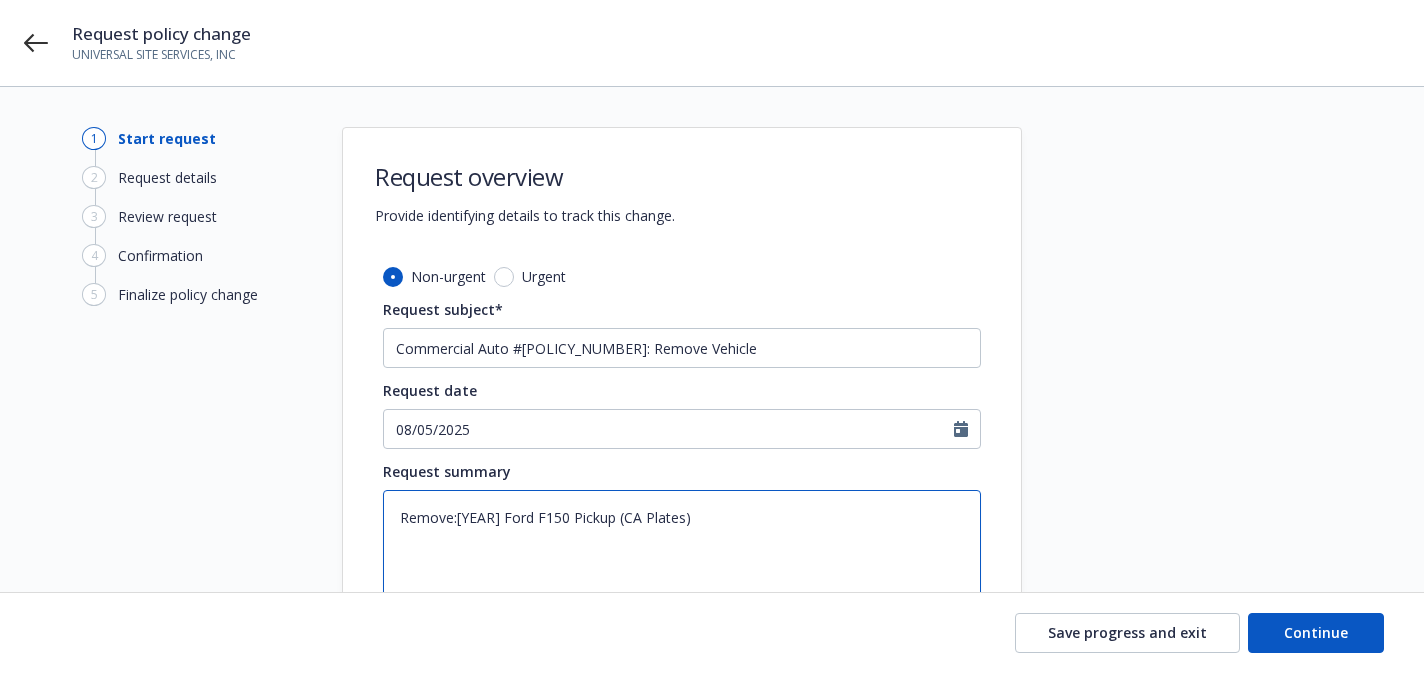 type on "Remove: 2010 Ford F150 Pickup (CA Plates)" 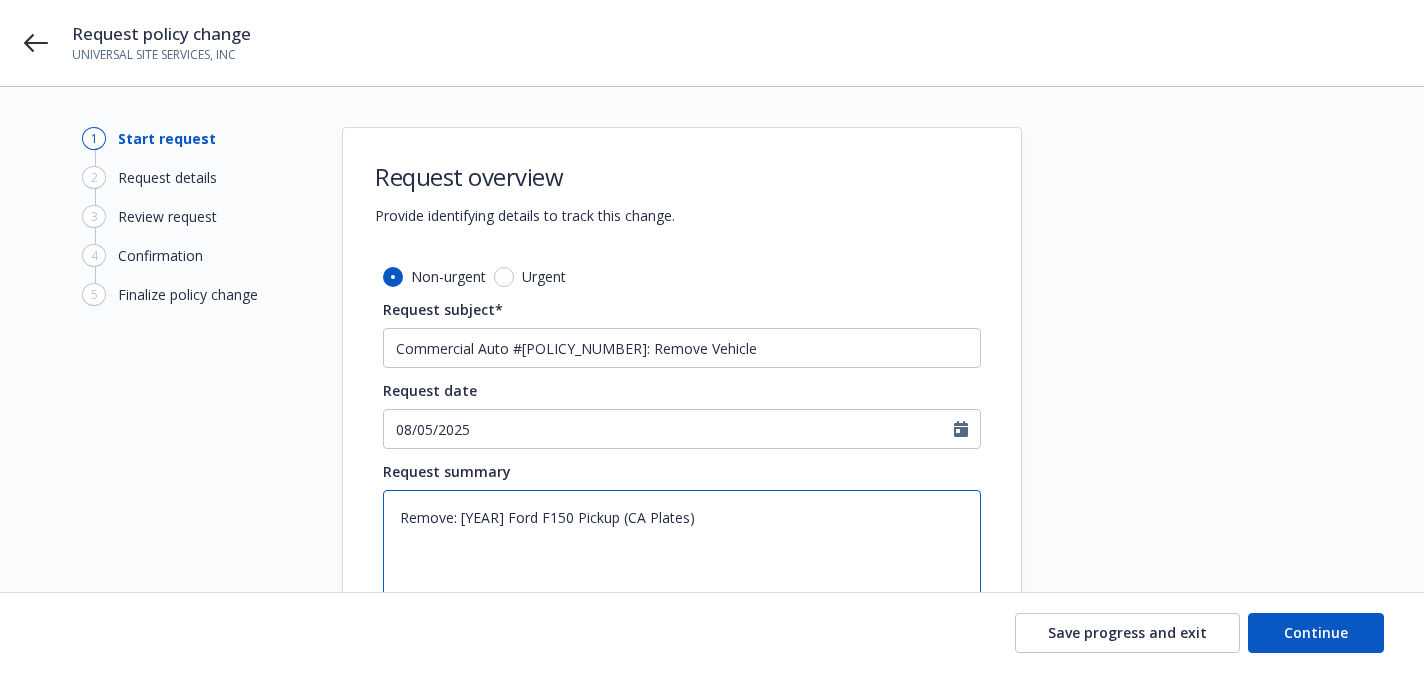 type on "x" 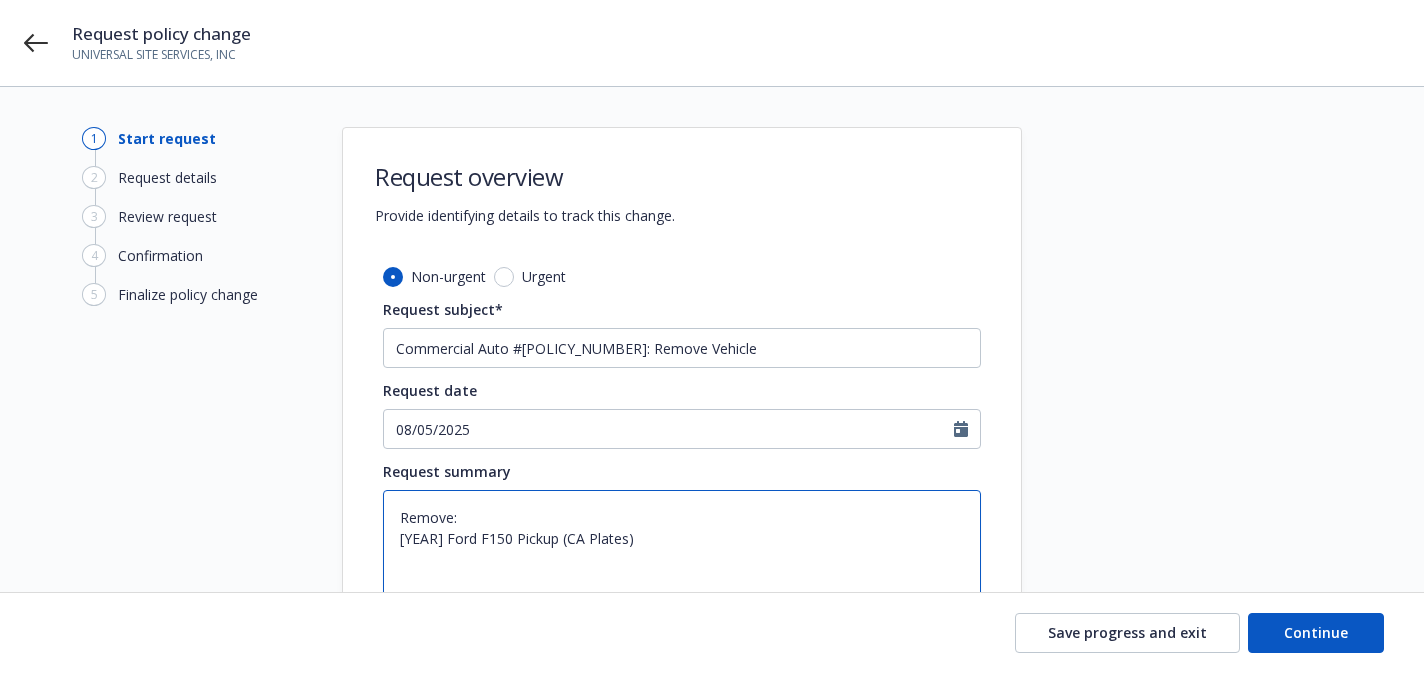 type on "Remove:
2010 Ford F150 Pickup (CA Plates)" 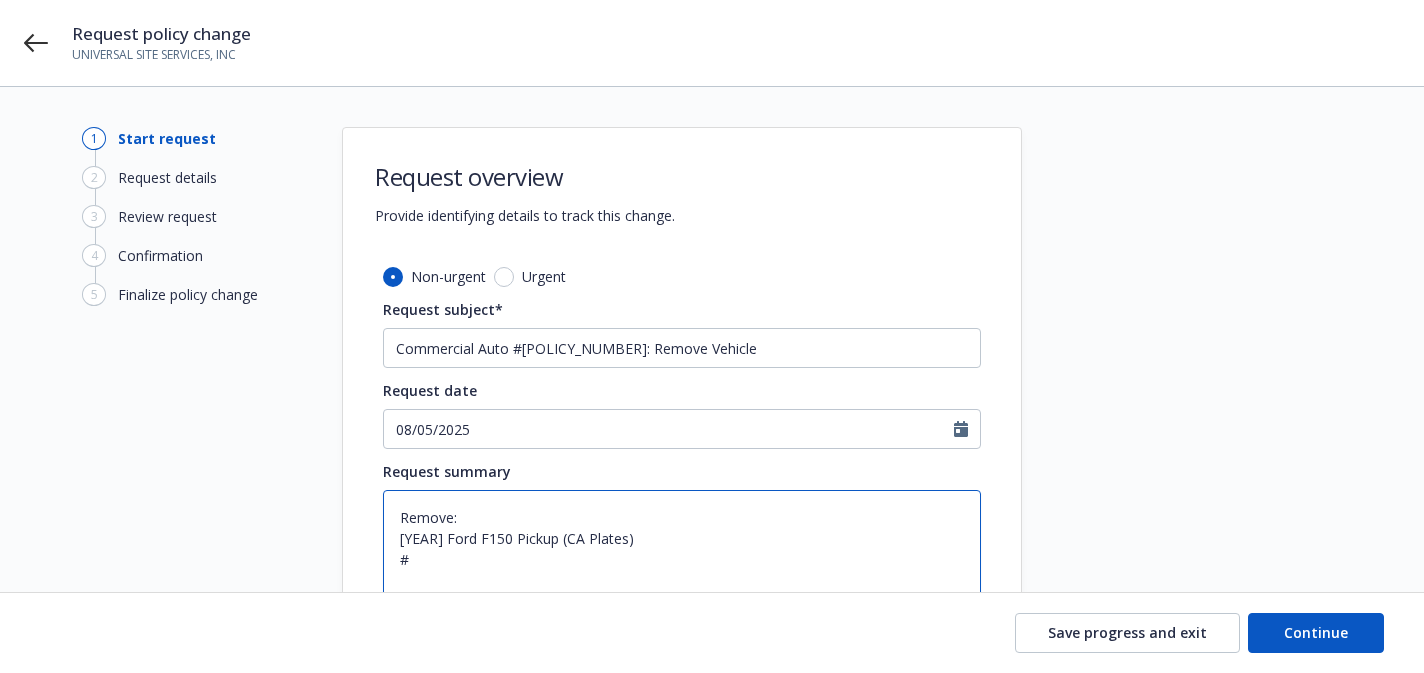 paste on "1FTMF1CW3AKB55735" 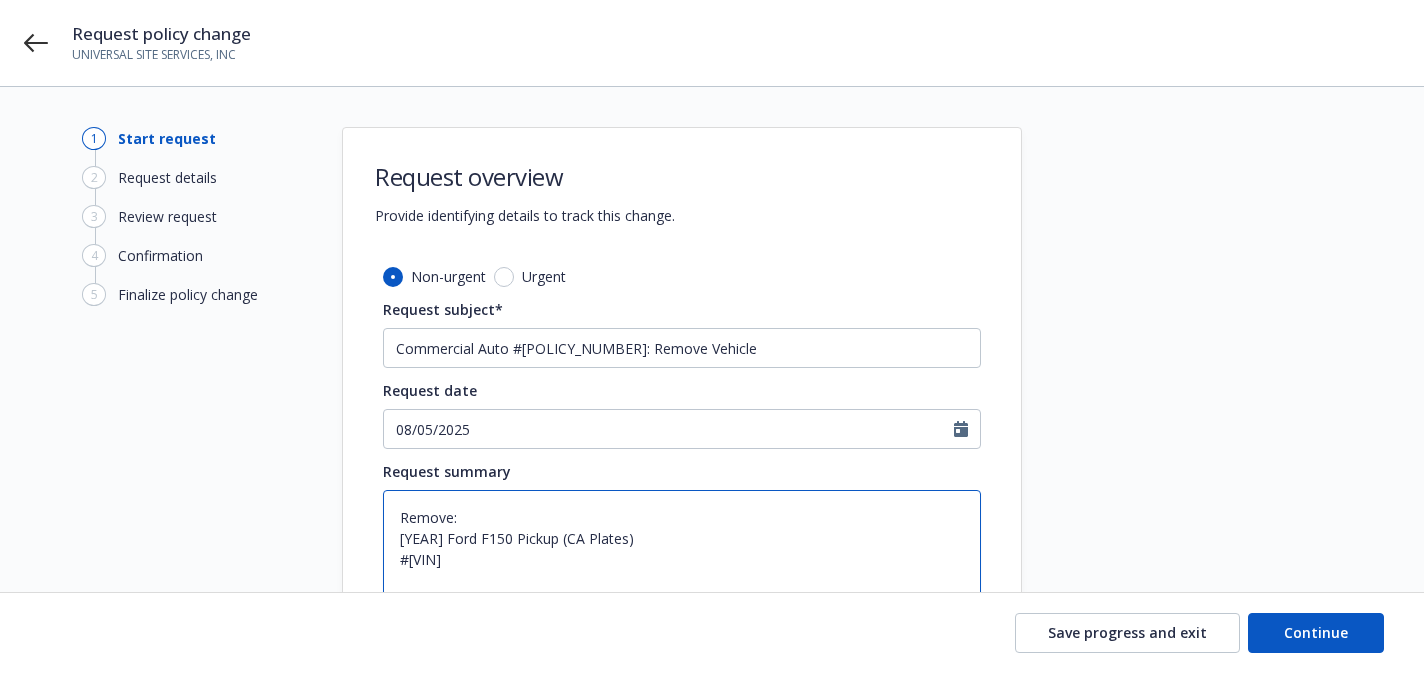 type on "Remove:
2010 Ford F150 Pickup (CA Plates)
#1FTMF1CW3AKB55735" 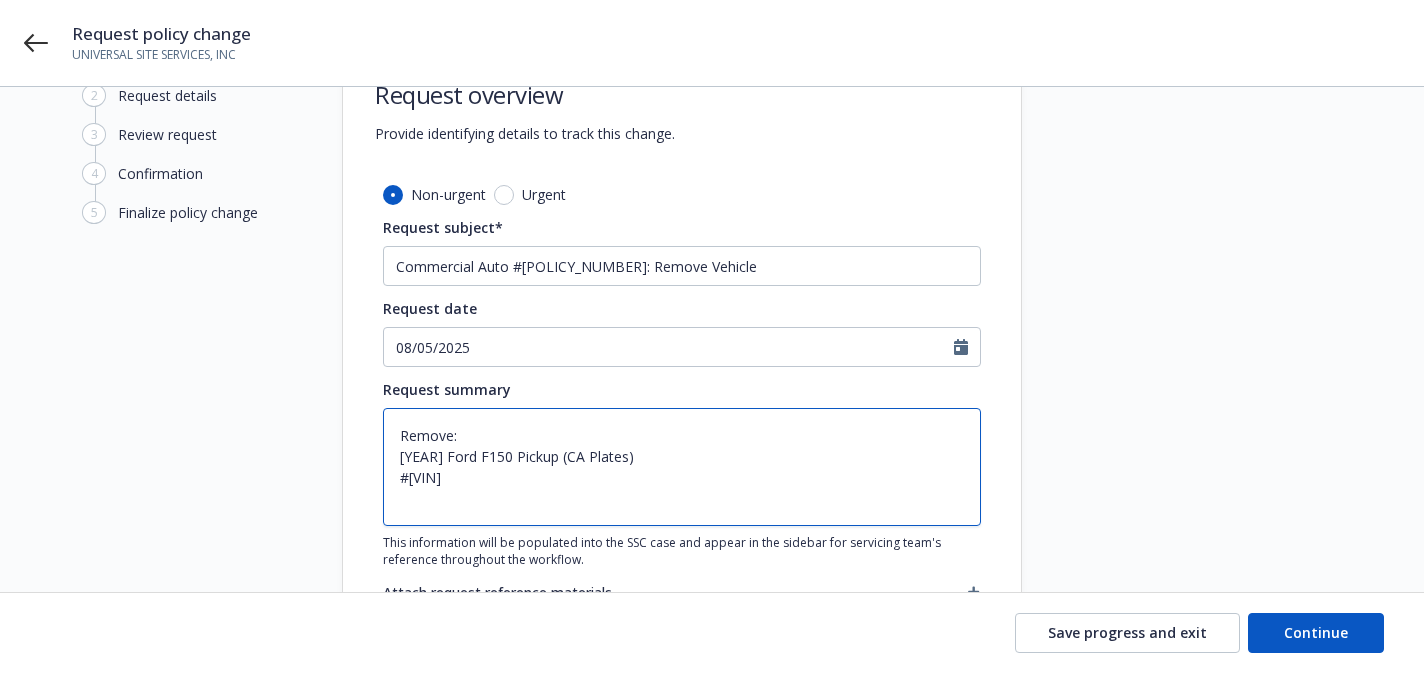 scroll, scrollTop: 101, scrollLeft: 0, axis: vertical 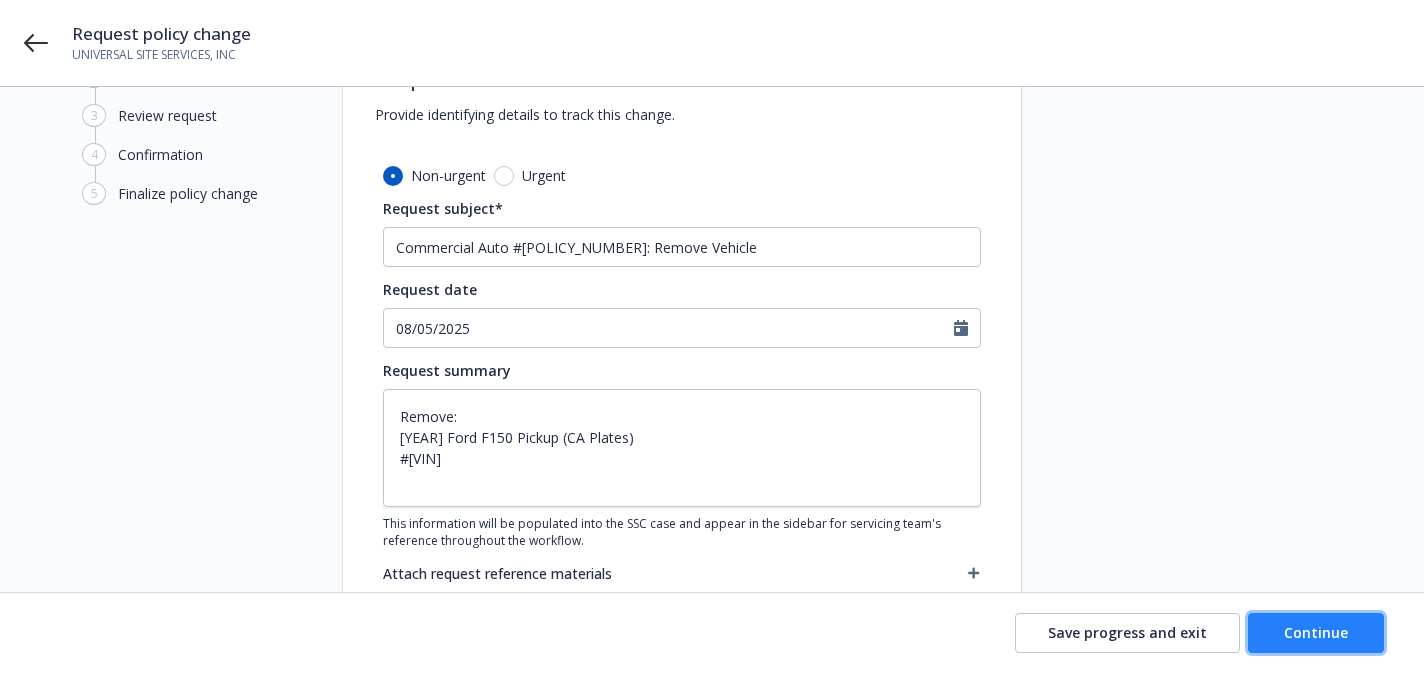 click on "Continue" at bounding box center [1316, 632] 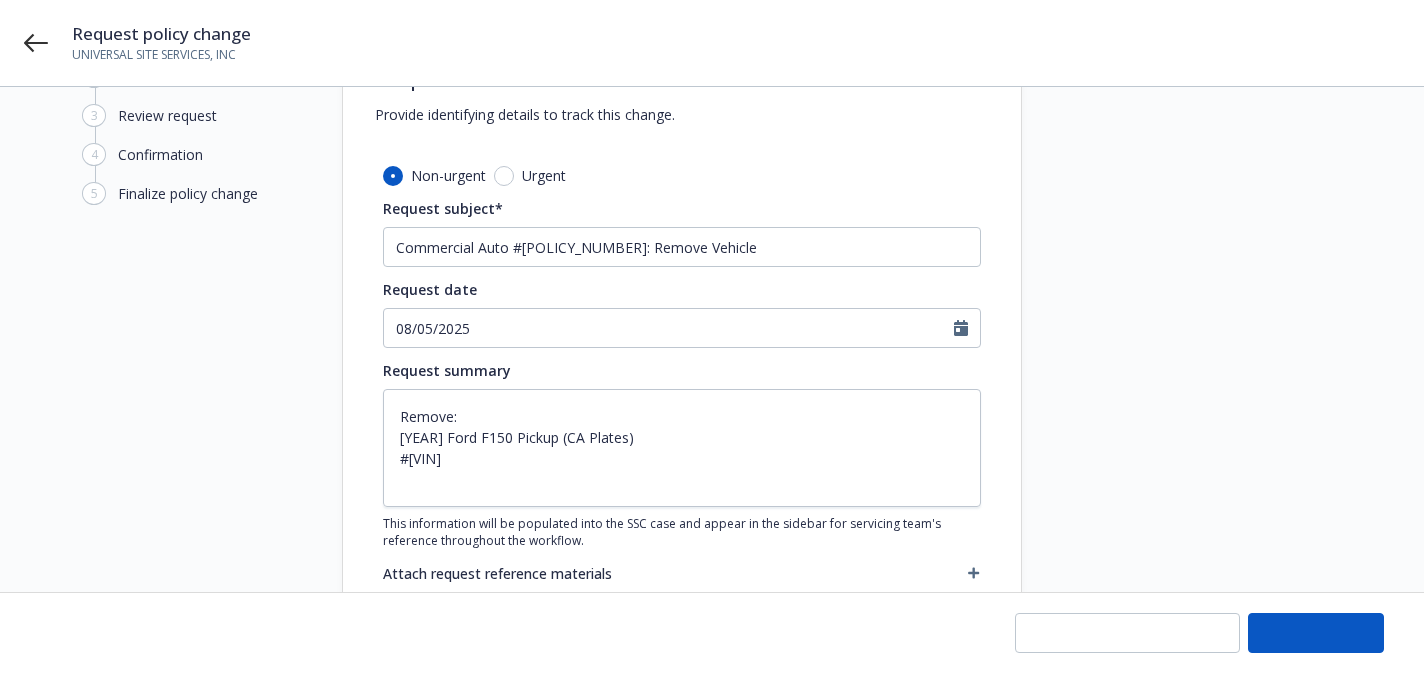 type on "x" 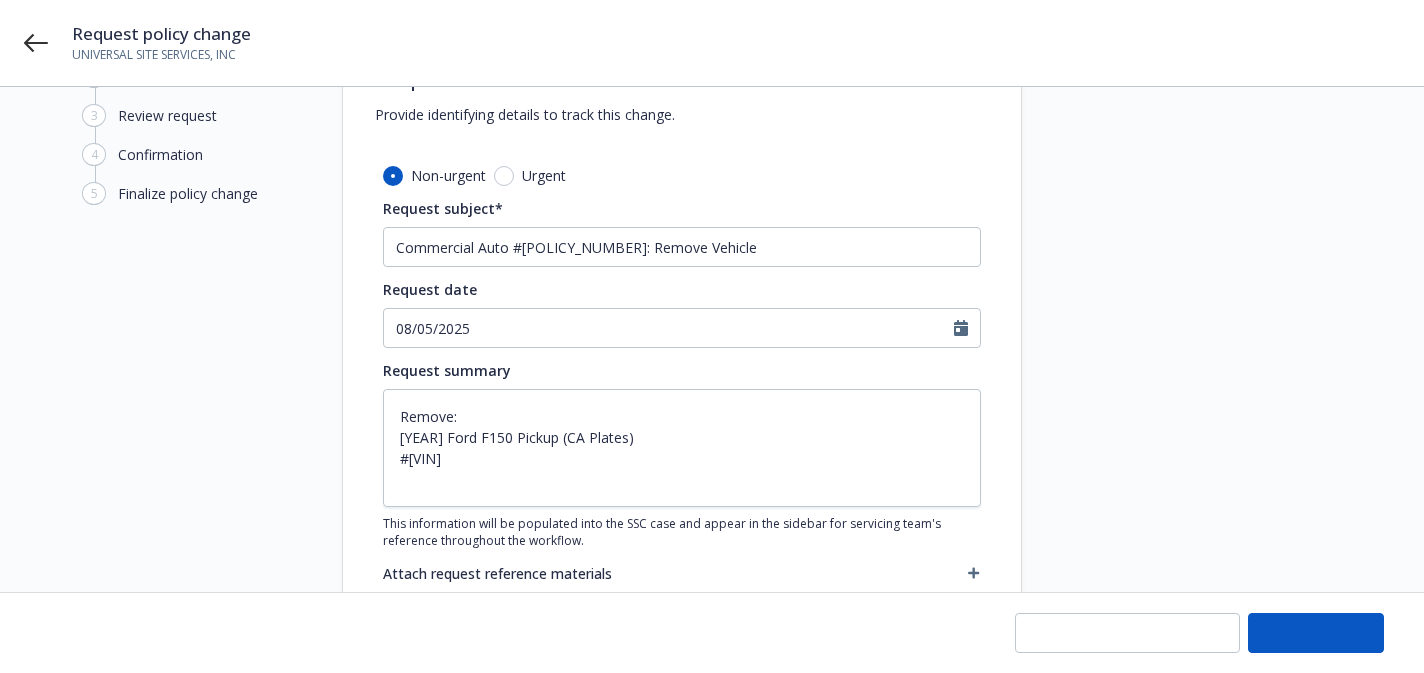 scroll, scrollTop: 0, scrollLeft: 0, axis: both 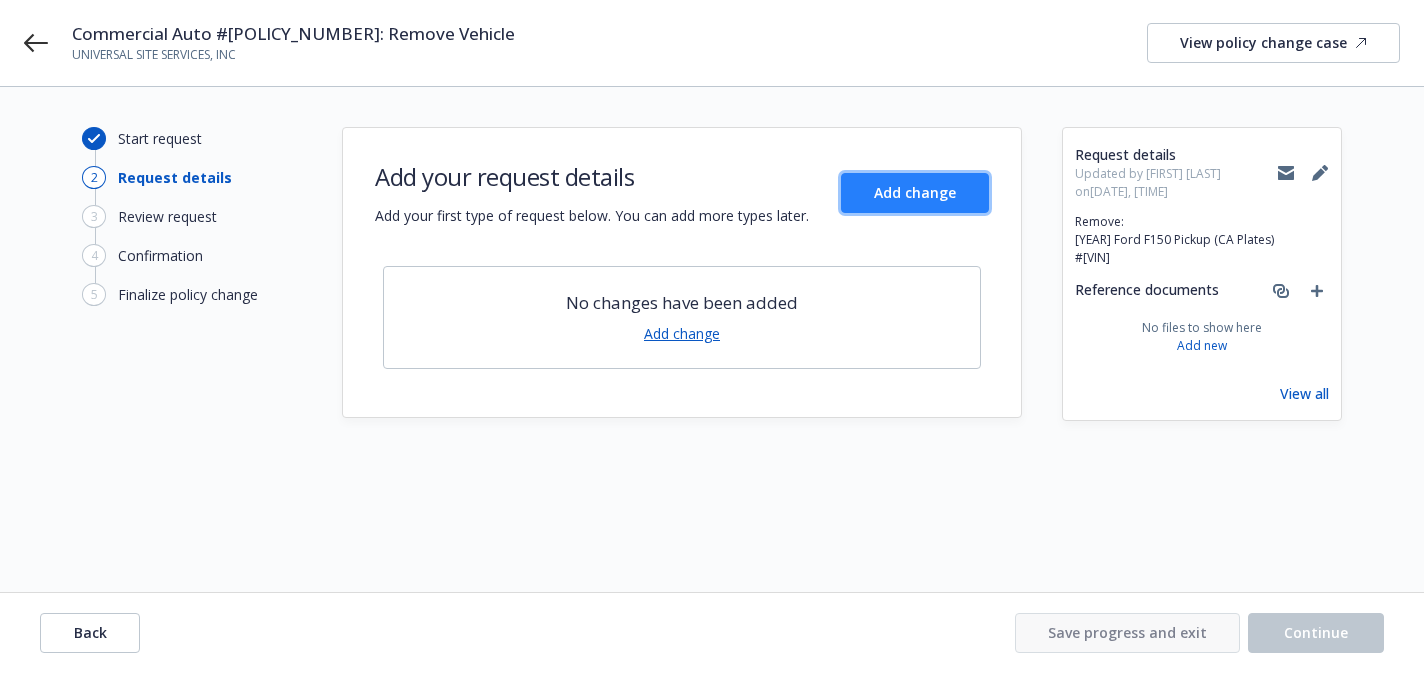 click on "Add change" at bounding box center [915, 193] 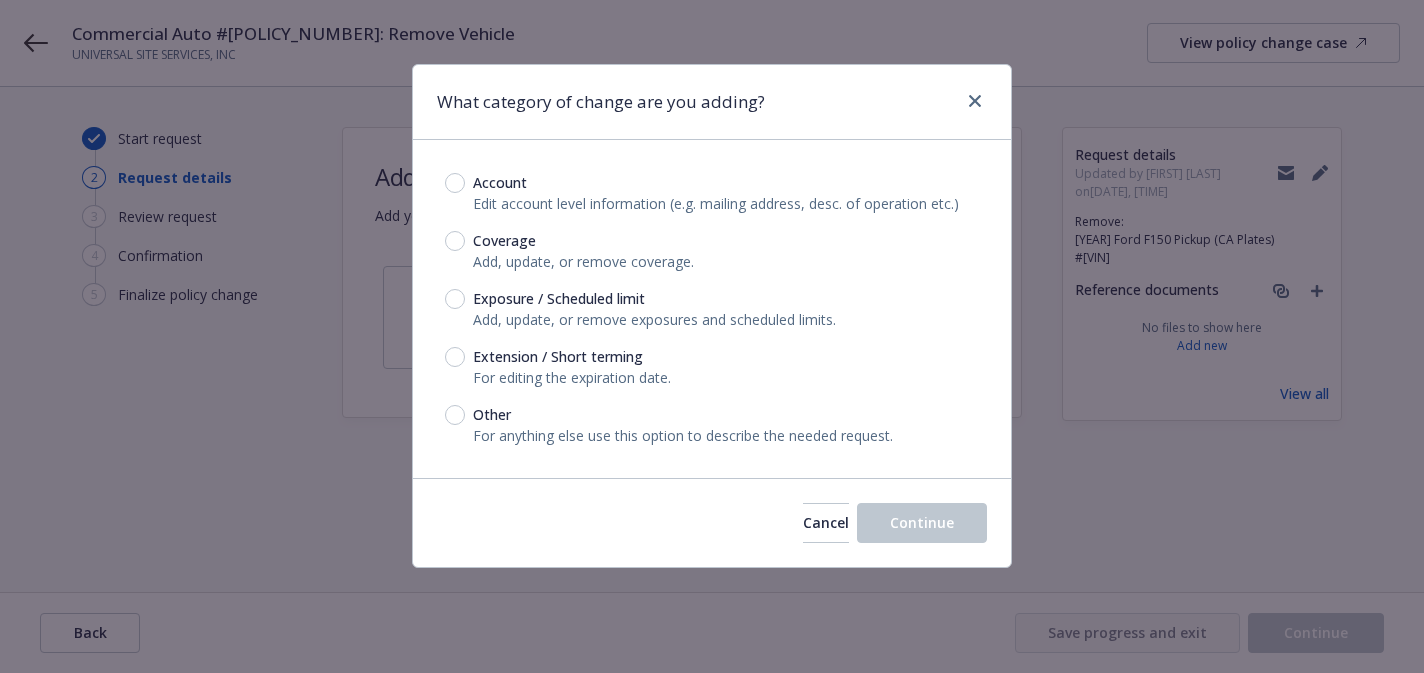 click on "Add, update, or remove exposures and scheduled limits." at bounding box center [654, 319] 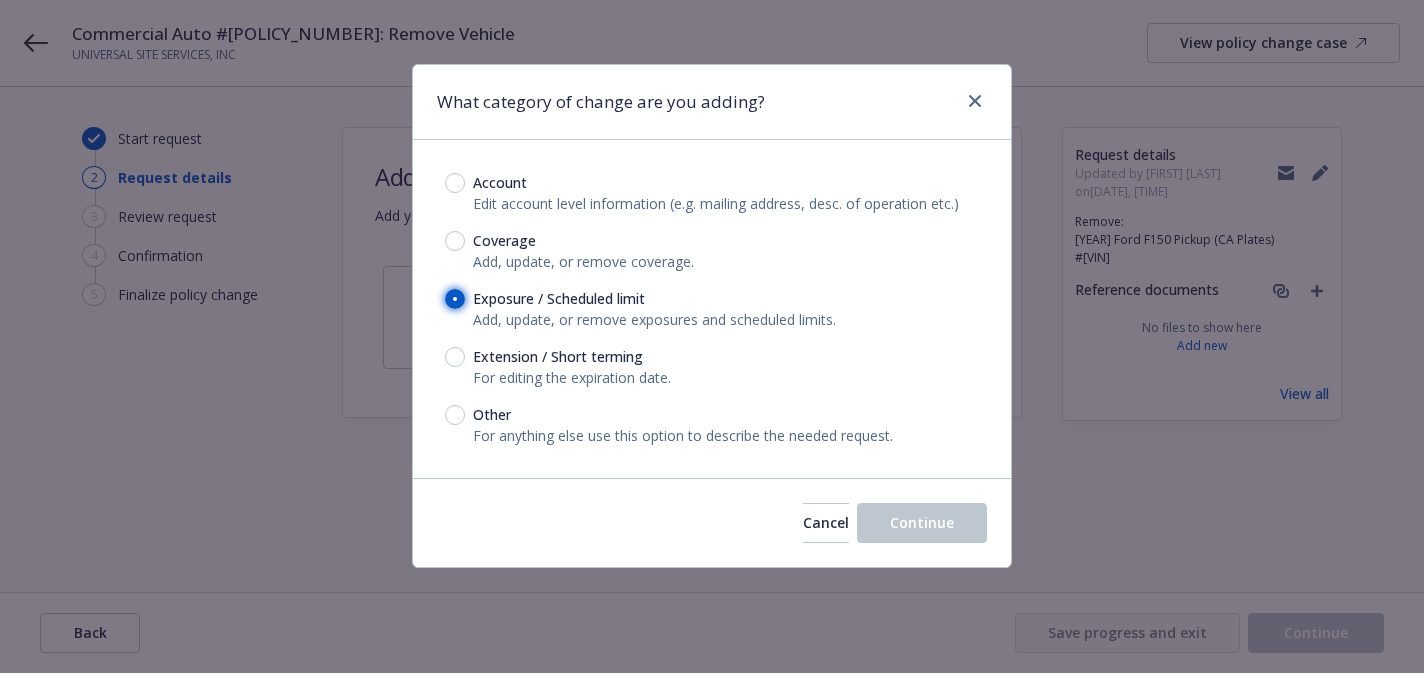 radio on "true" 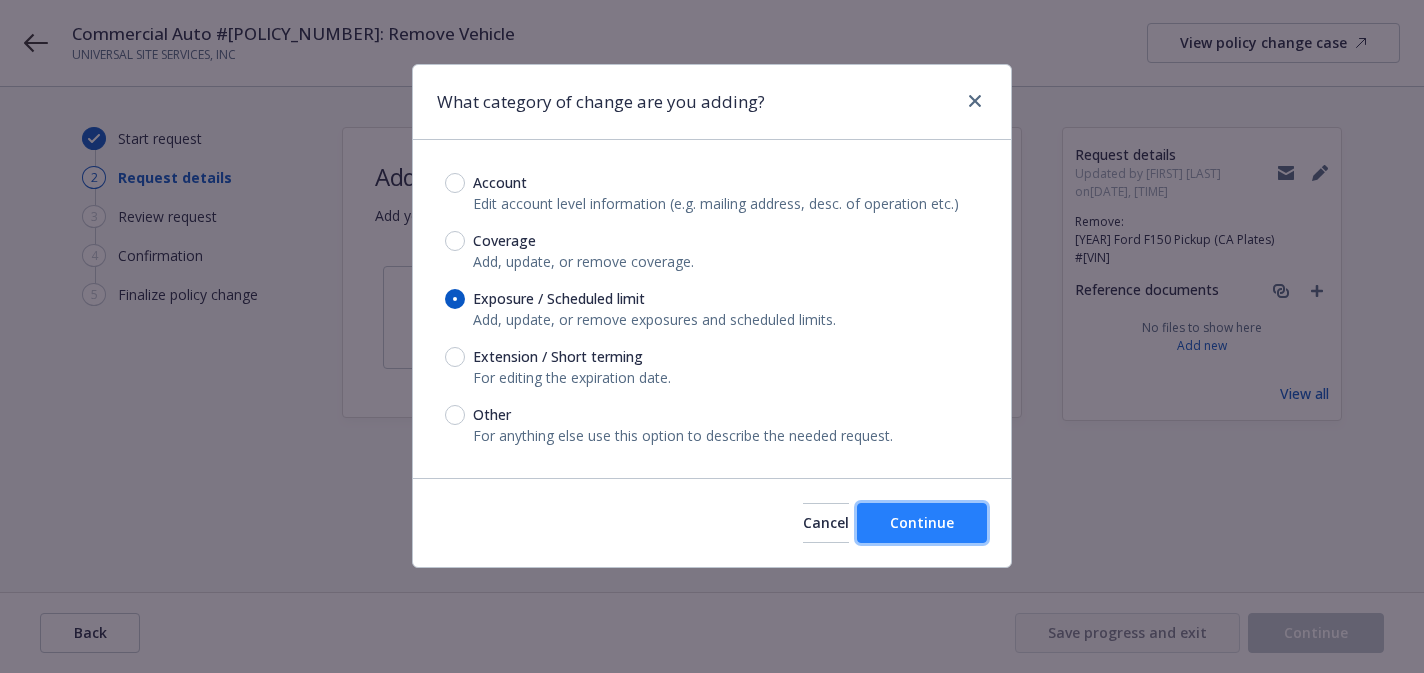 click on "Continue" at bounding box center (922, 522) 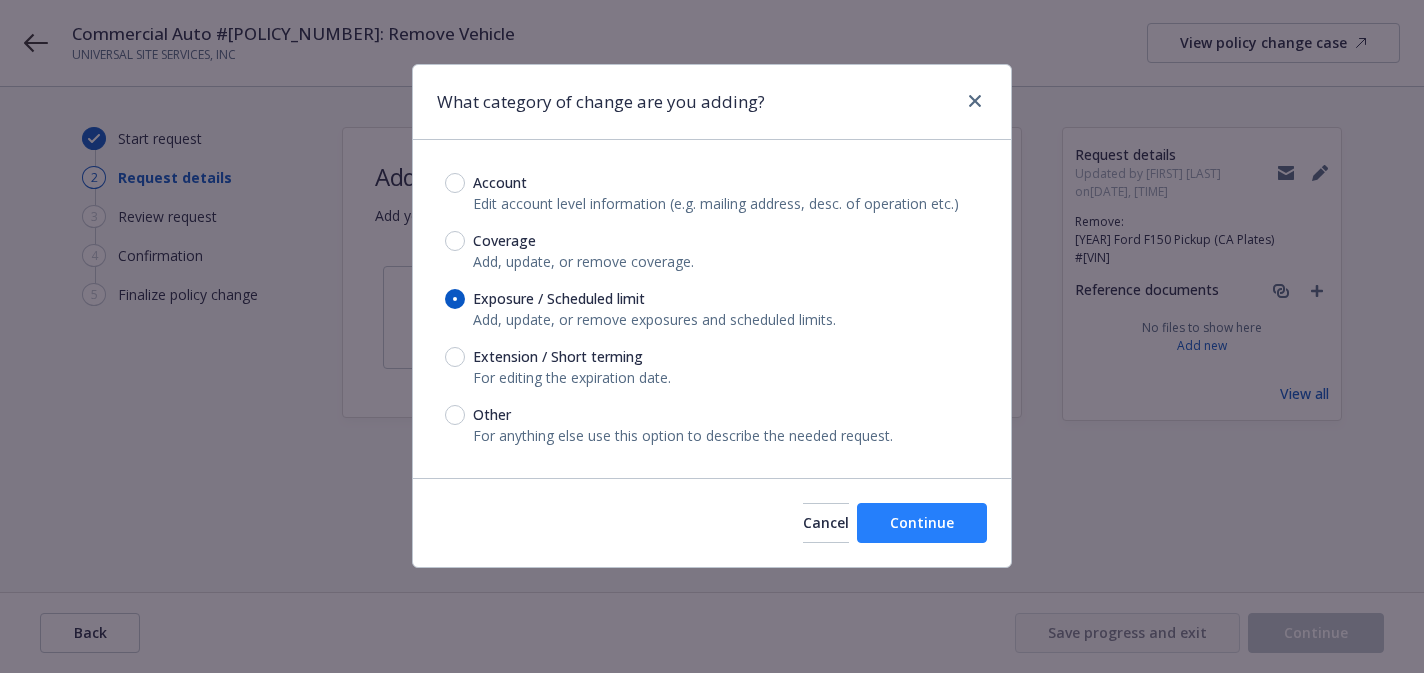 type on "x" 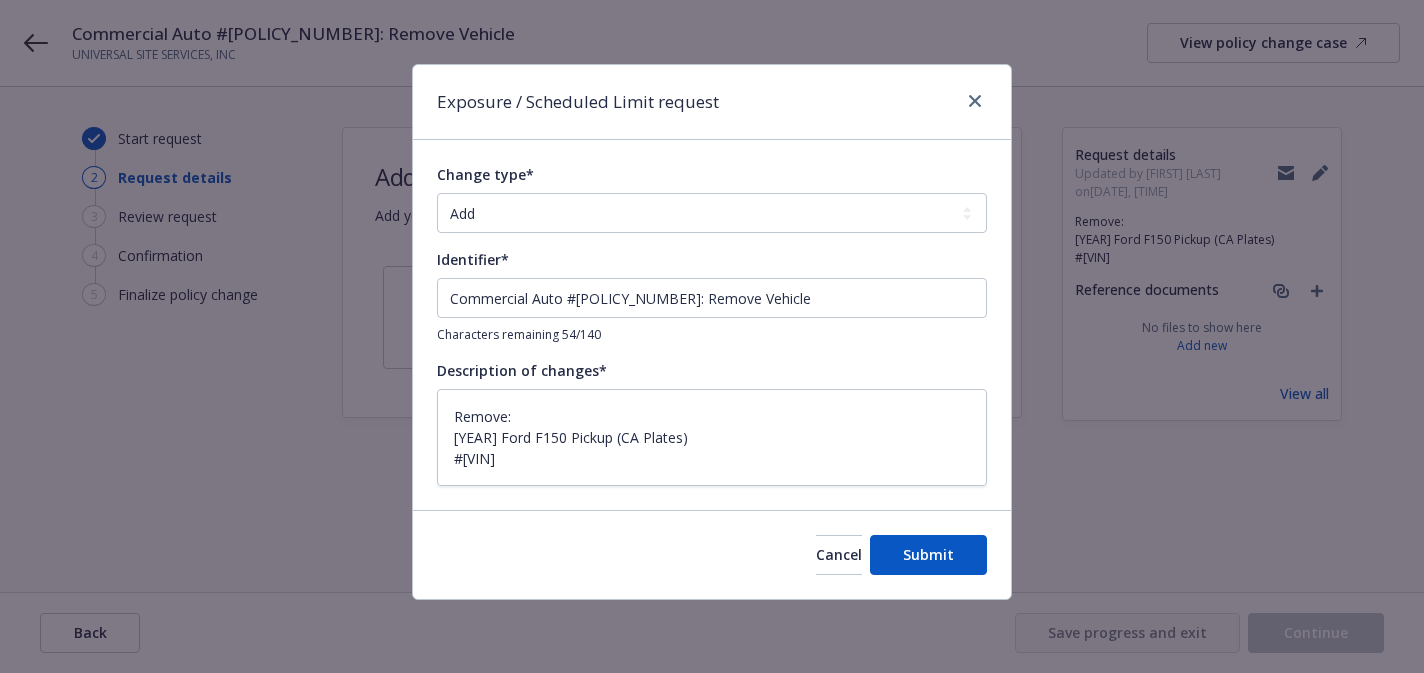 click on "Change type* Add Audit Change Remove" at bounding box center [712, 198] 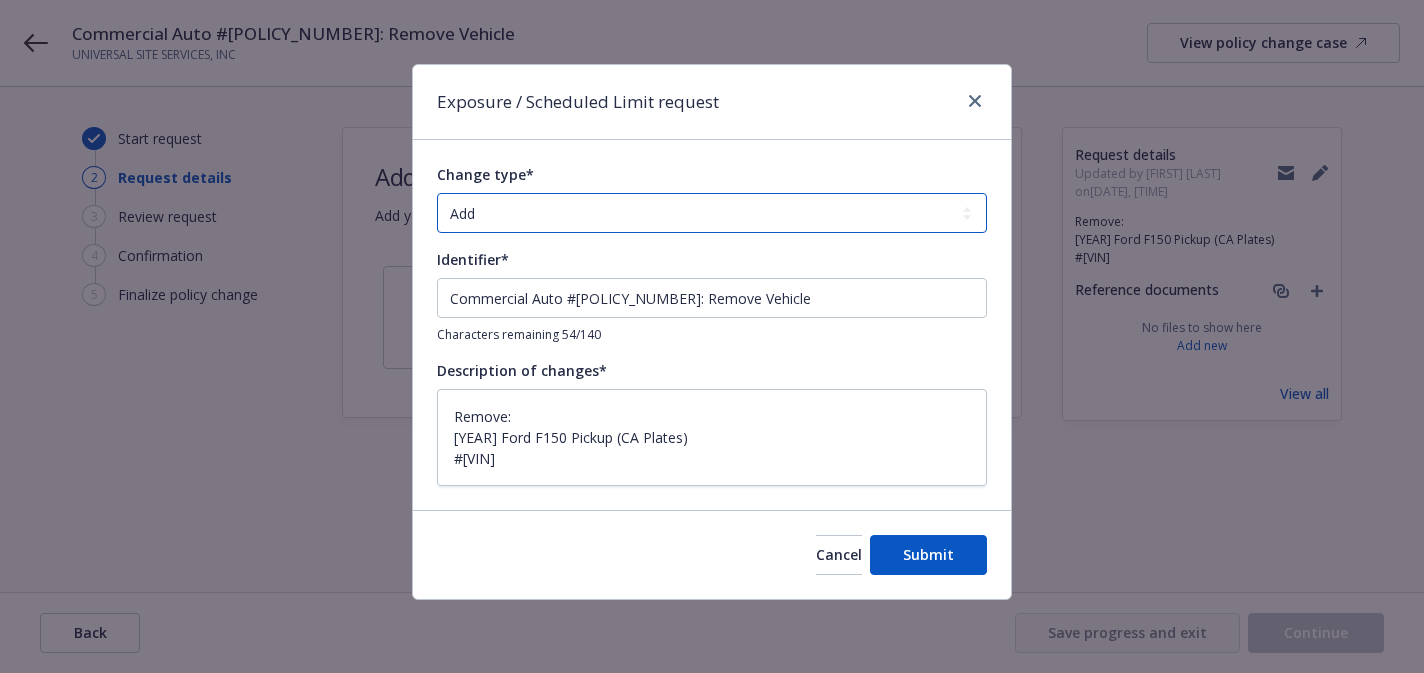 click on "Add Audit Change Remove" at bounding box center [712, 213] 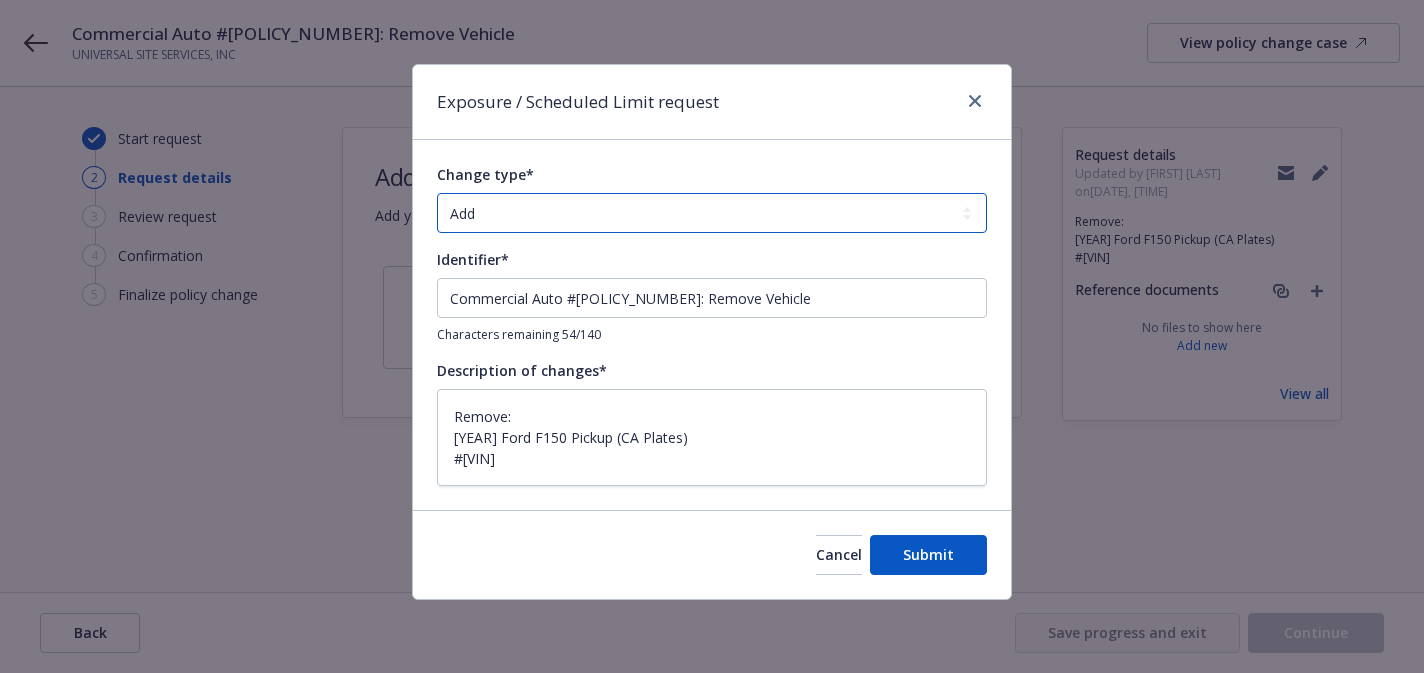 select on "REMOVE" 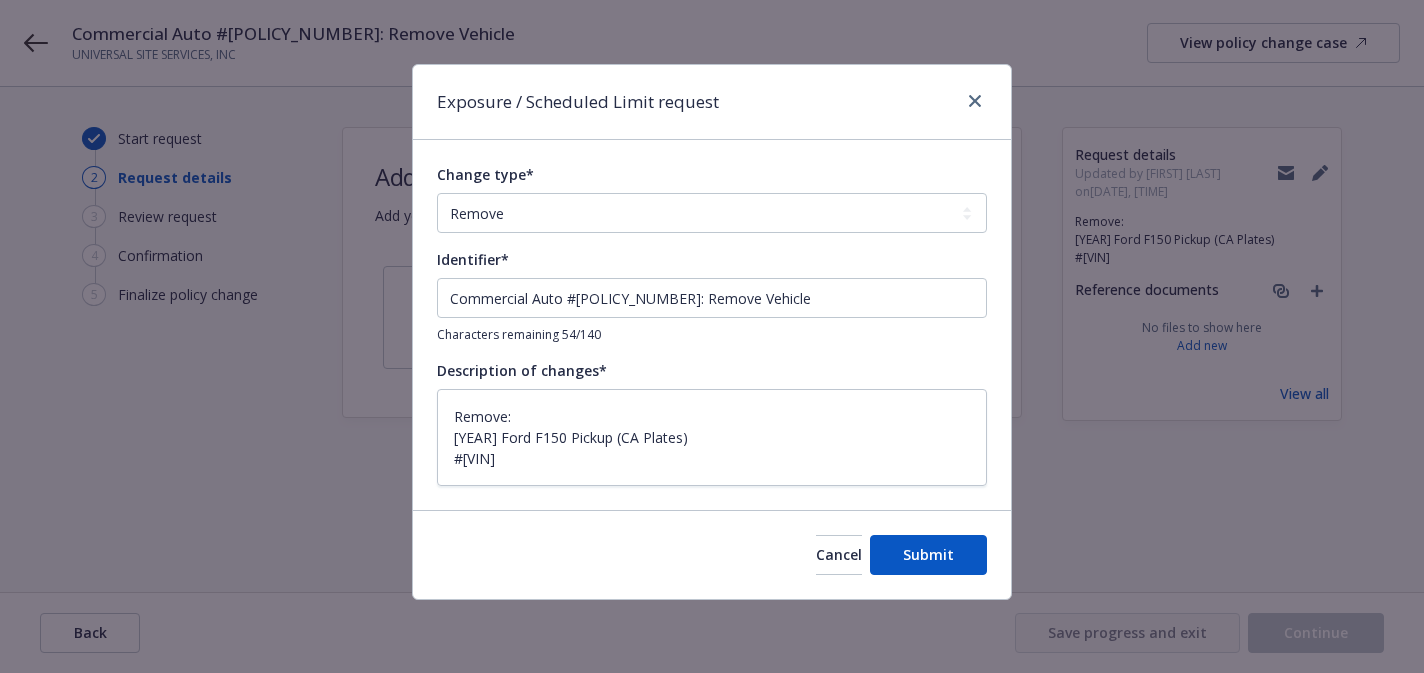 click on "Cancel Submit" at bounding box center (712, 554) 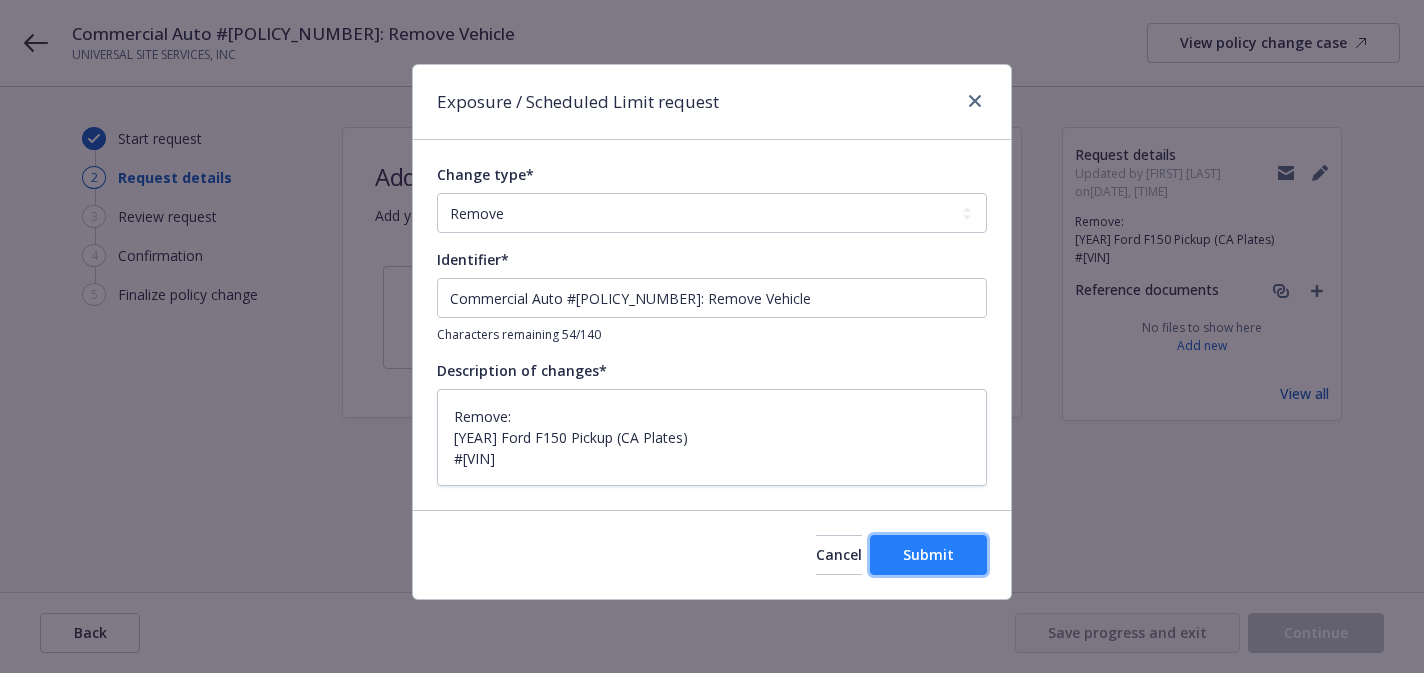 click on "Submit" at bounding box center [928, 554] 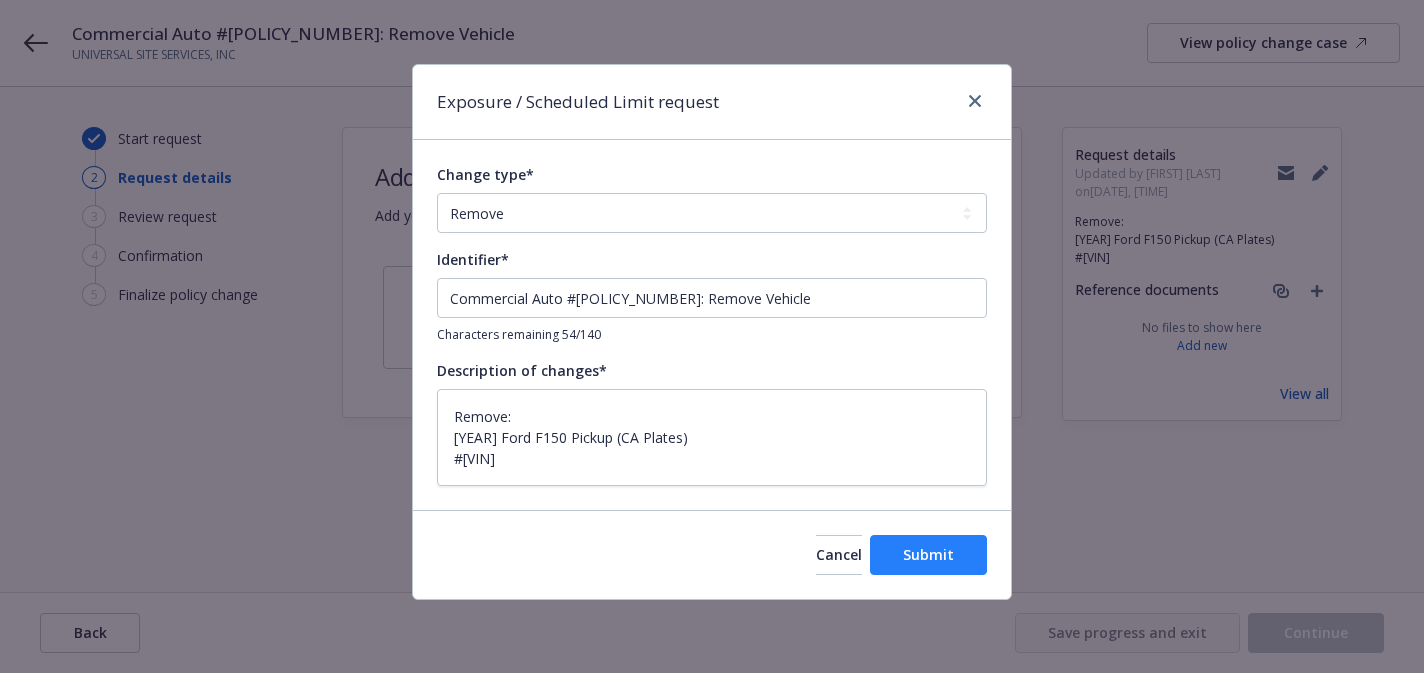 type on "x" 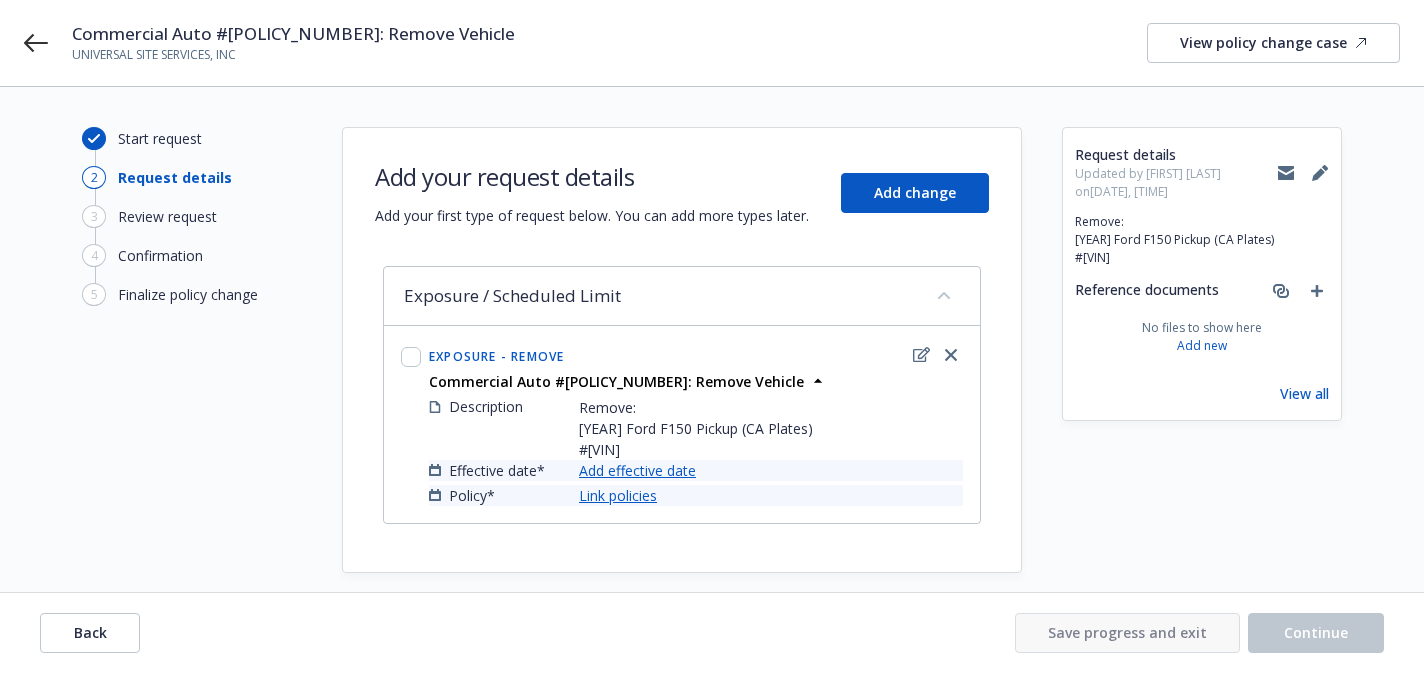 click on "Add effective date" at bounding box center [637, 470] 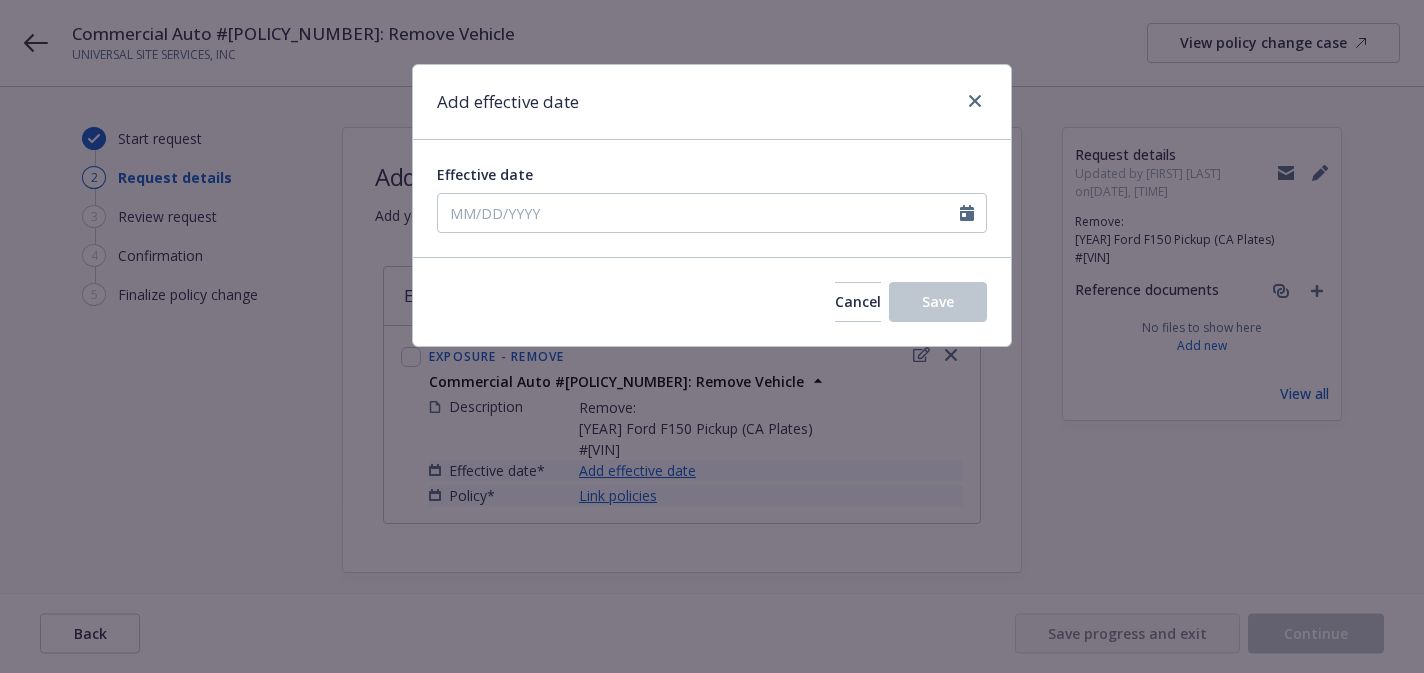 click on "Effective date" at bounding box center [712, 198] 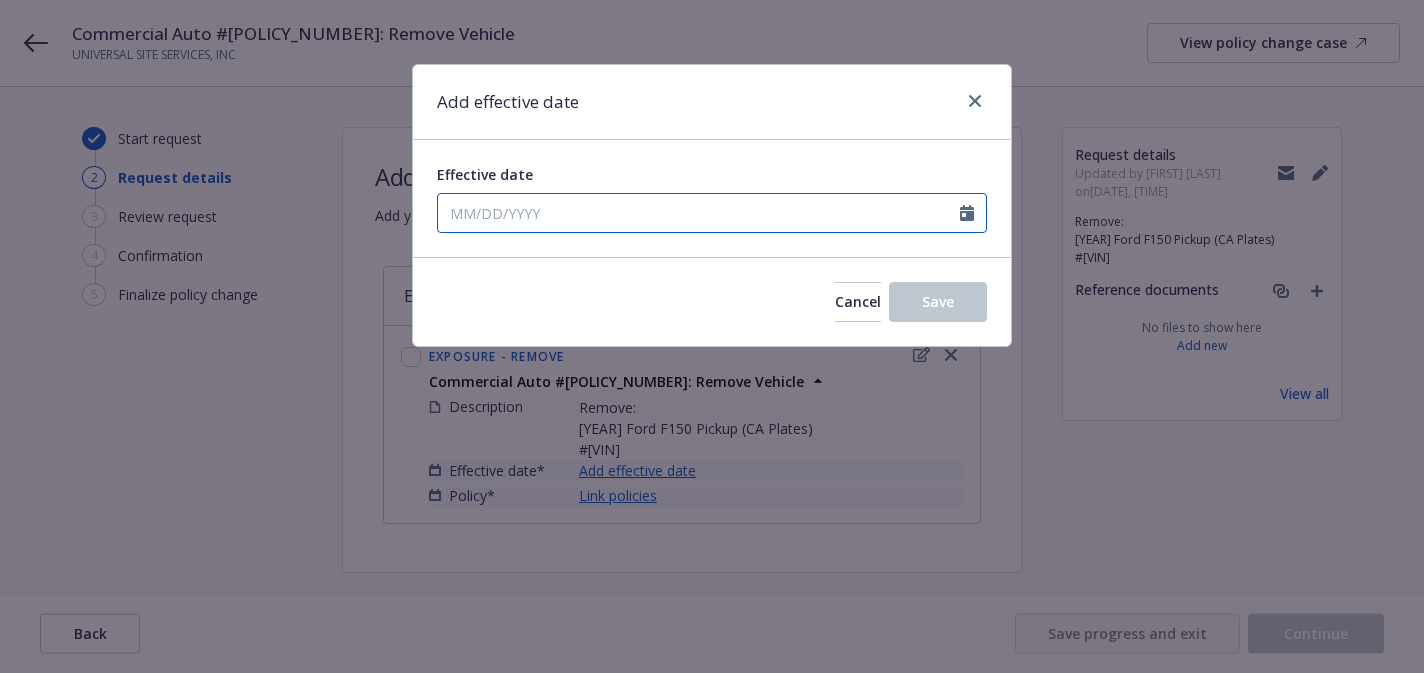 click on "Effective date" at bounding box center (699, 213) 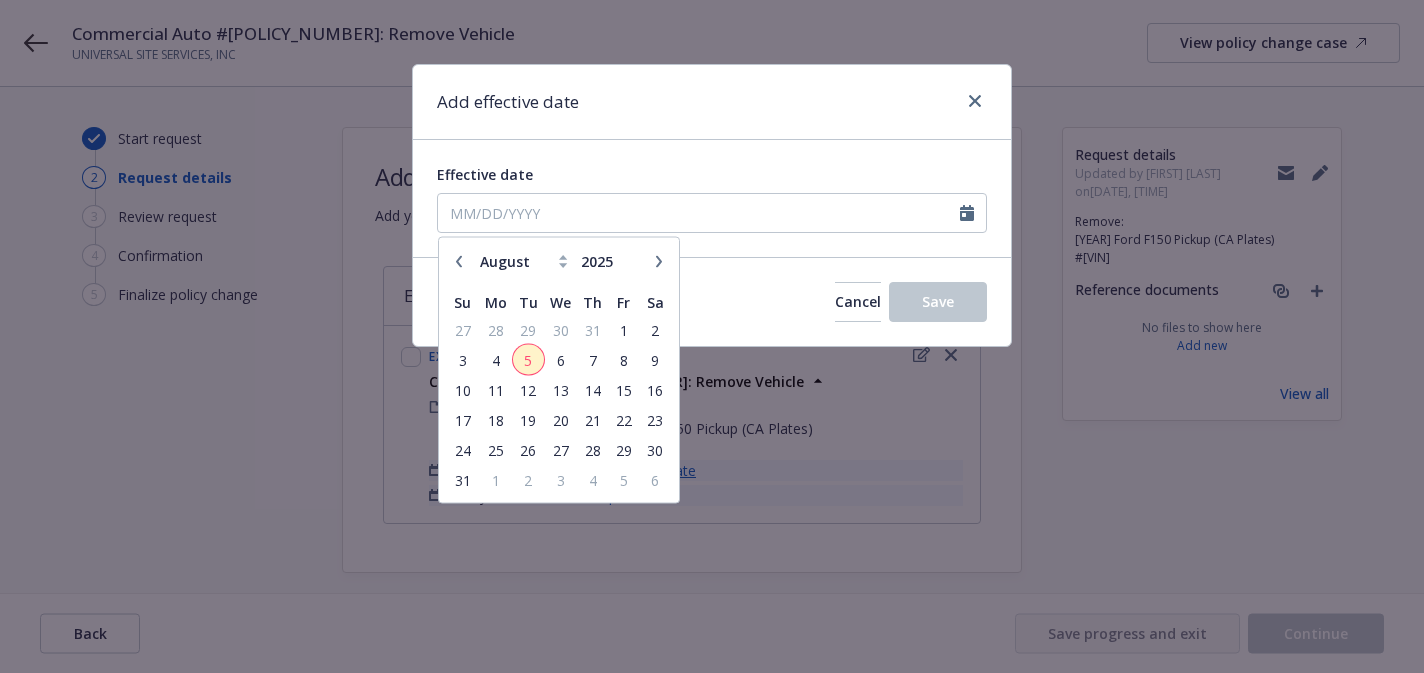 click on "5" at bounding box center (528, 359) 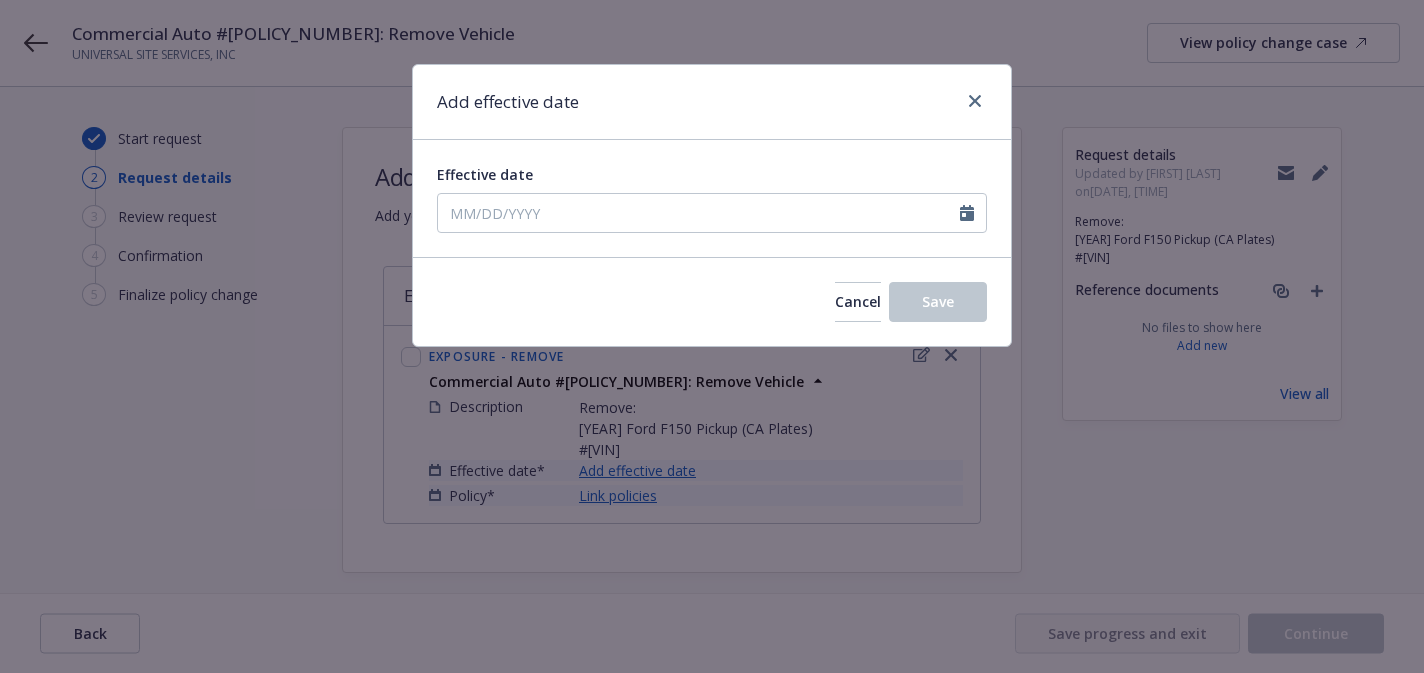 type on "08/05/2025" 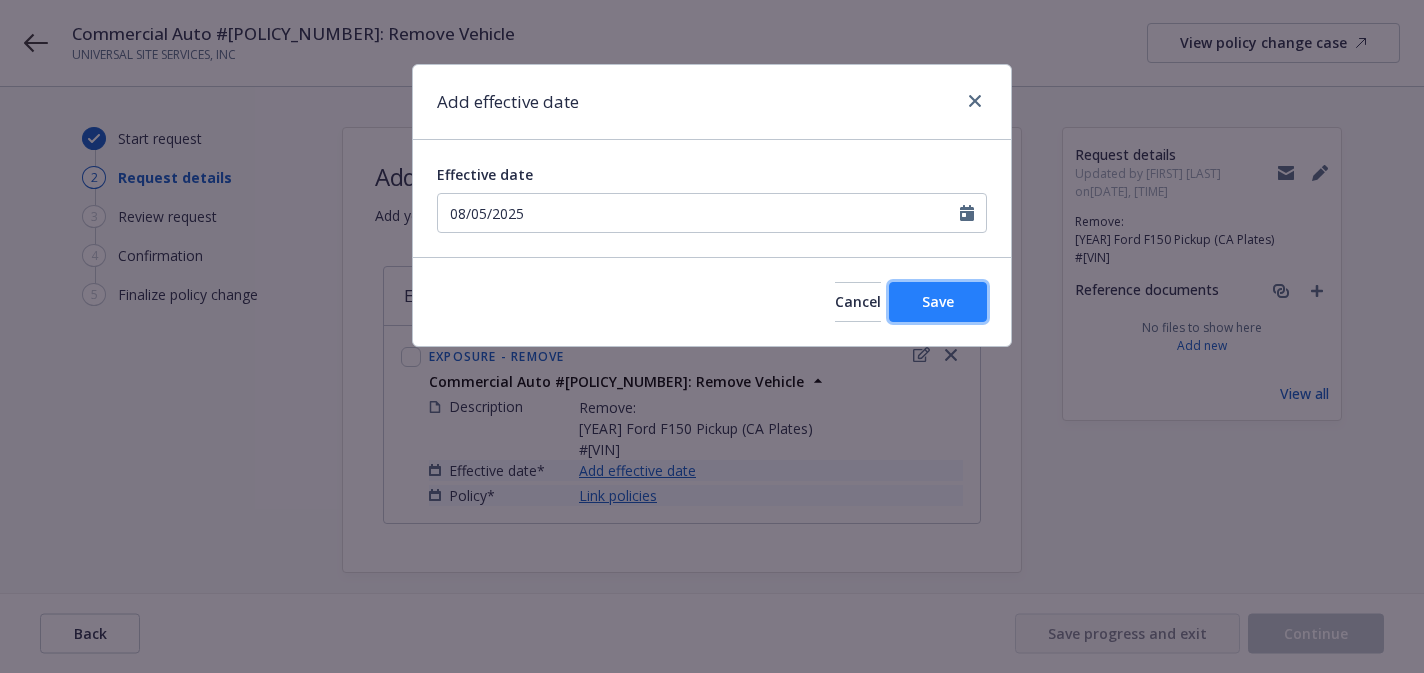 click on "Save" at bounding box center [938, 301] 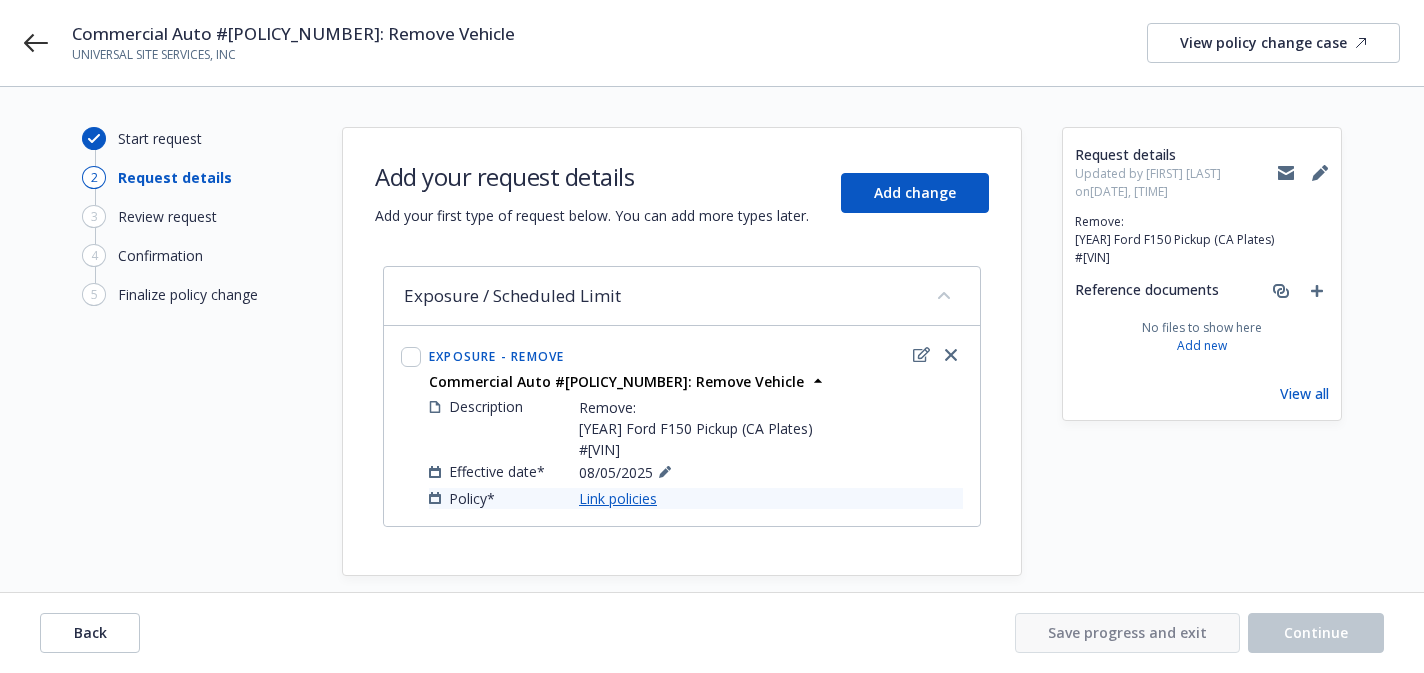 click on "Link policies" at bounding box center [618, 498] 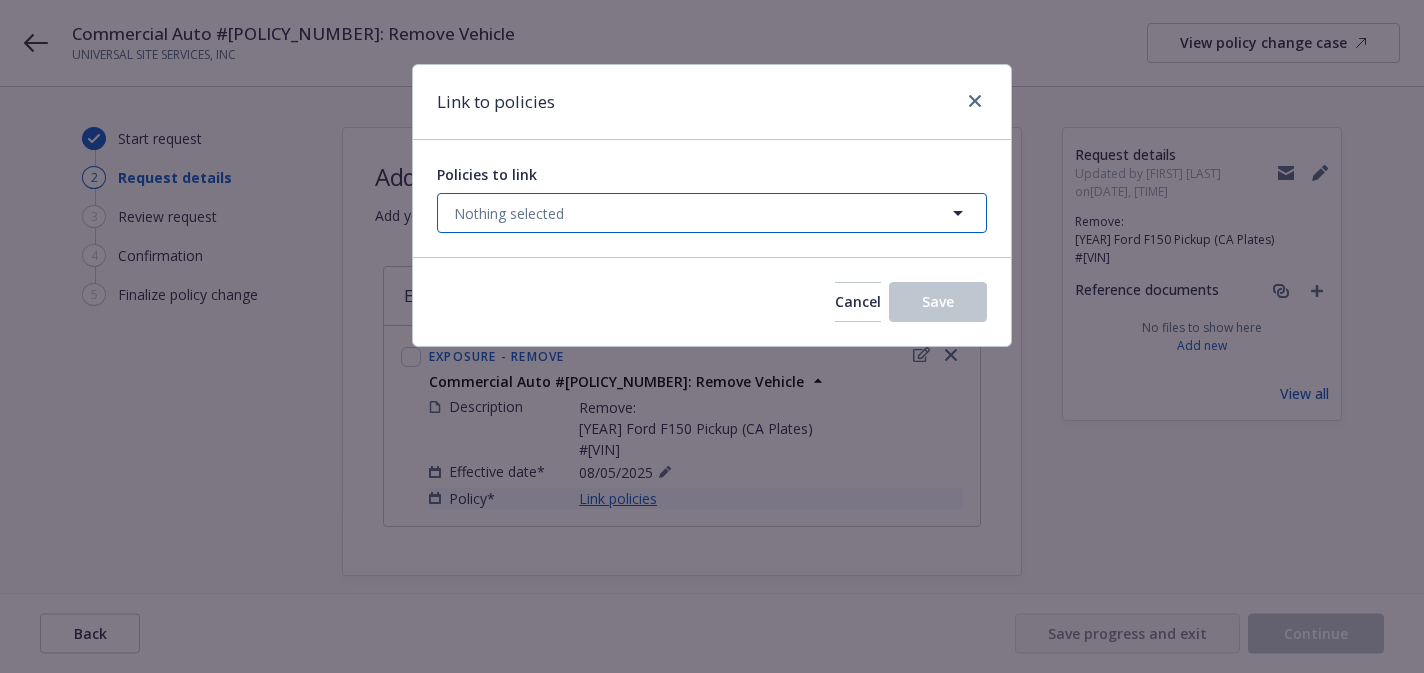 click on "Nothing selected" at bounding box center [712, 213] 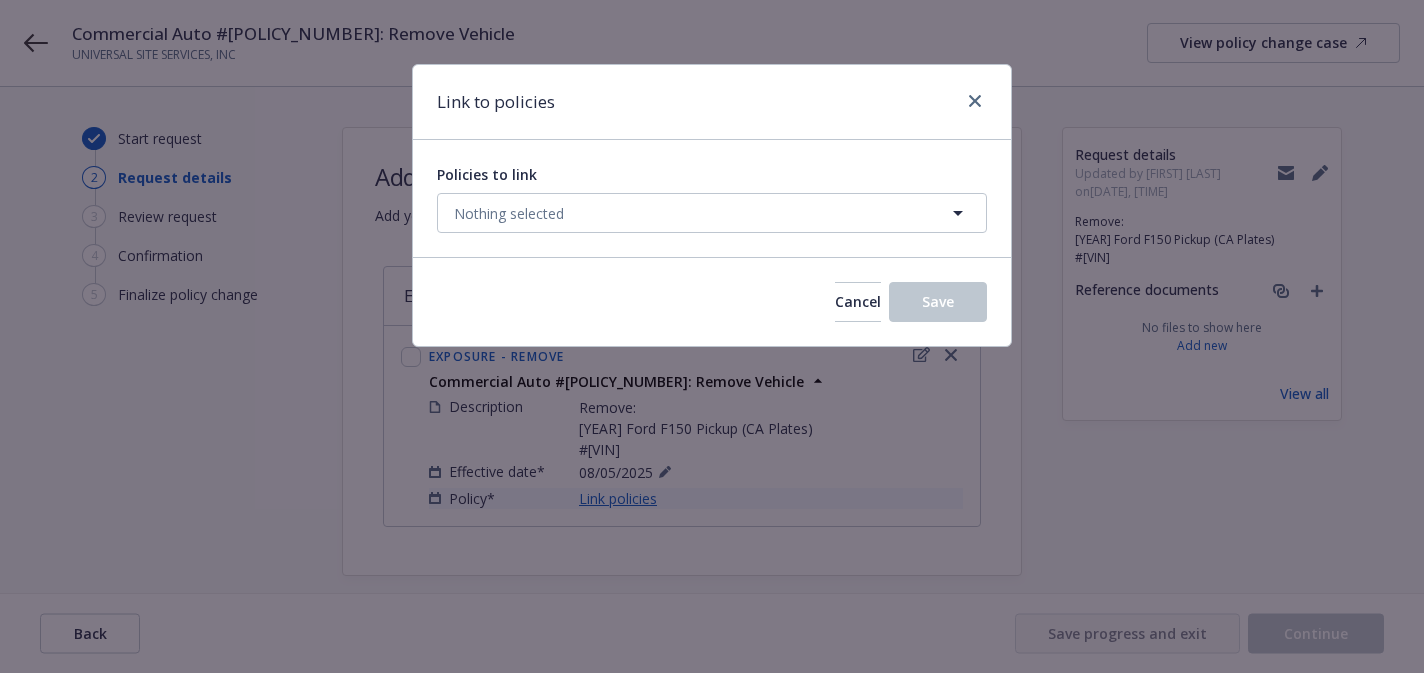 select on "ACTIVE" 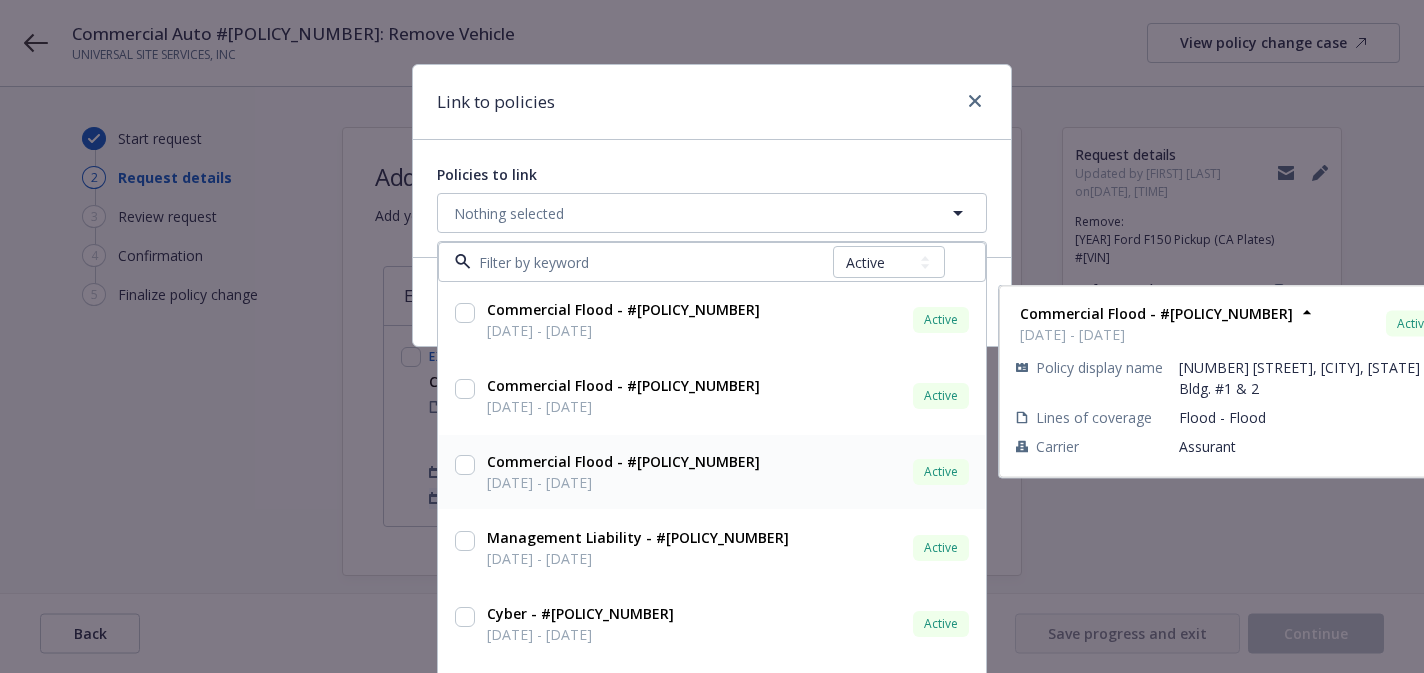 scroll, scrollTop: 260, scrollLeft: 0, axis: vertical 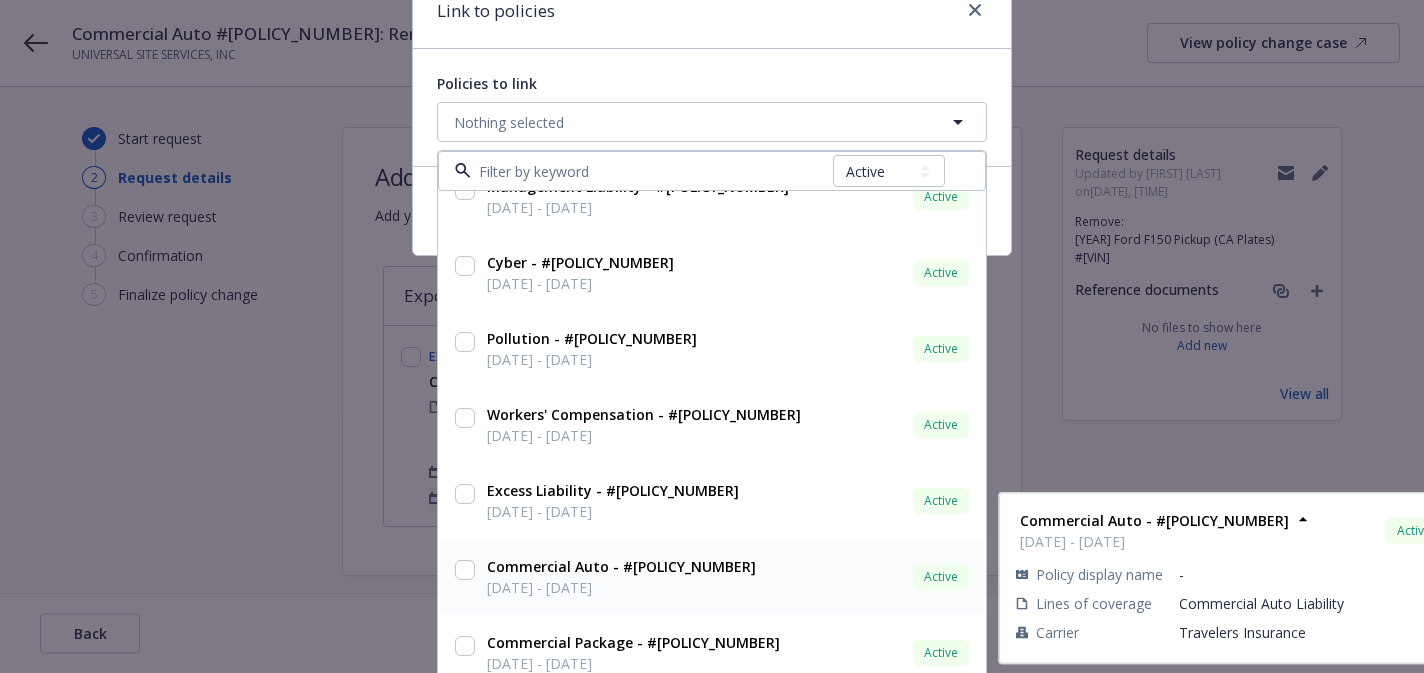 click on "10/01/2024 - 10/01/2025" at bounding box center (621, 587) 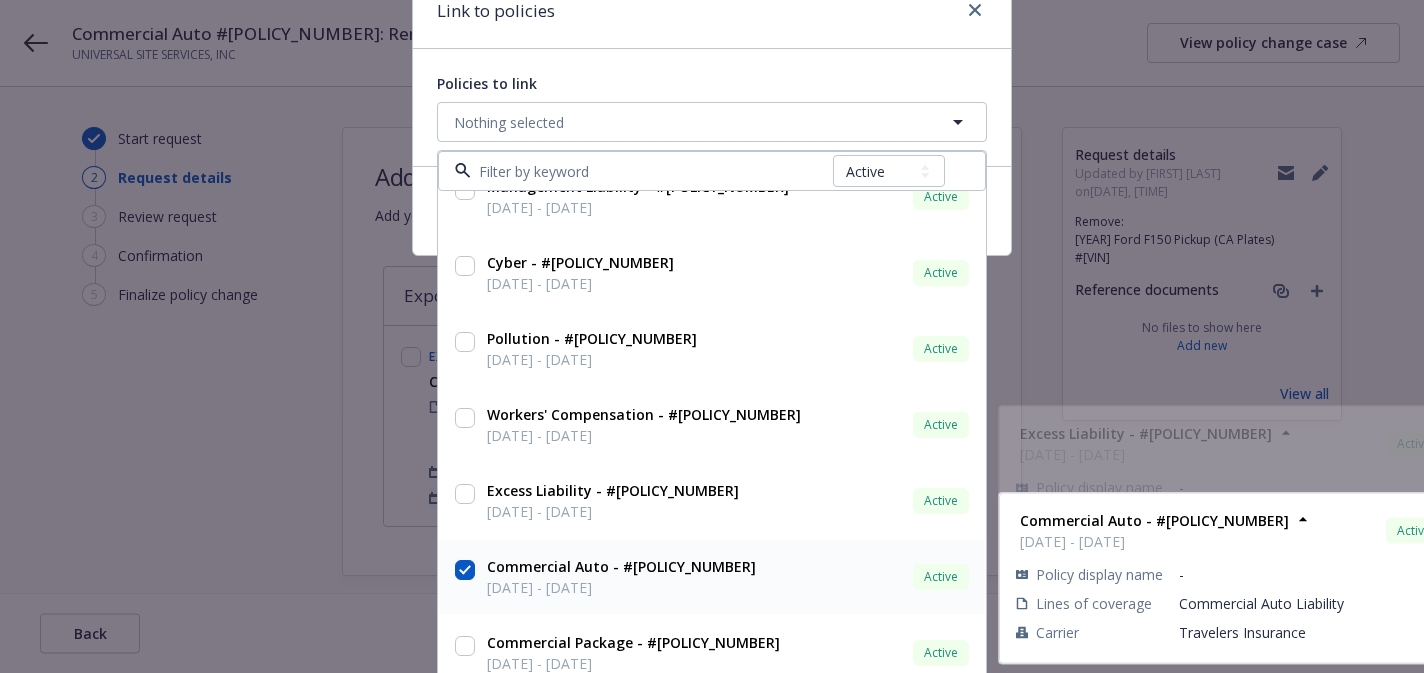 checkbox on "true" 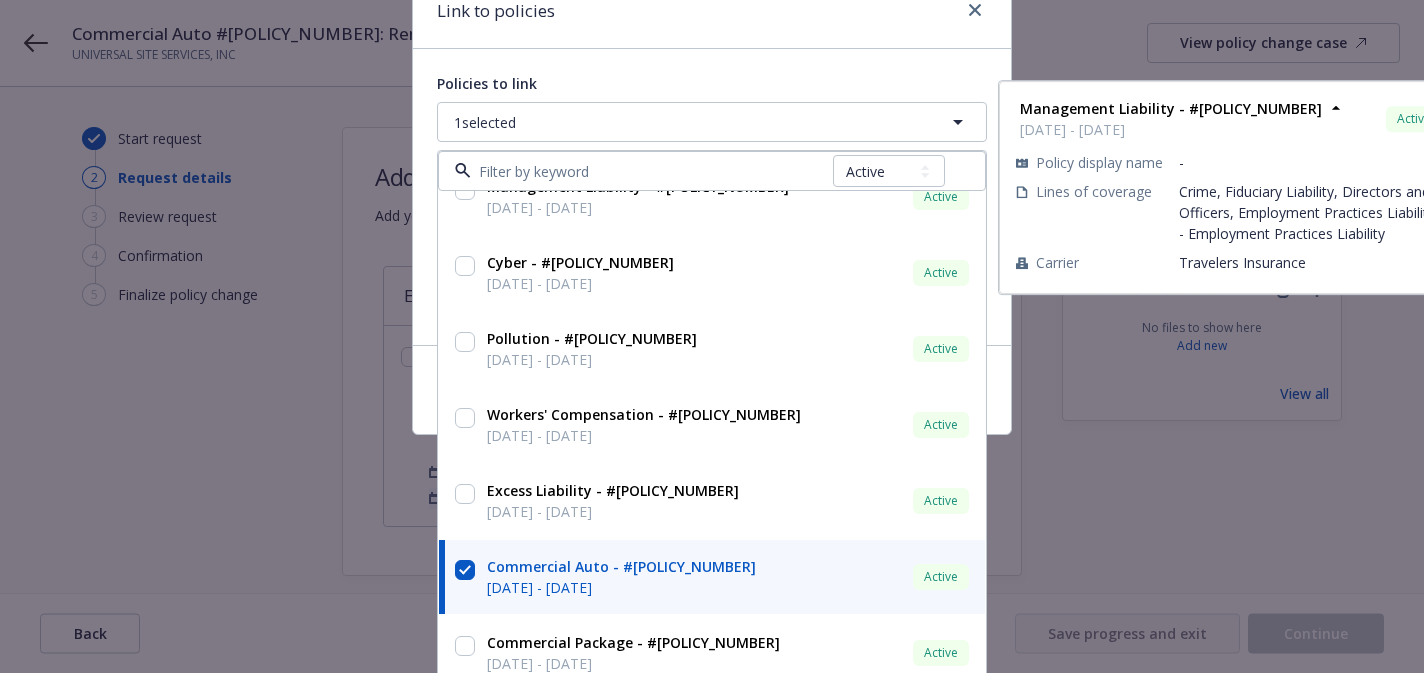 click on "Policies to link" at bounding box center [712, 83] 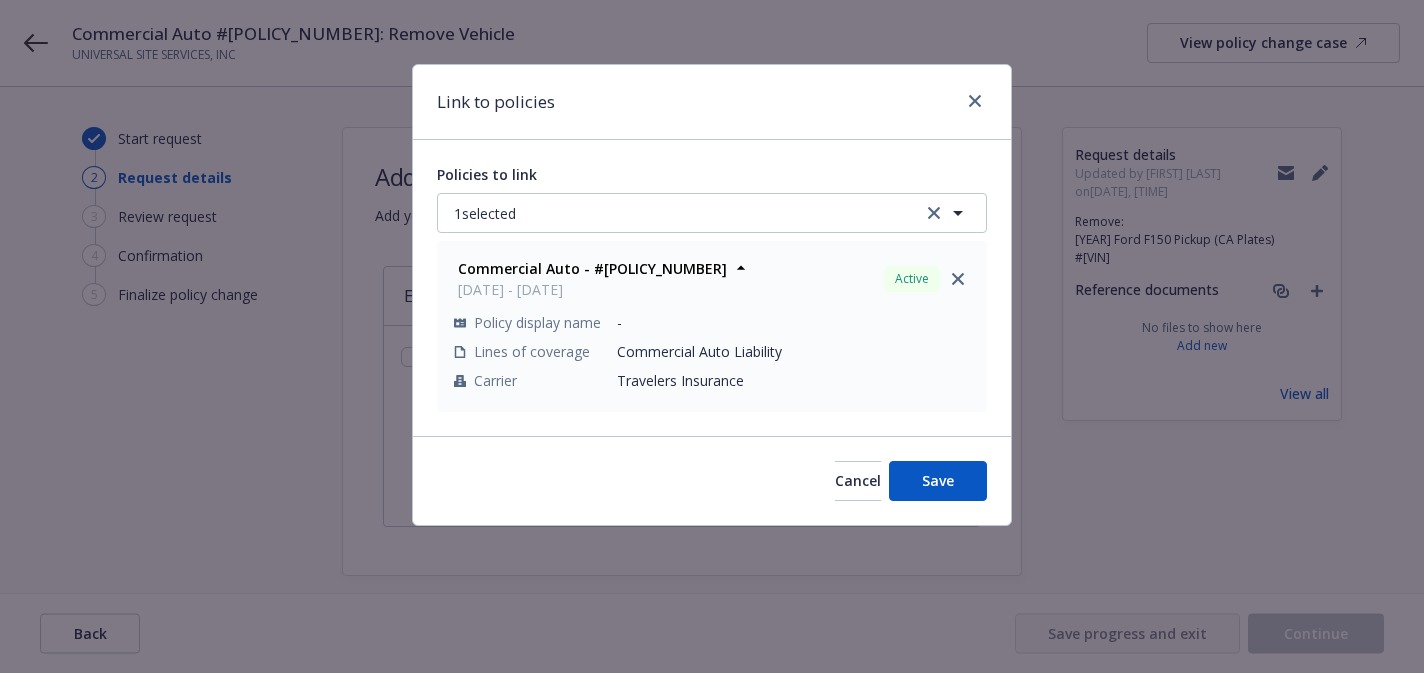 scroll, scrollTop: 0, scrollLeft: 0, axis: both 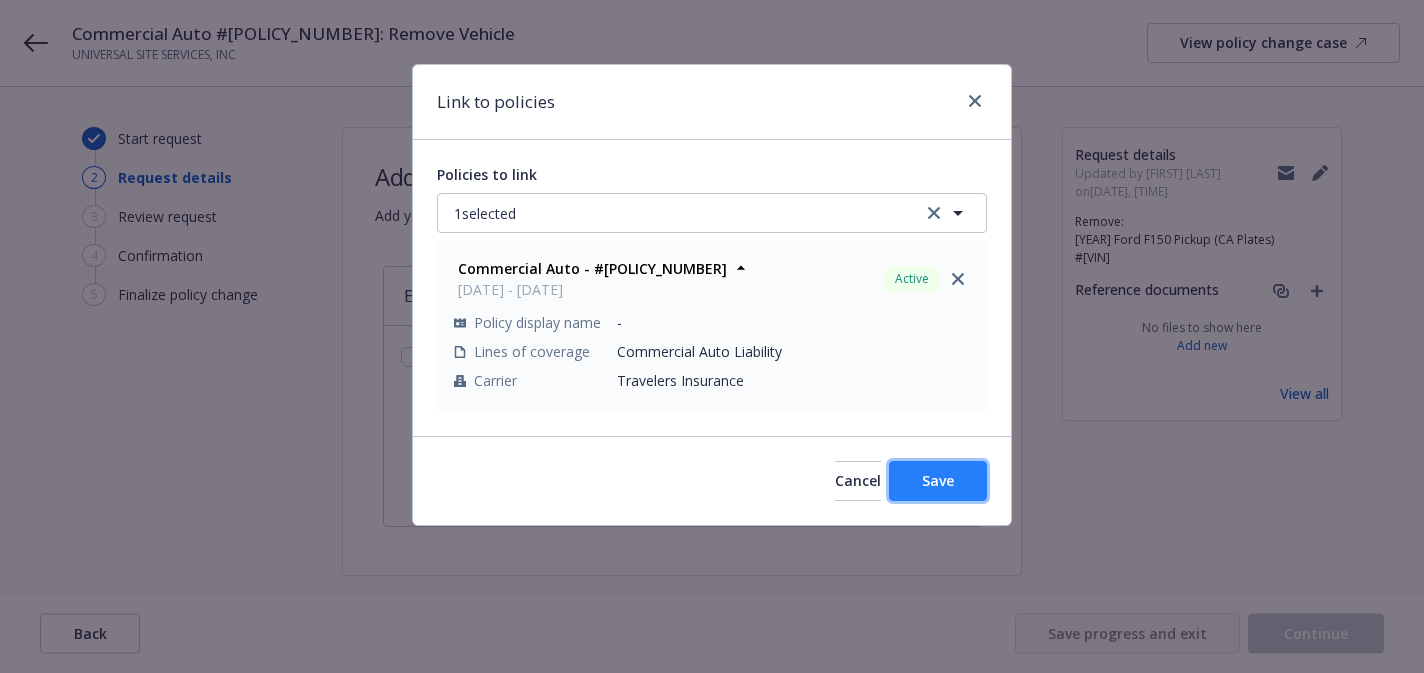 click on "Save" at bounding box center [938, 481] 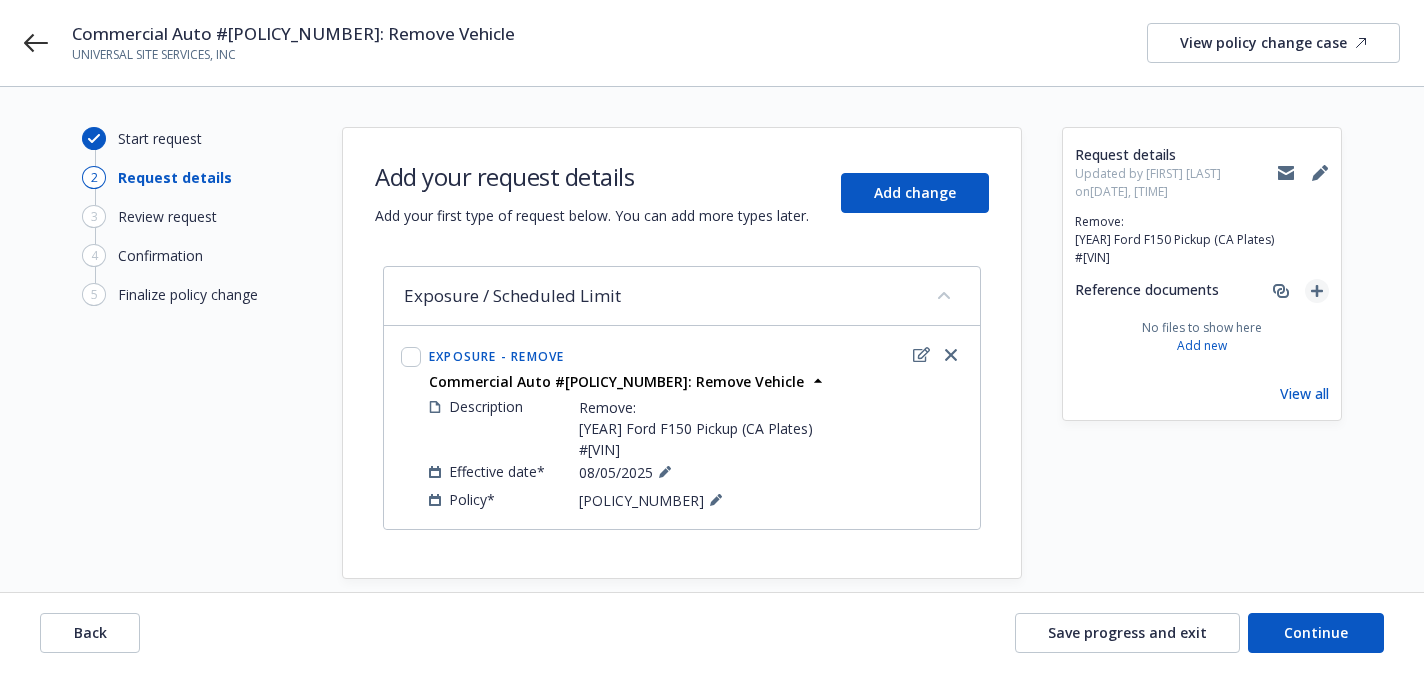click 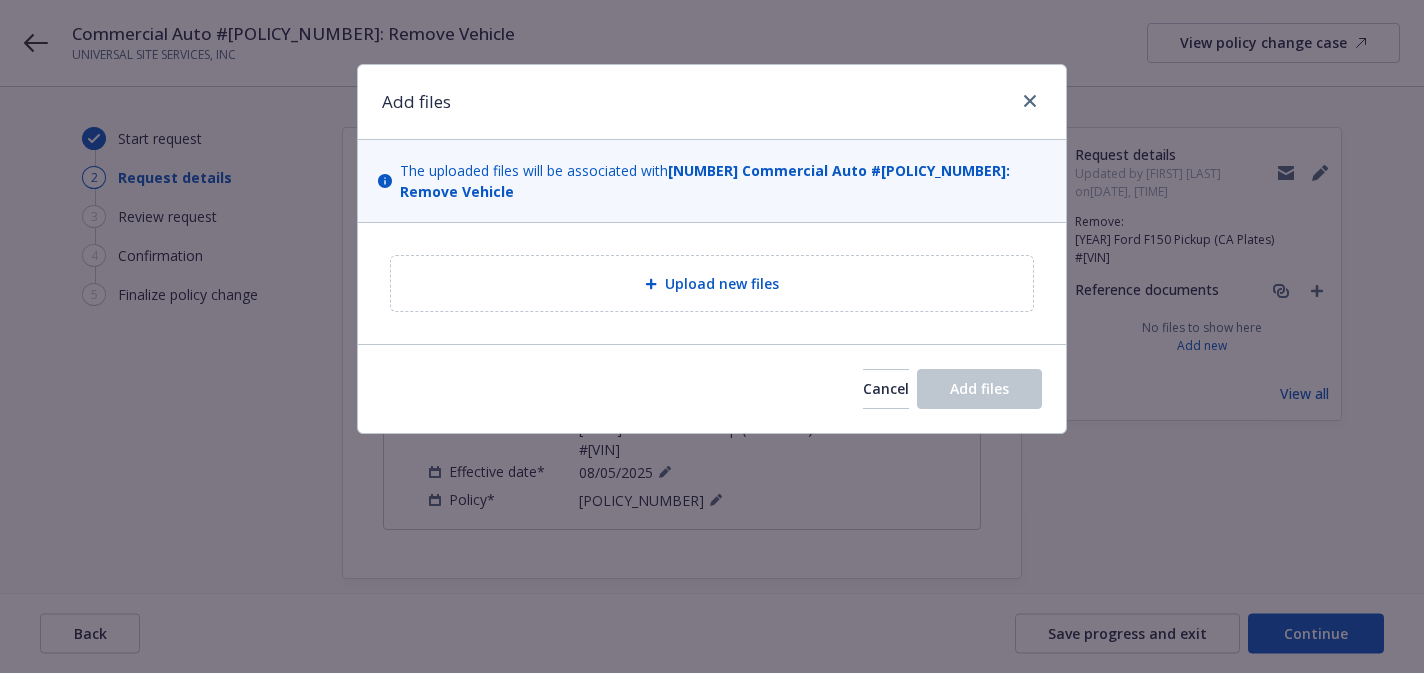 click on "Upload new files" at bounding box center (712, 283) 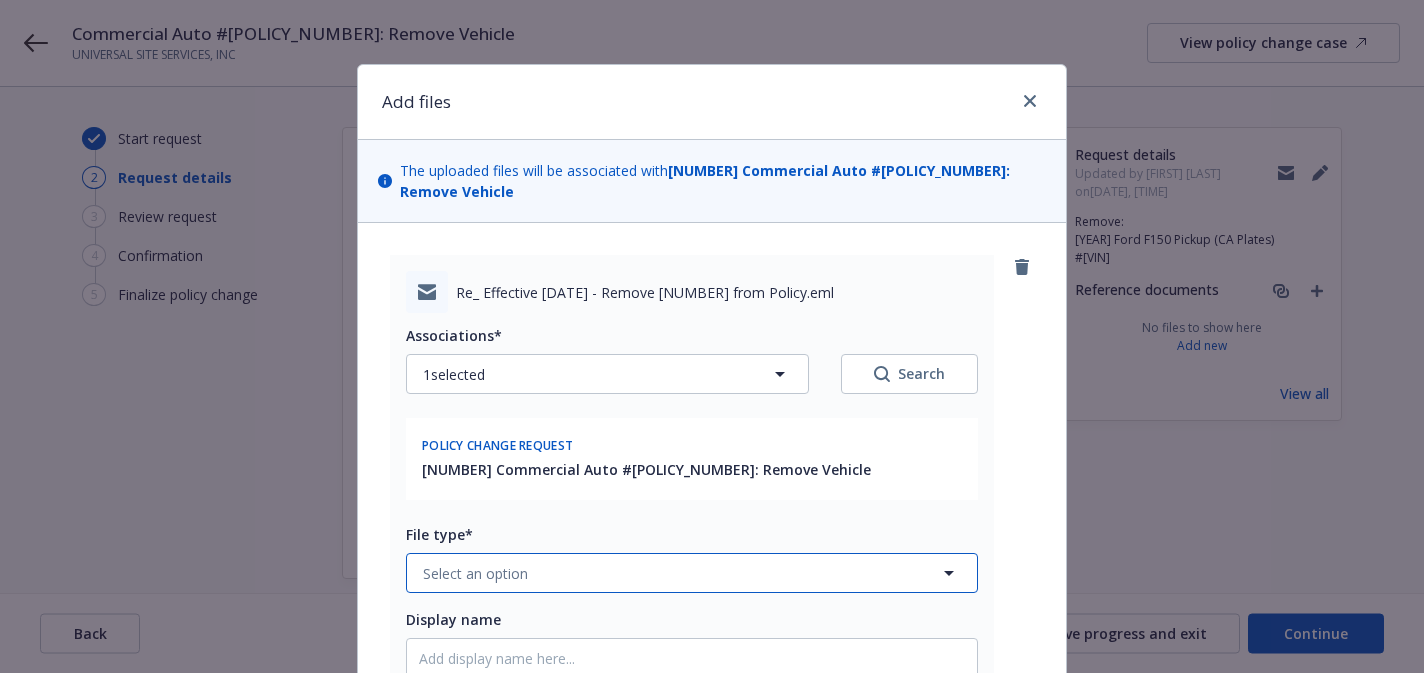 click on "Select an option" at bounding box center [475, 573] 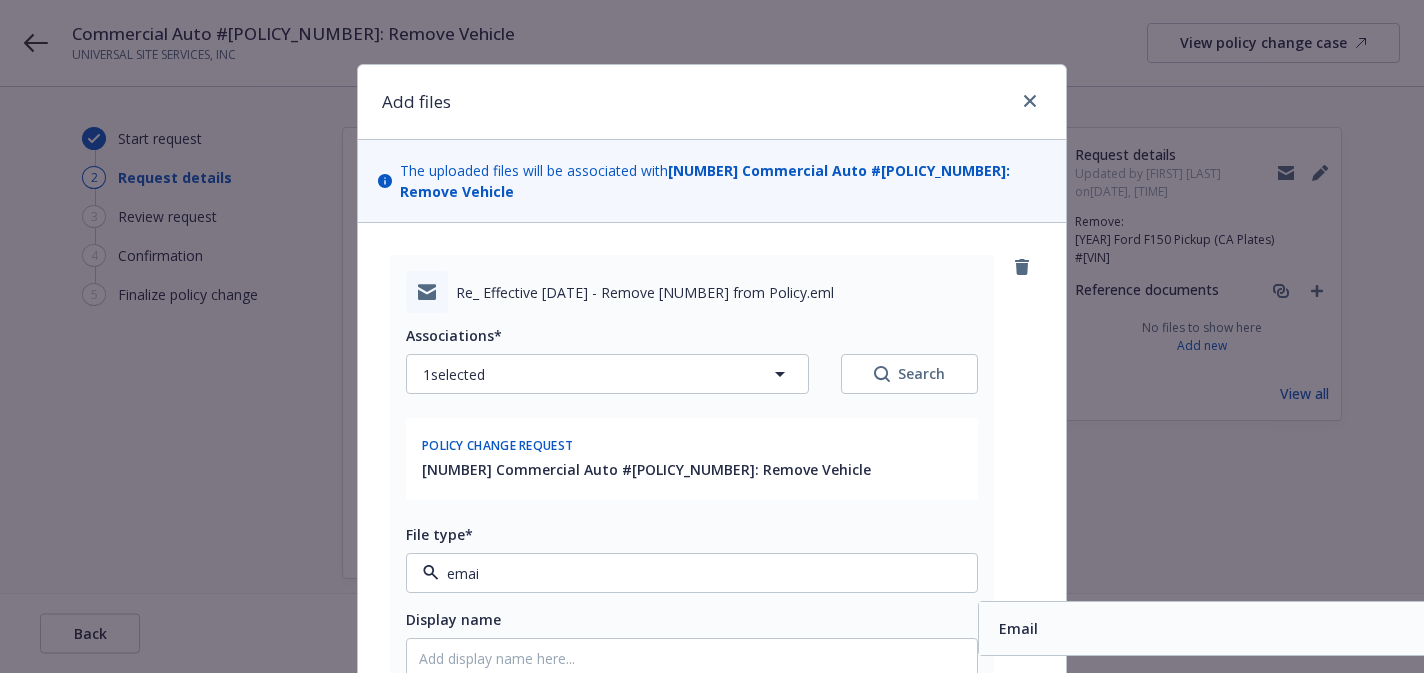 type on "email" 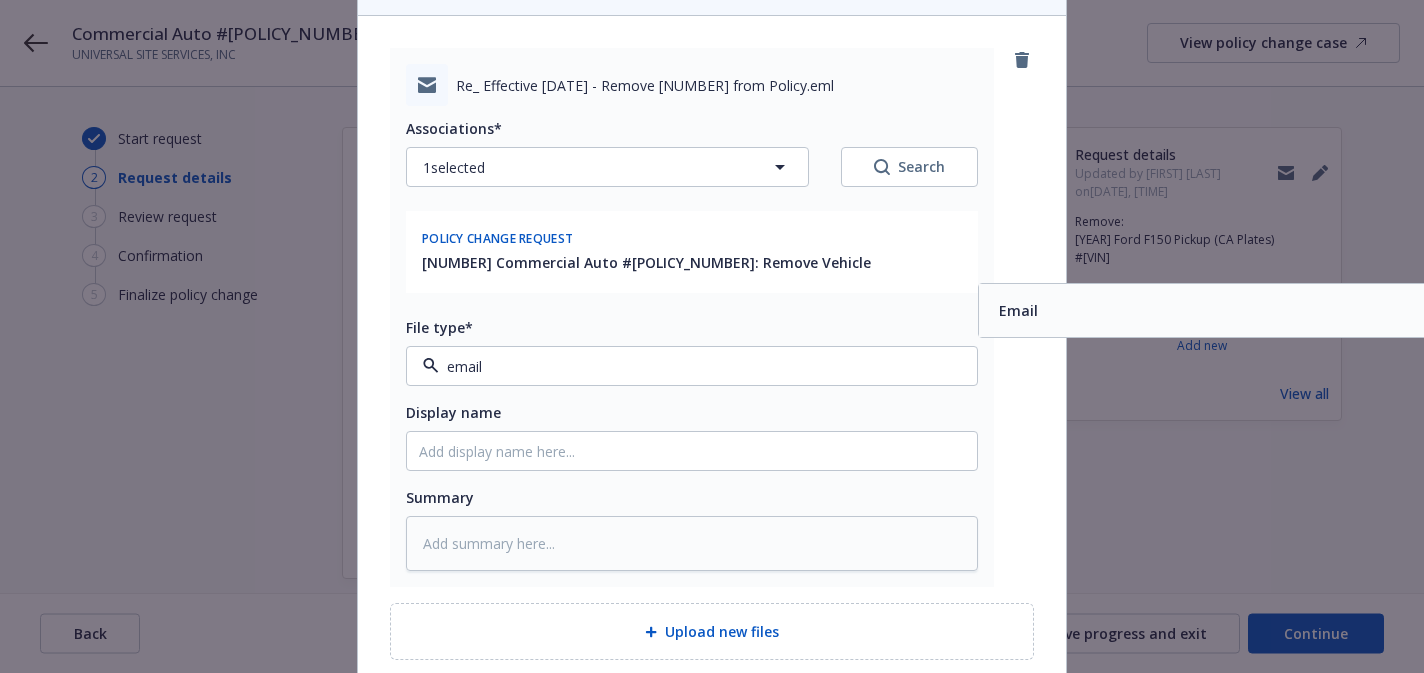 scroll, scrollTop: 256, scrollLeft: 0, axis: vertical 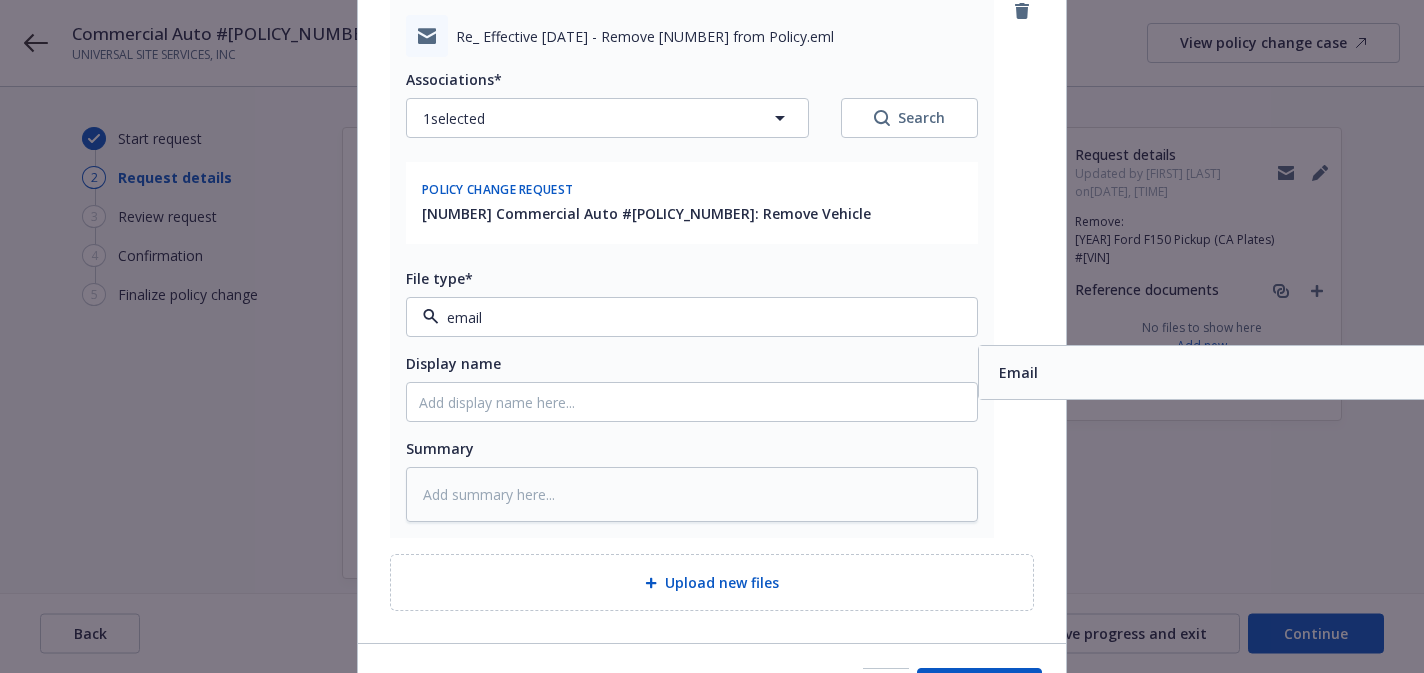 click on "Email" at bounding box center (1018, 372) 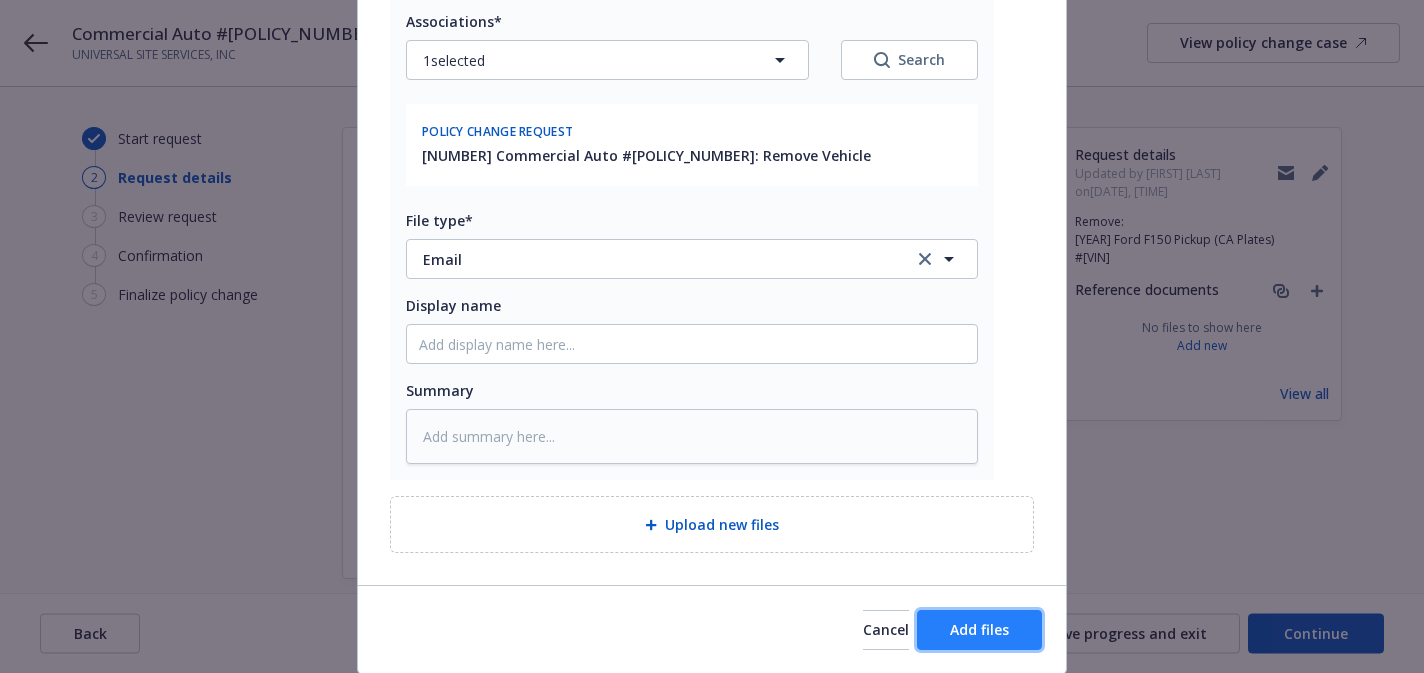 click on "Add files" at bounding box center [979, 630] 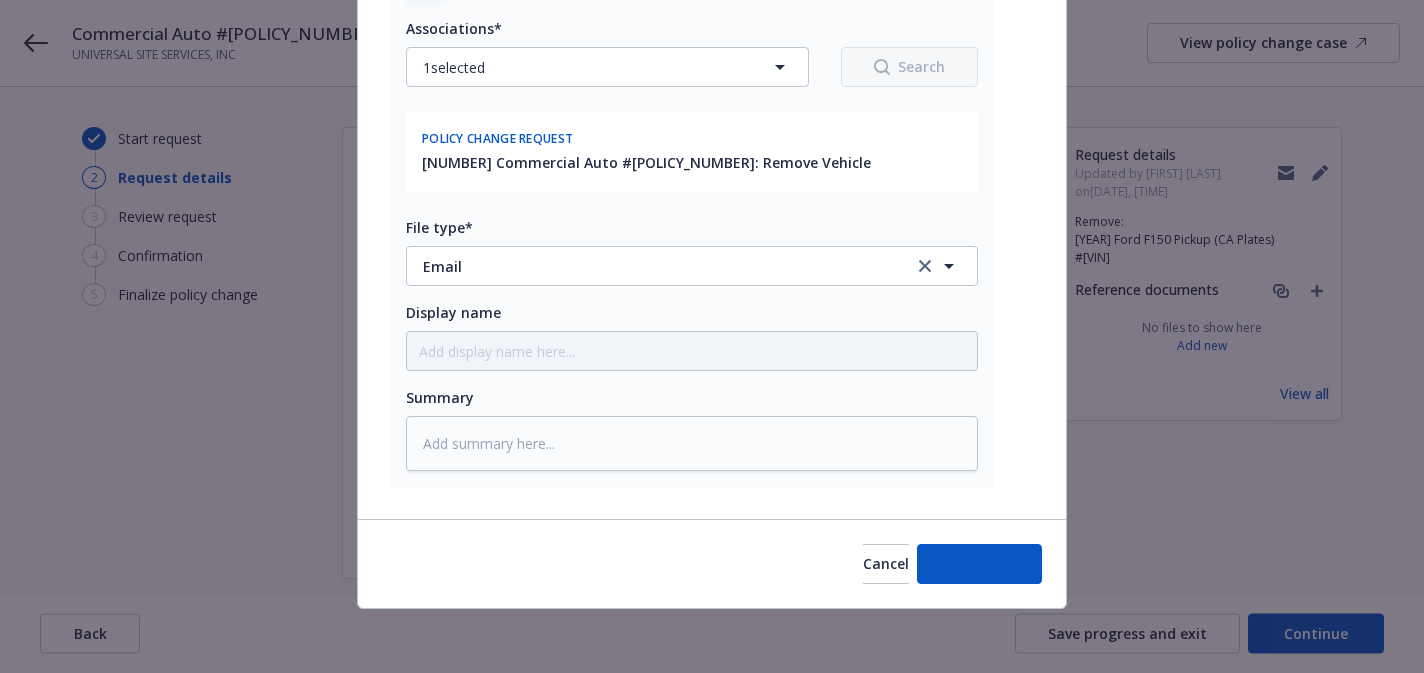 scroll, scrollTop: 307, scrollLeft: 0, axis: vertical 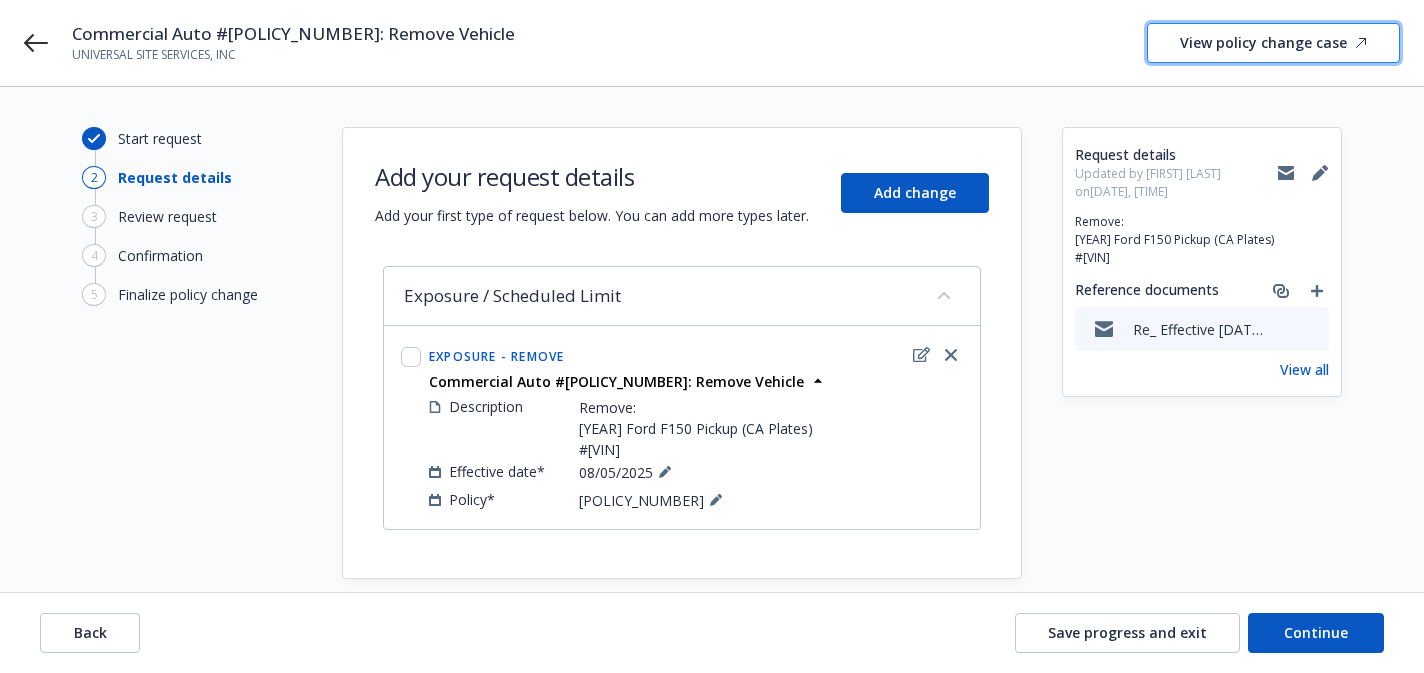 click on "View policy change case" at bounding box center [1273, 43] 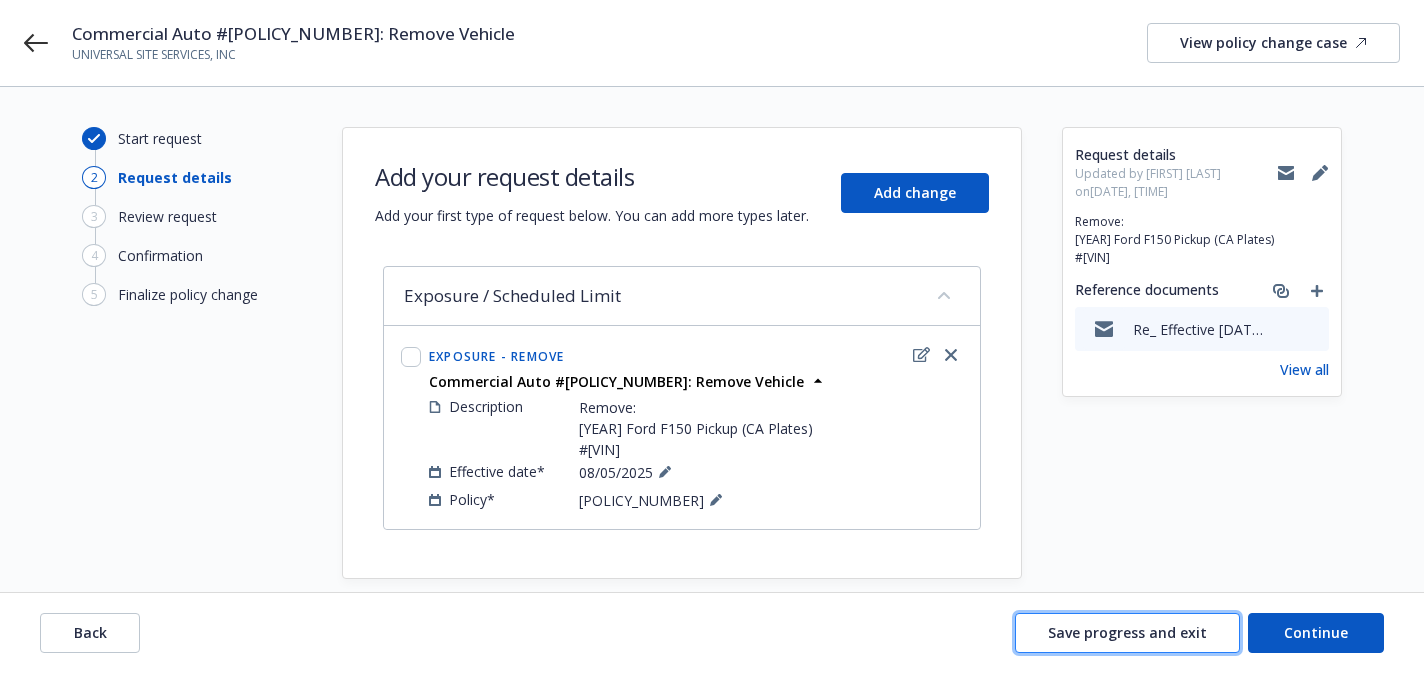 click on "Save progress and exit" at bounding box center [1127, 632] 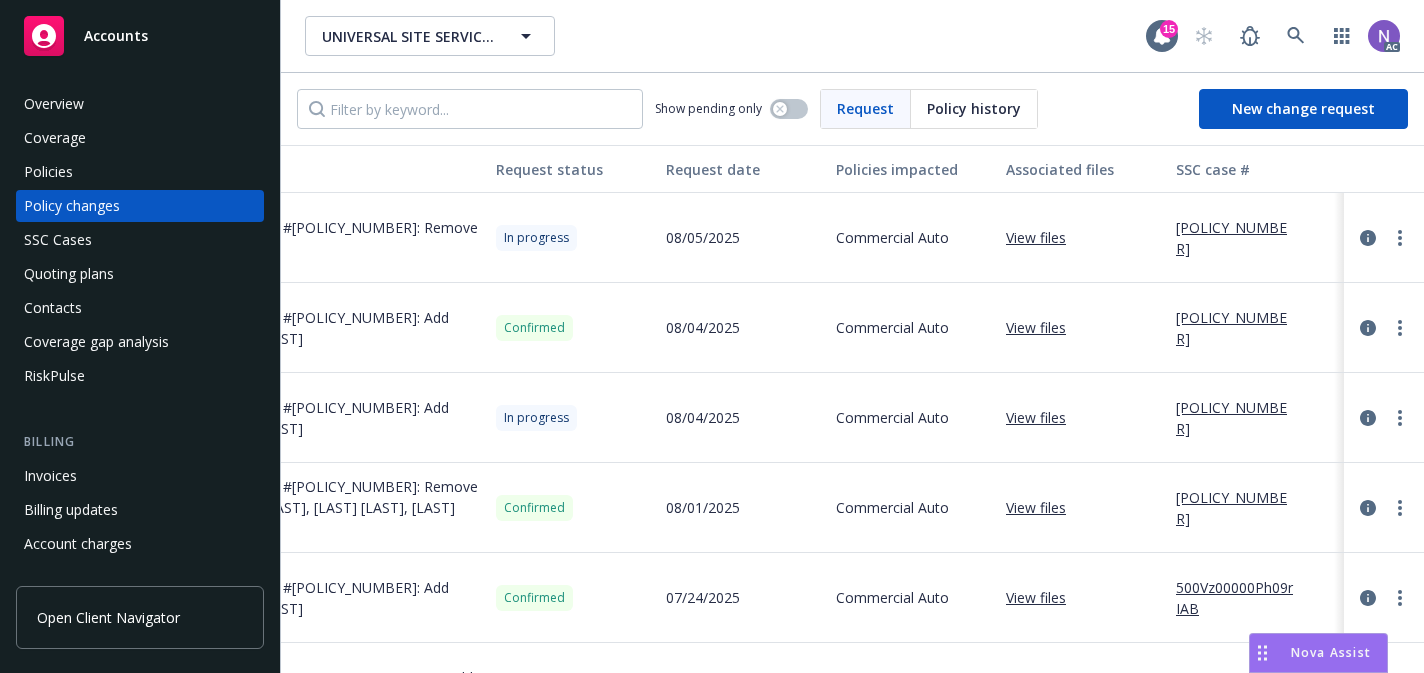 scroll, scrollTop: 0, scrollLeft: 181, axis: horizontal 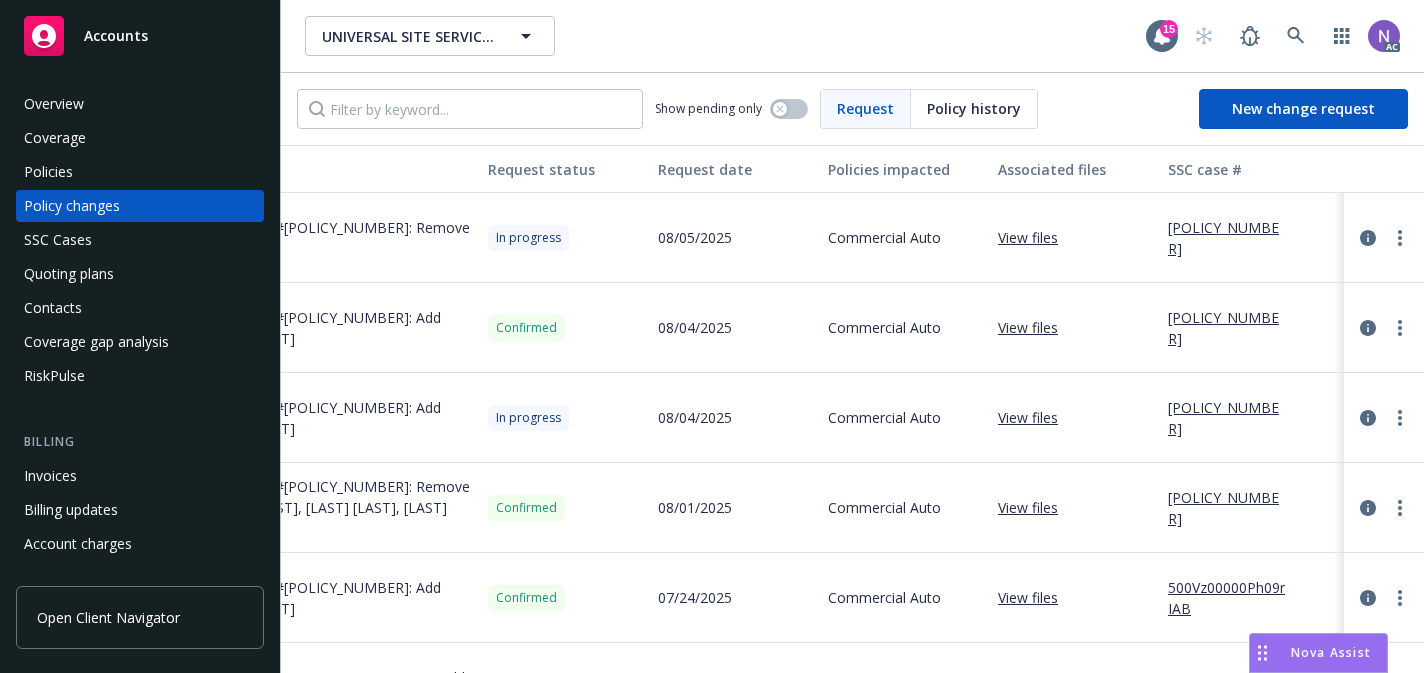 click on "500Vz00000QAbVeIAL" at bounding box center (1235, 328) 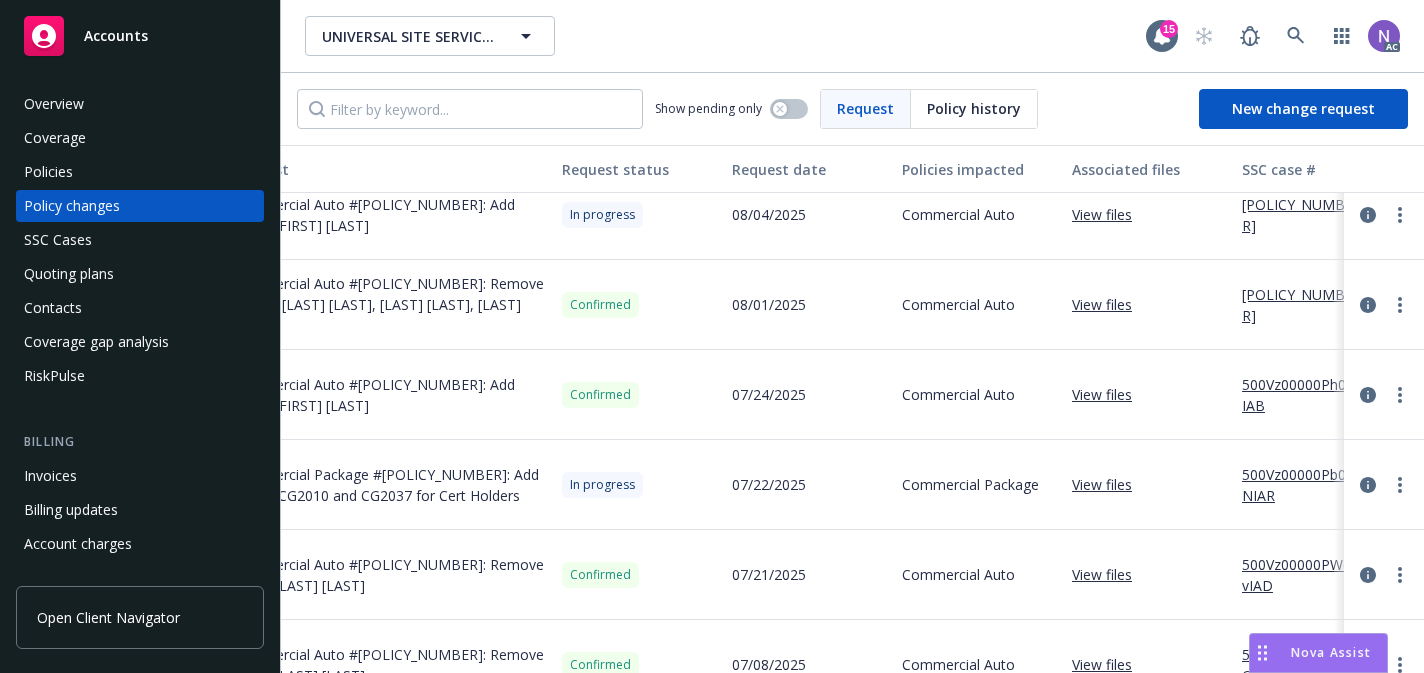 scroll, scrollTop: 203, scrollLeft: 210, axis: both 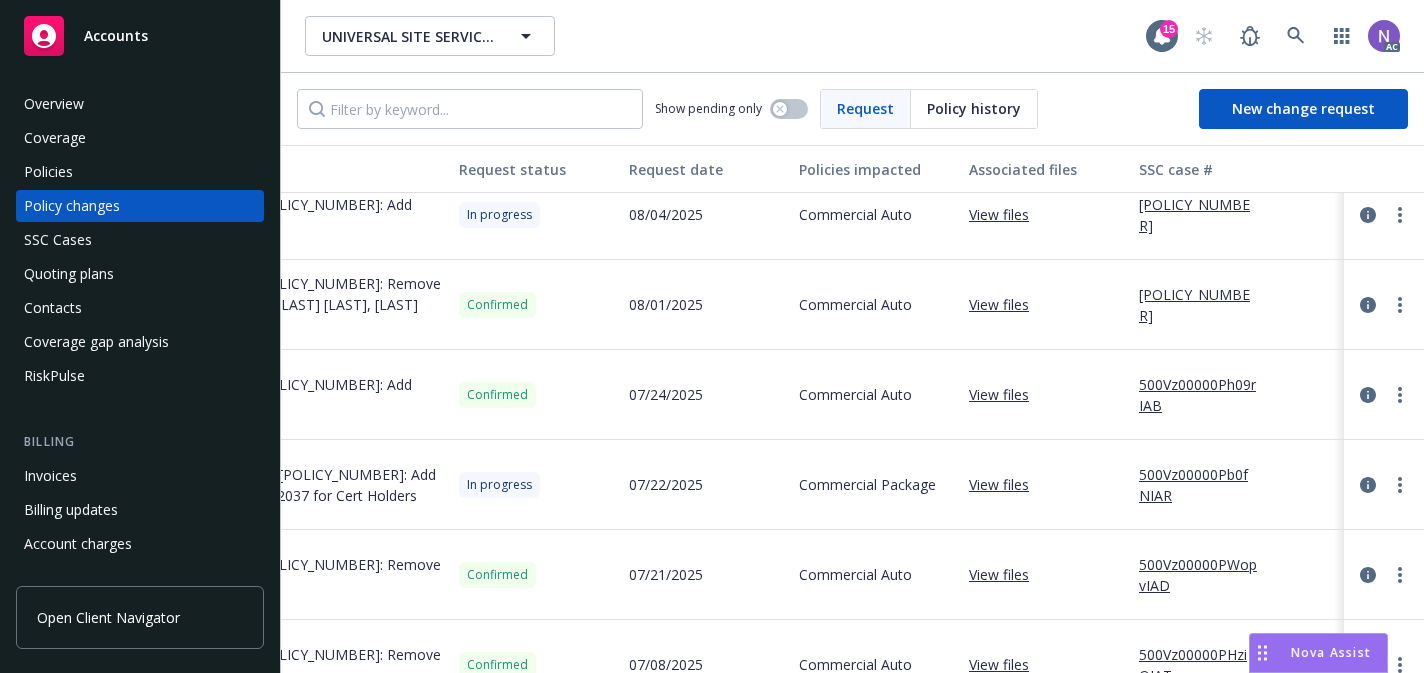 click on "500Vz00000Pb0fNIAR" at bounding box center [1206, 485] 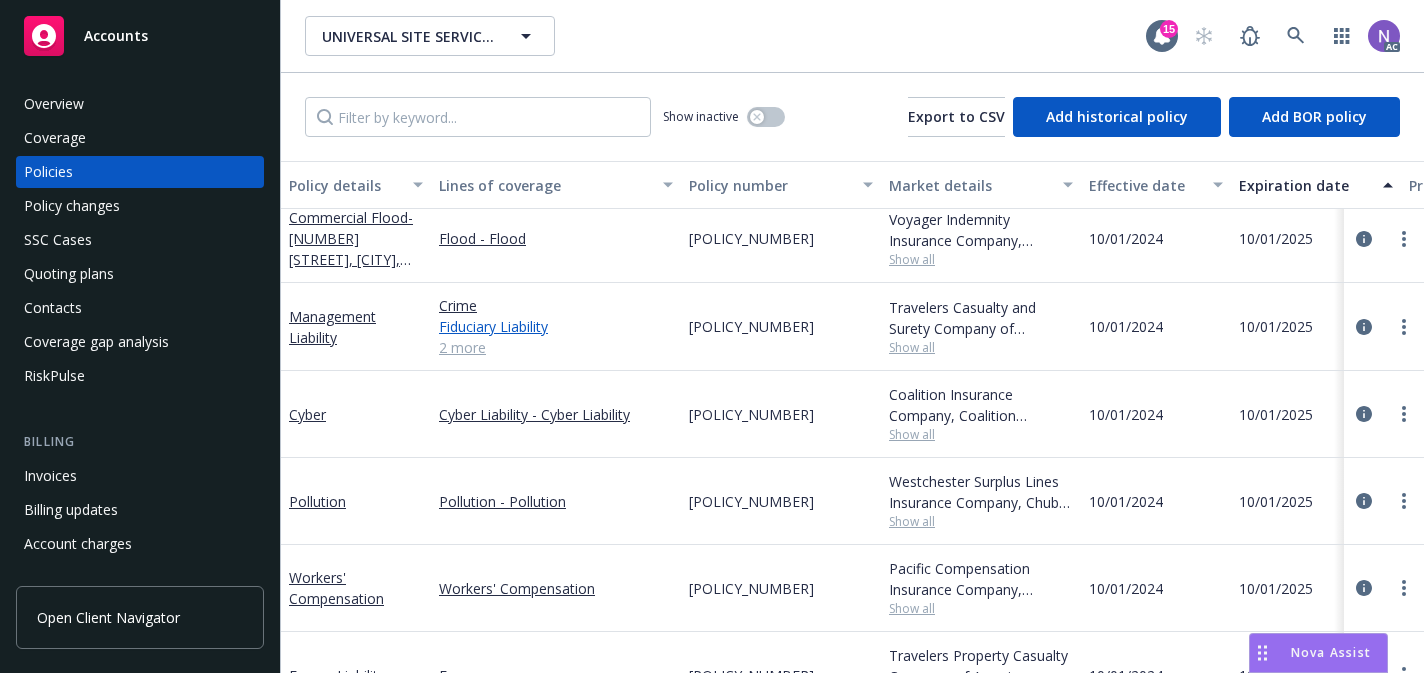 scroll, scrollTop: 23, scrollLeft: 0, axis: vertical 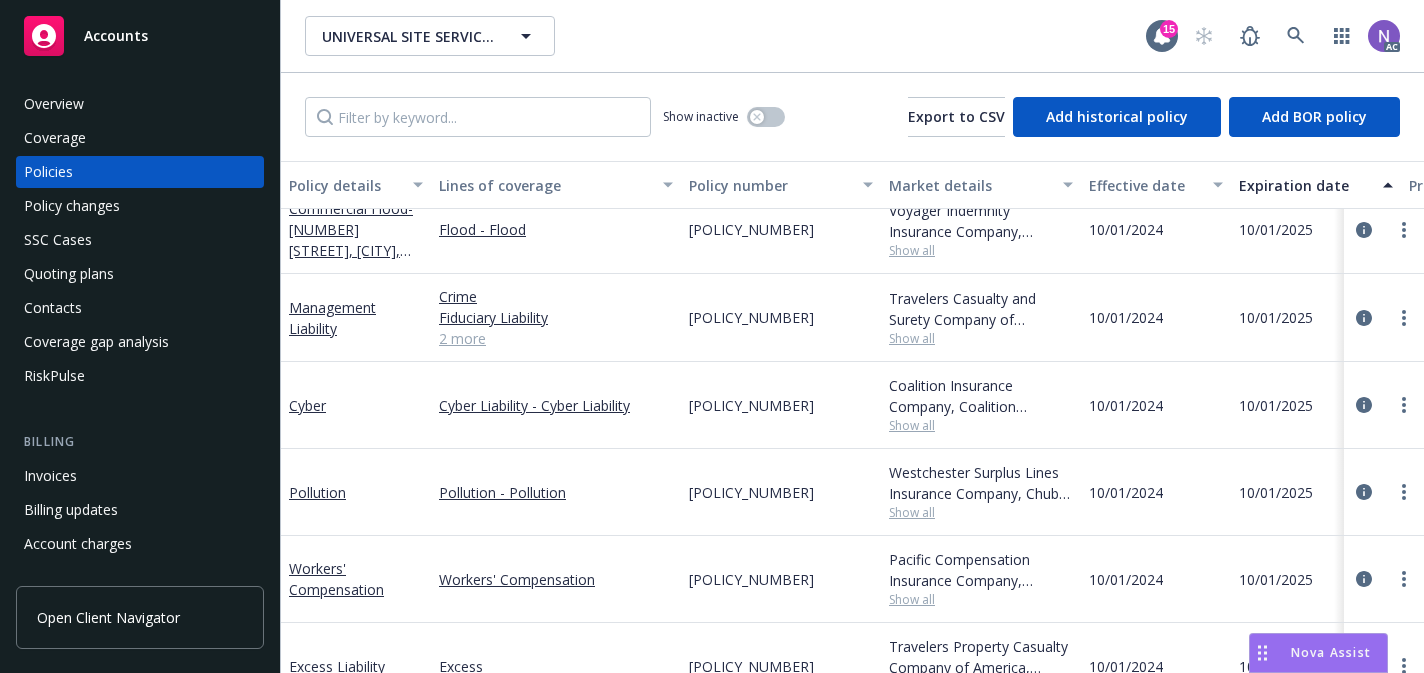 click on "107449825" at bounding box center [751, 317] 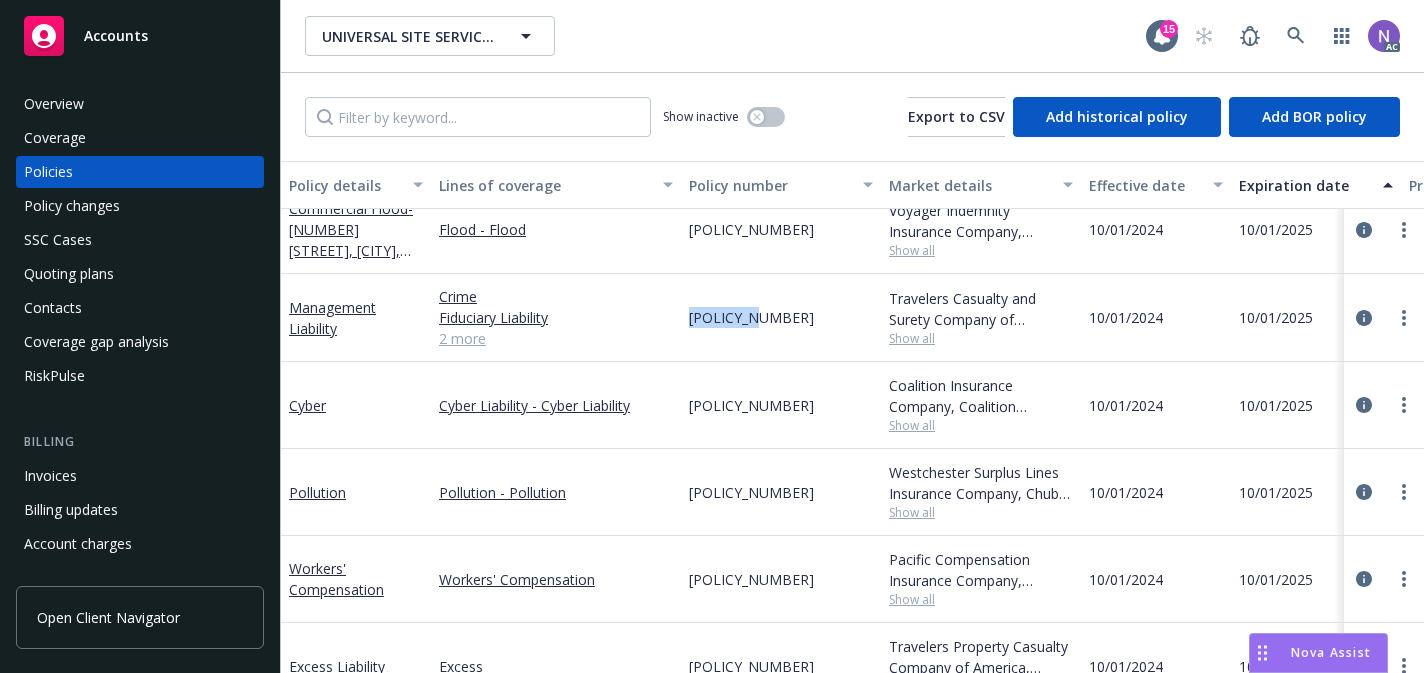 click on "107449825" at bounding box center (751, 317) 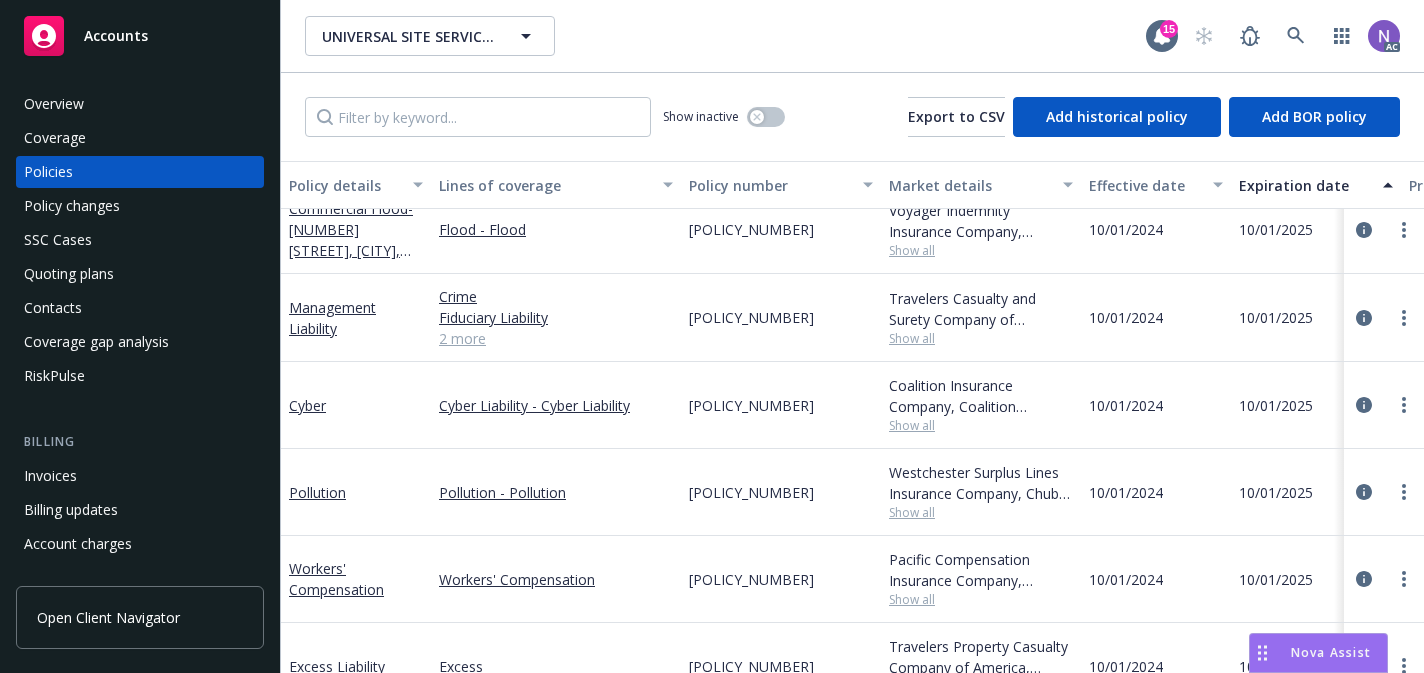 click on "10/01/2025" at bounding box center (1276, 317) 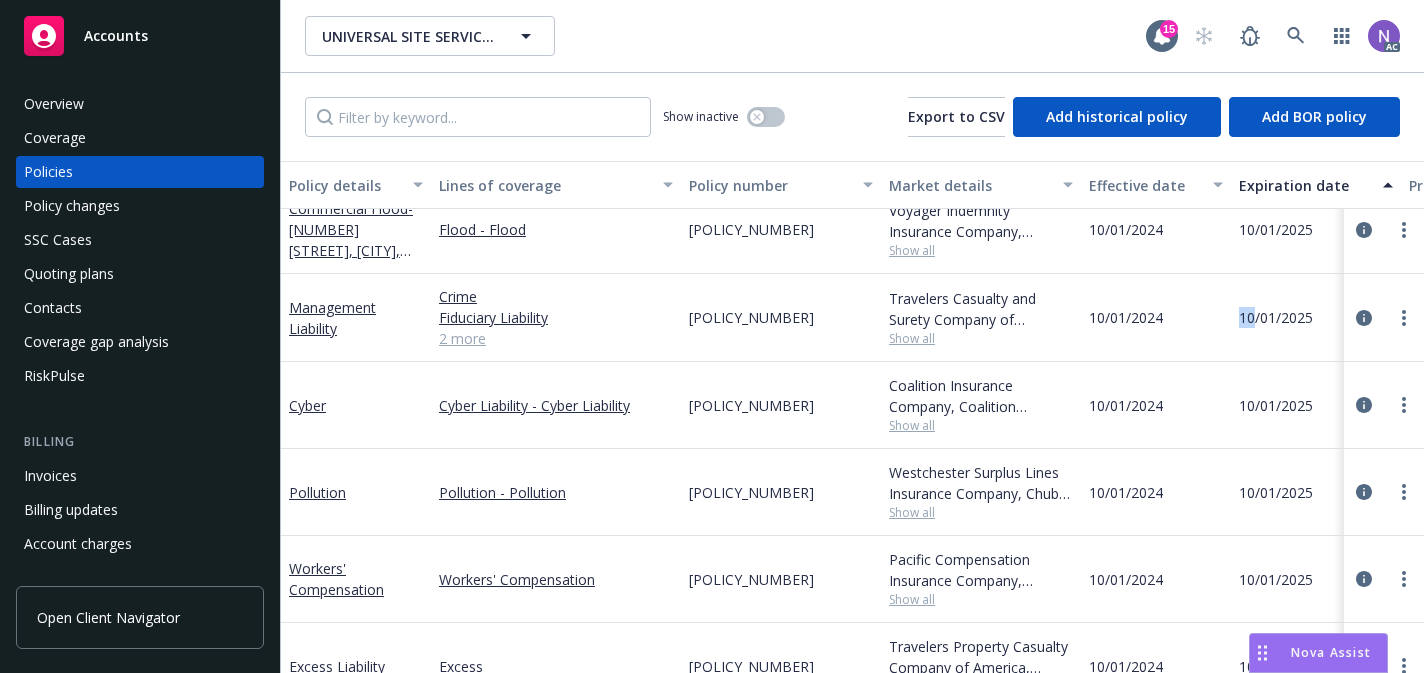 click on "10/01/2025" at bounding box center (1276, 317) 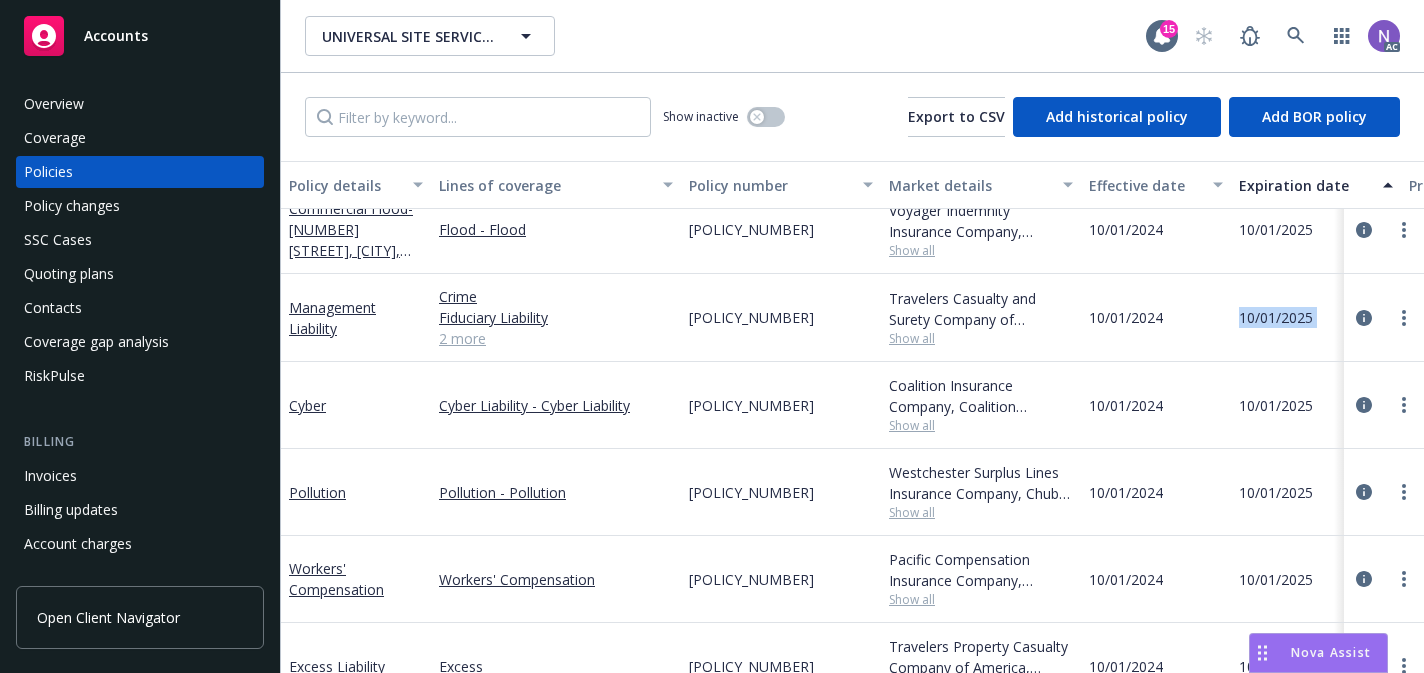 click on "10/01/2025" at bounding box center (1276, 317) 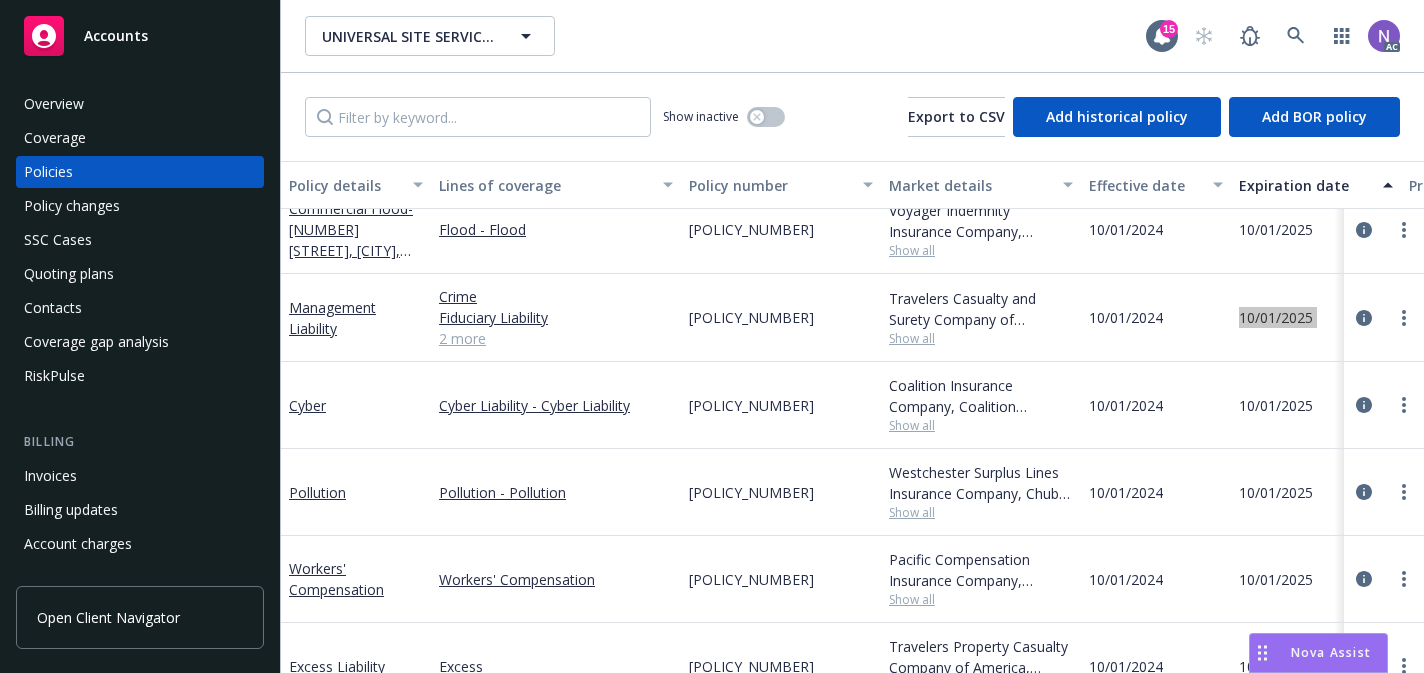 scroll, scrollTop: 0, scrollLeft: 0, axis: both 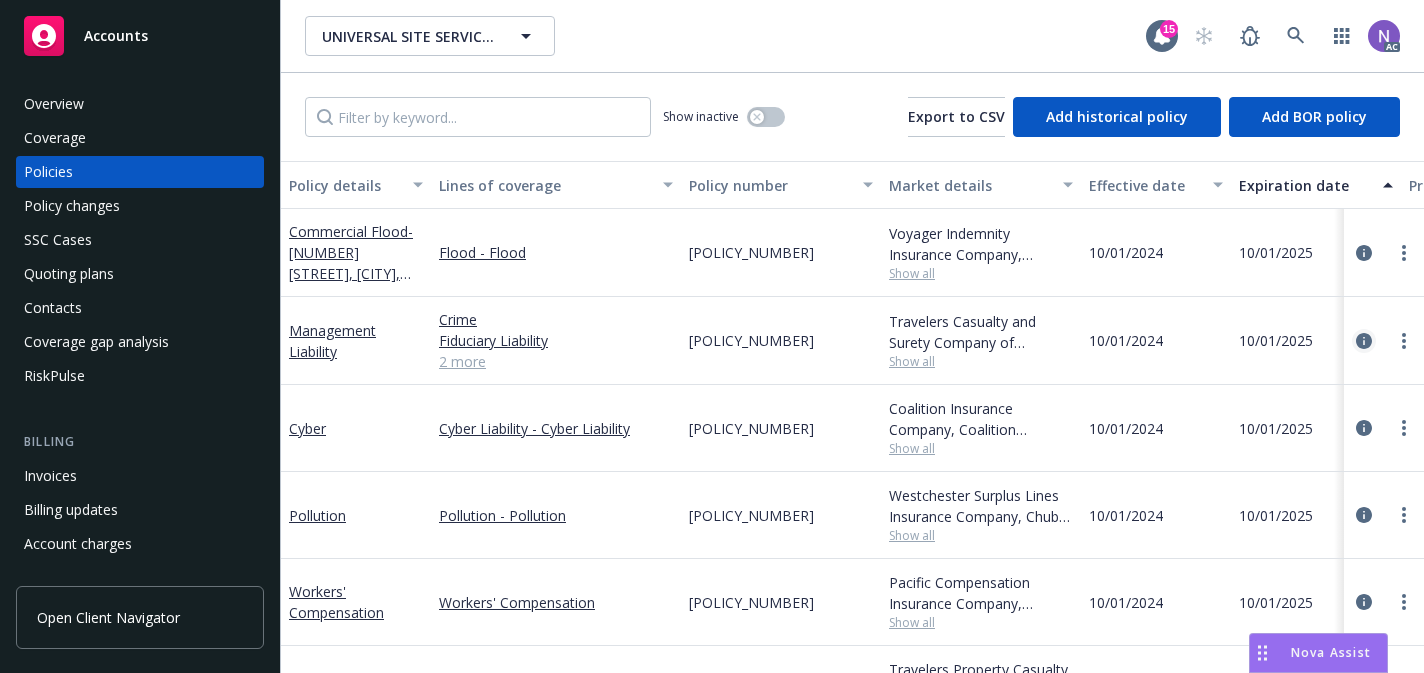 click 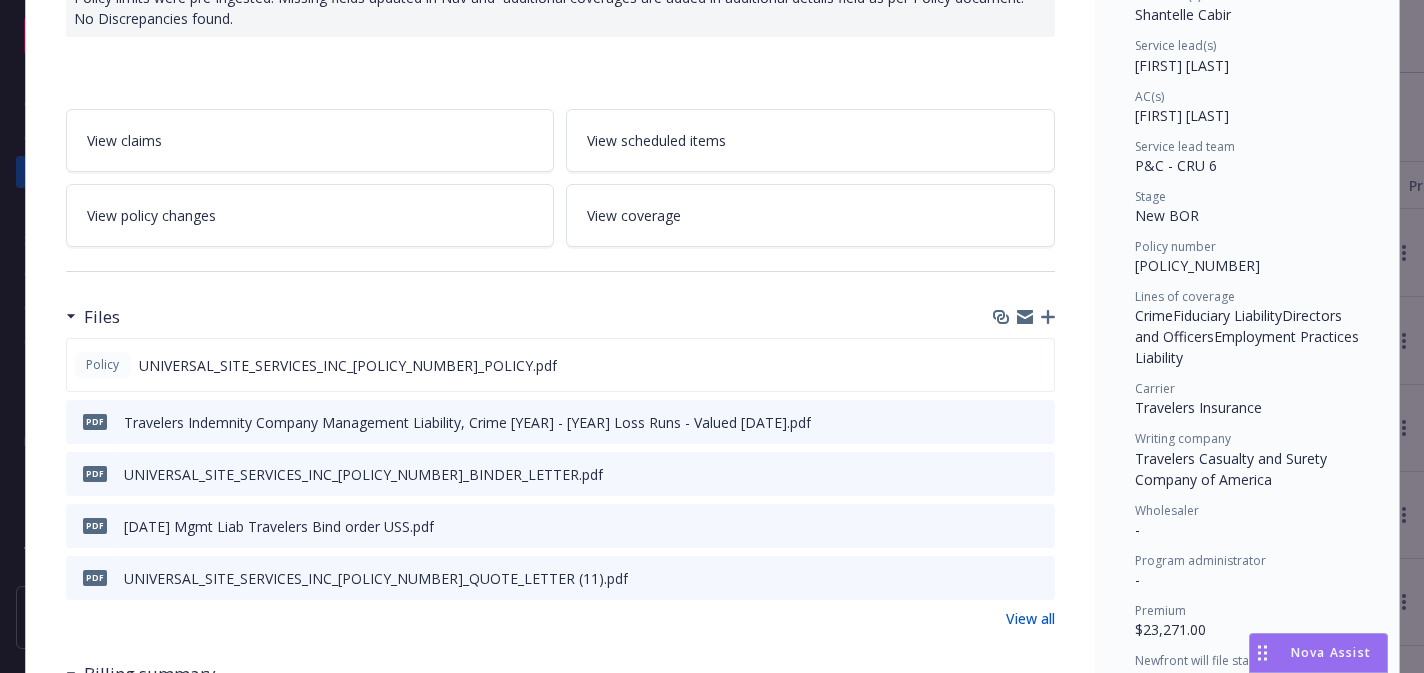 scroll, scrollTop: 287, scrollLeft: 0, axis: vertical 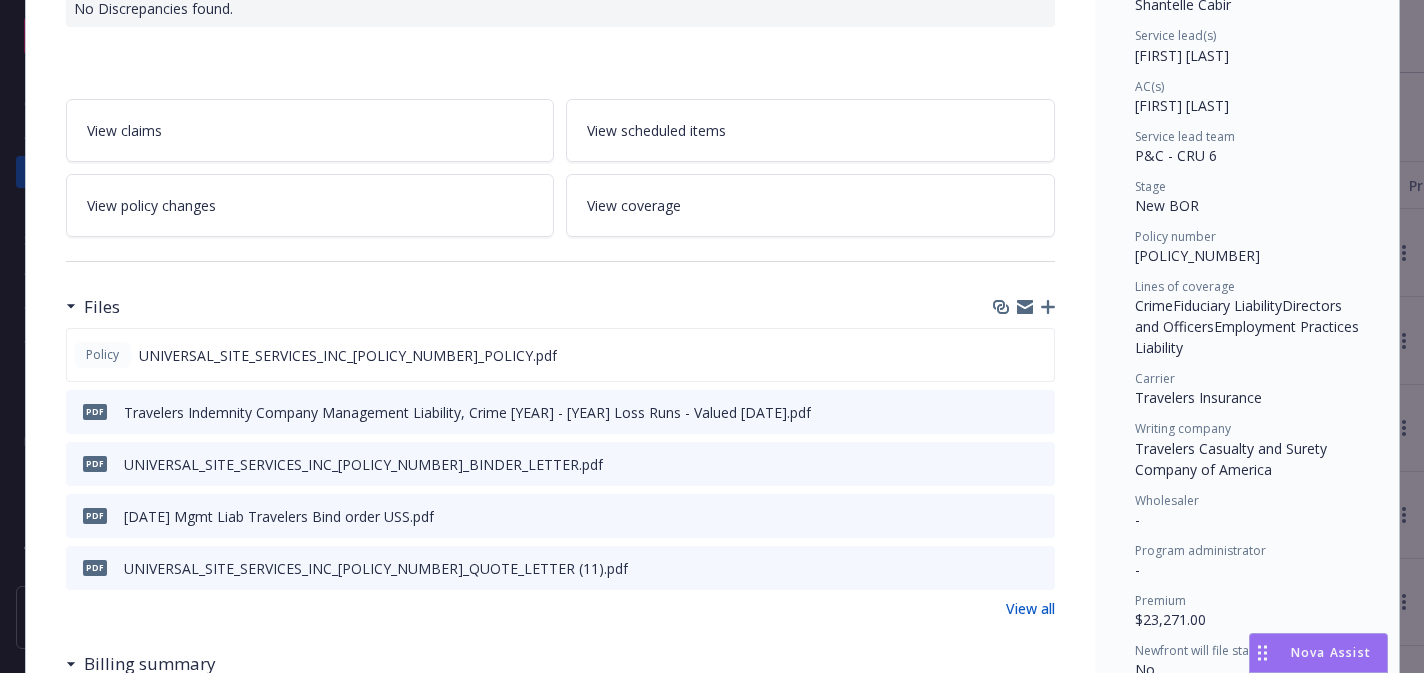 click on "View all" at bounding box center (1030, 608) 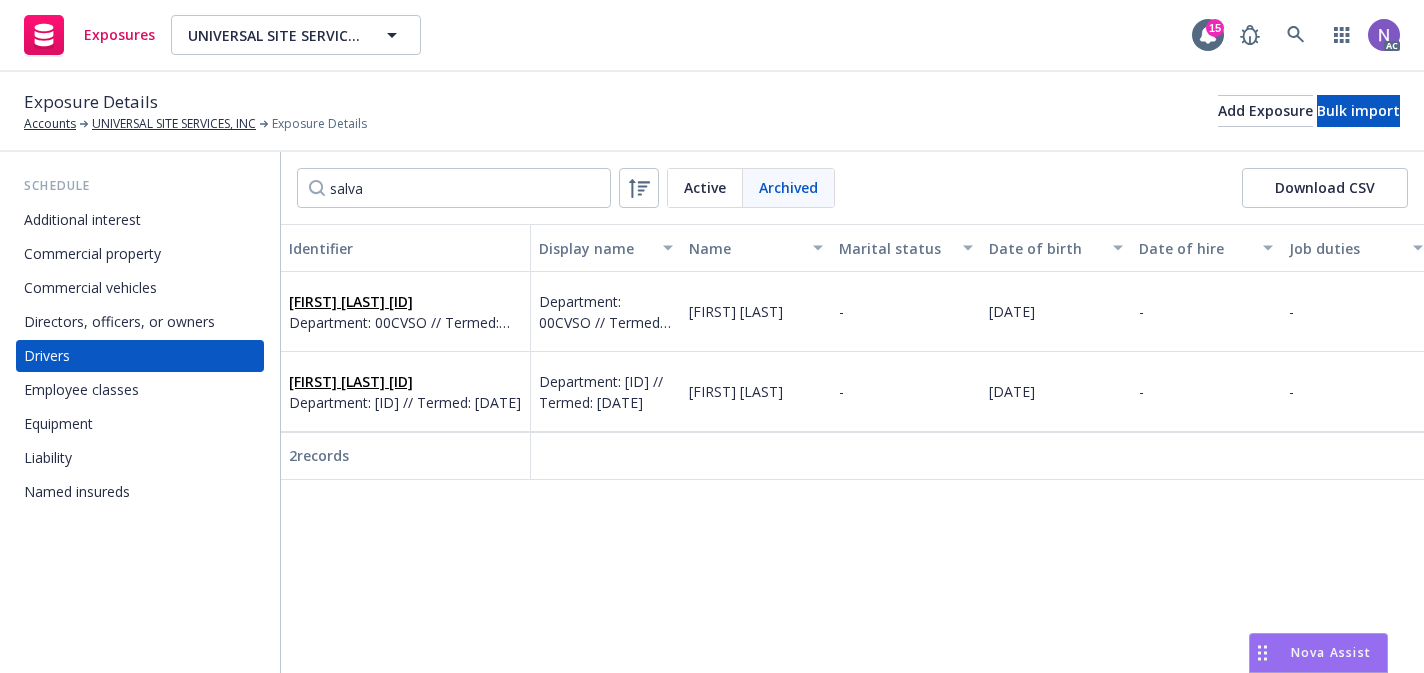 scroll, scrollTop: 0, scrollLeft: 0, axis: both 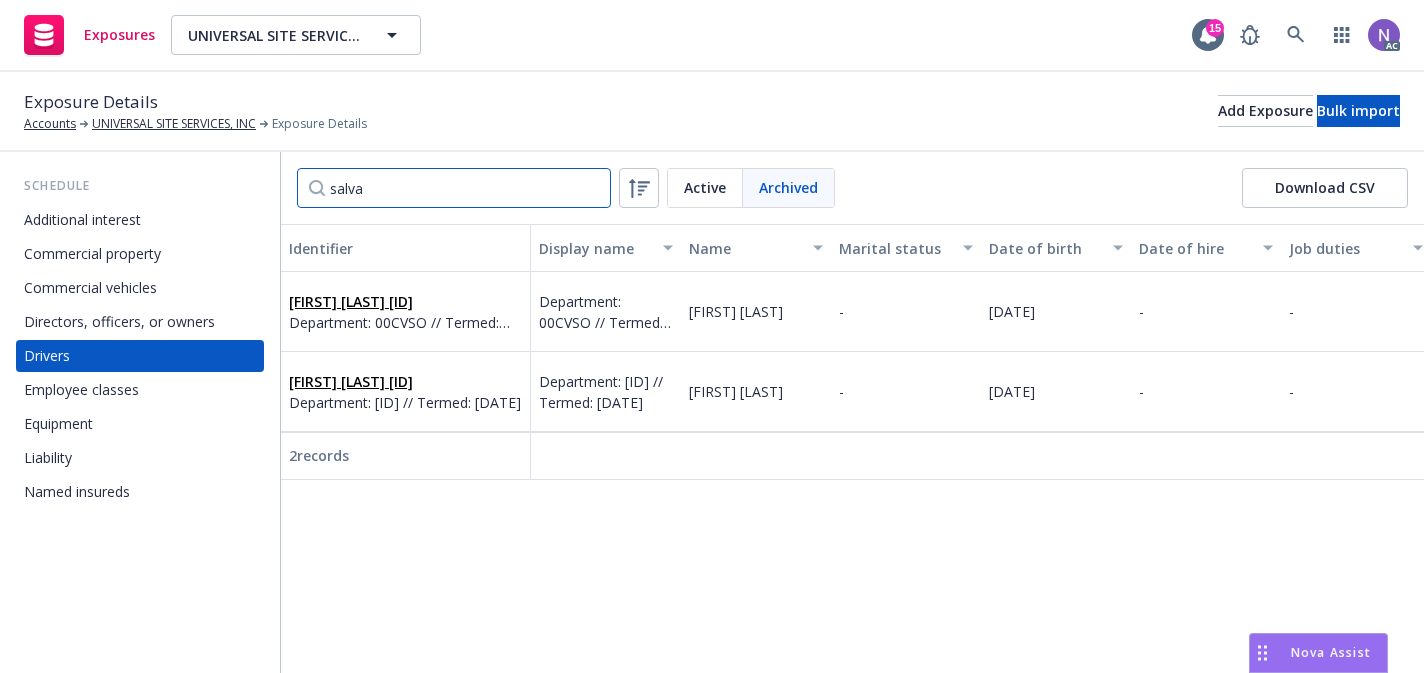click on "salva" at bounding box center [454, 188] 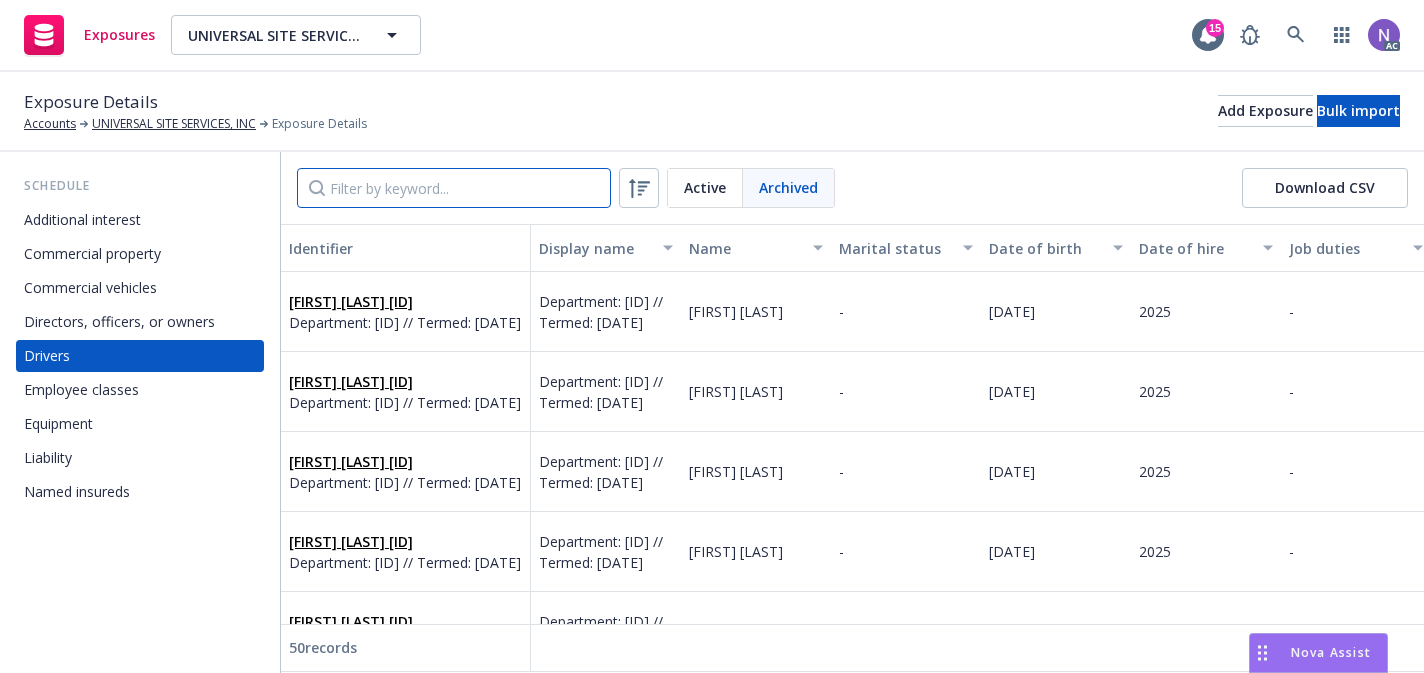 type 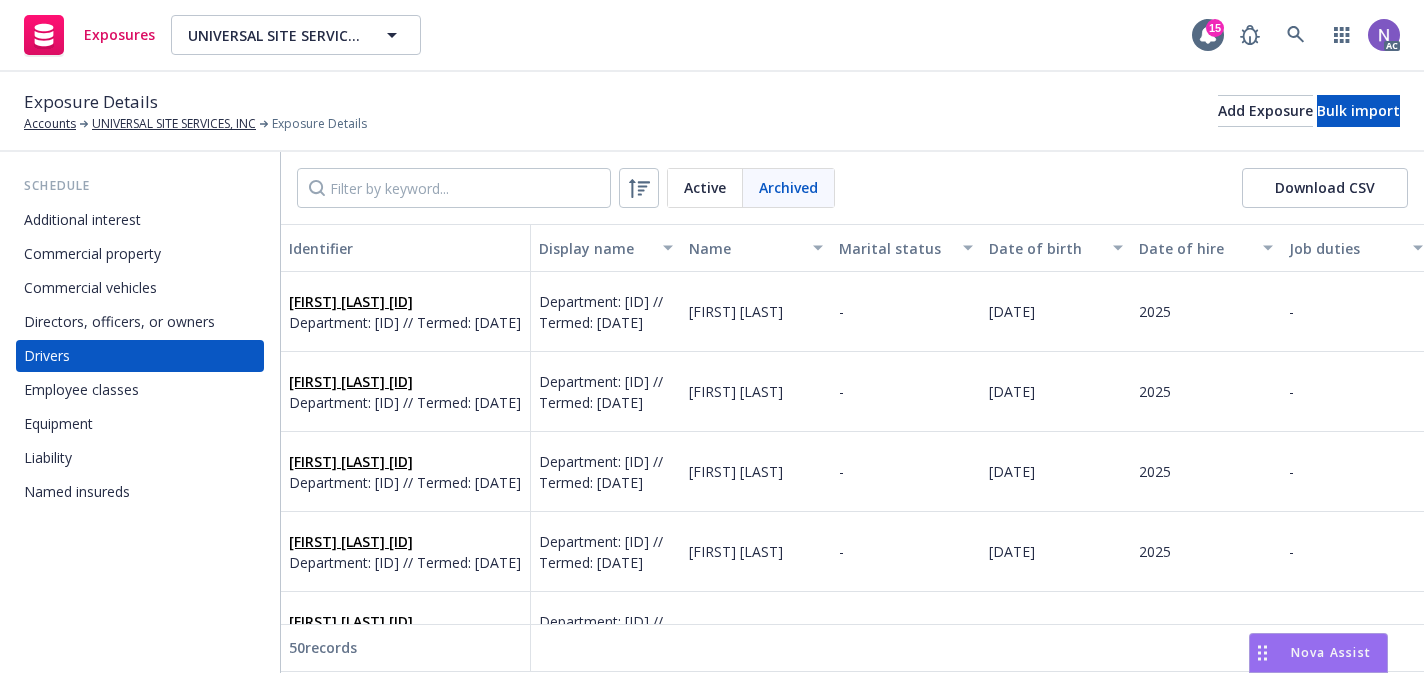 click on "Active" at bounding box center (705, 187) 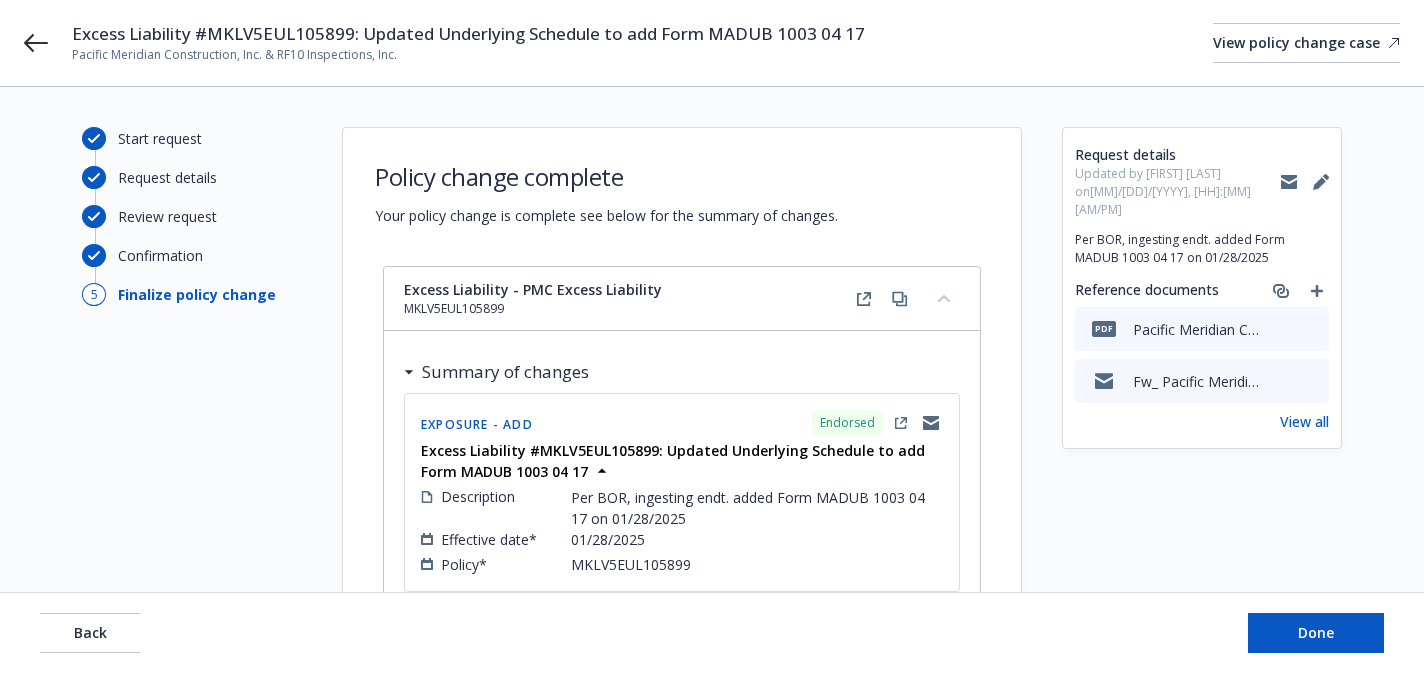 scroll, scrollTop: 110, scrollLeft: 0, axis: vertical 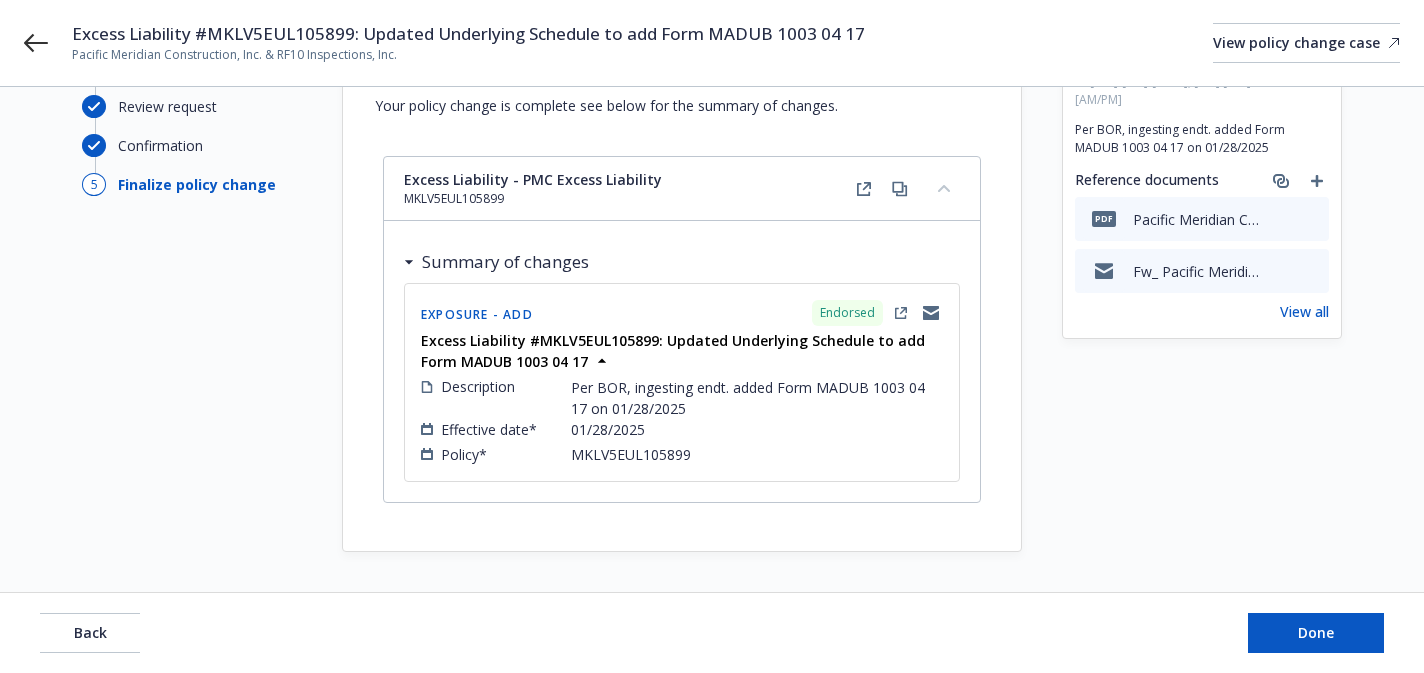 click on "Back Done" at bounding box center (712, 633) 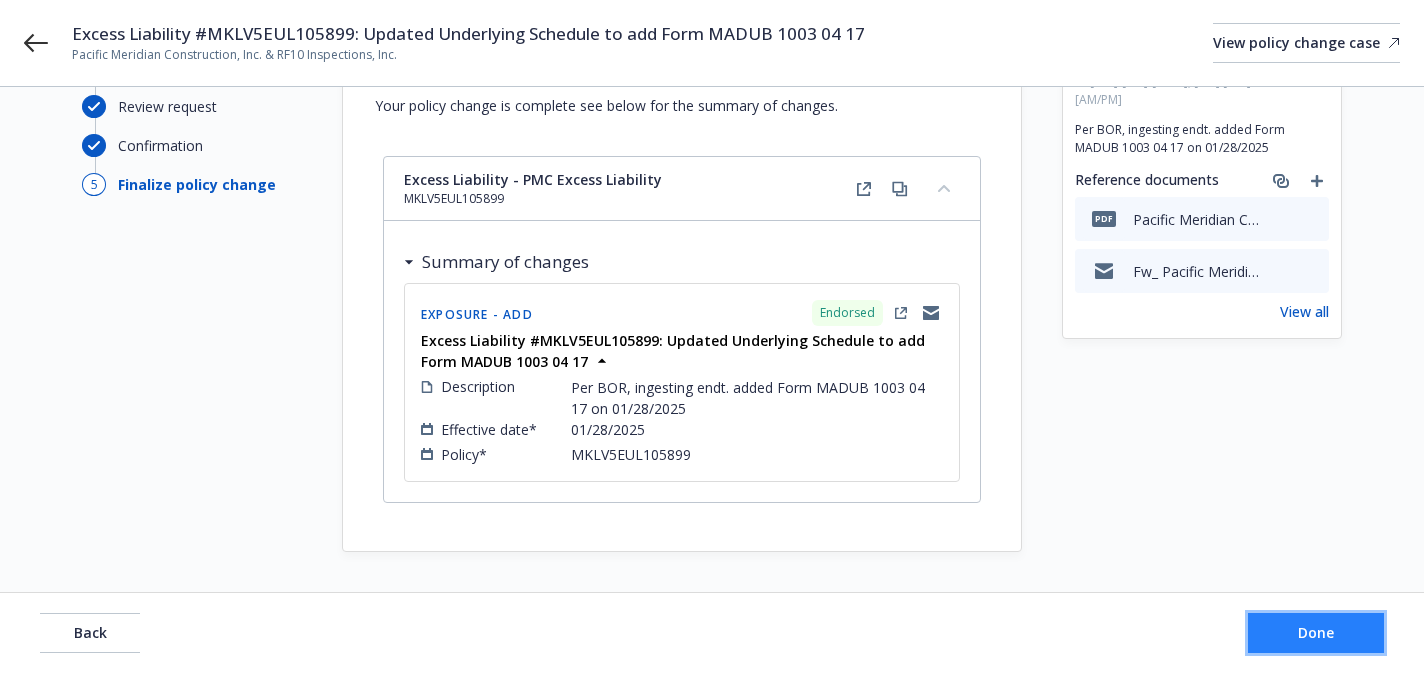 click on "Done" at bounding box center [1316, 632] 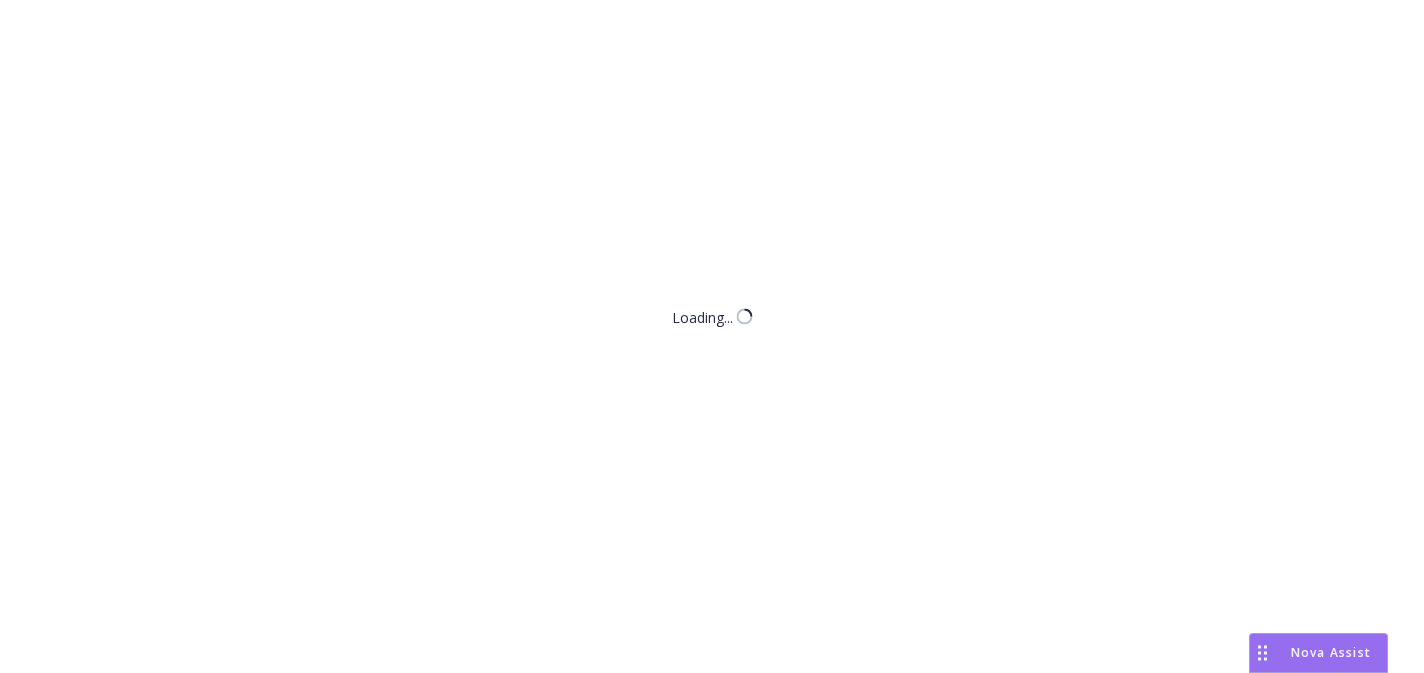 scroll, scrollTop: 0, scrollLeft: 0, axis: both 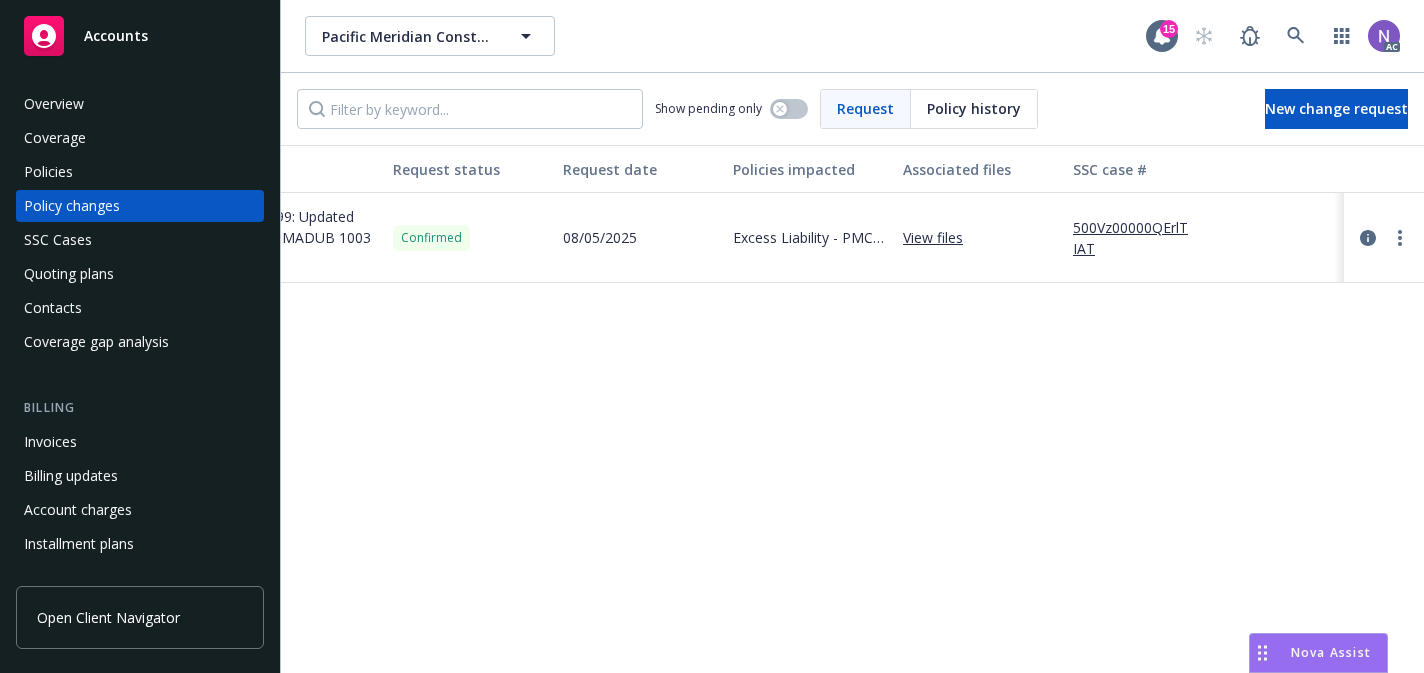 click on "500Vz00000QErlTIAT" at bounding box center (1140, 238) 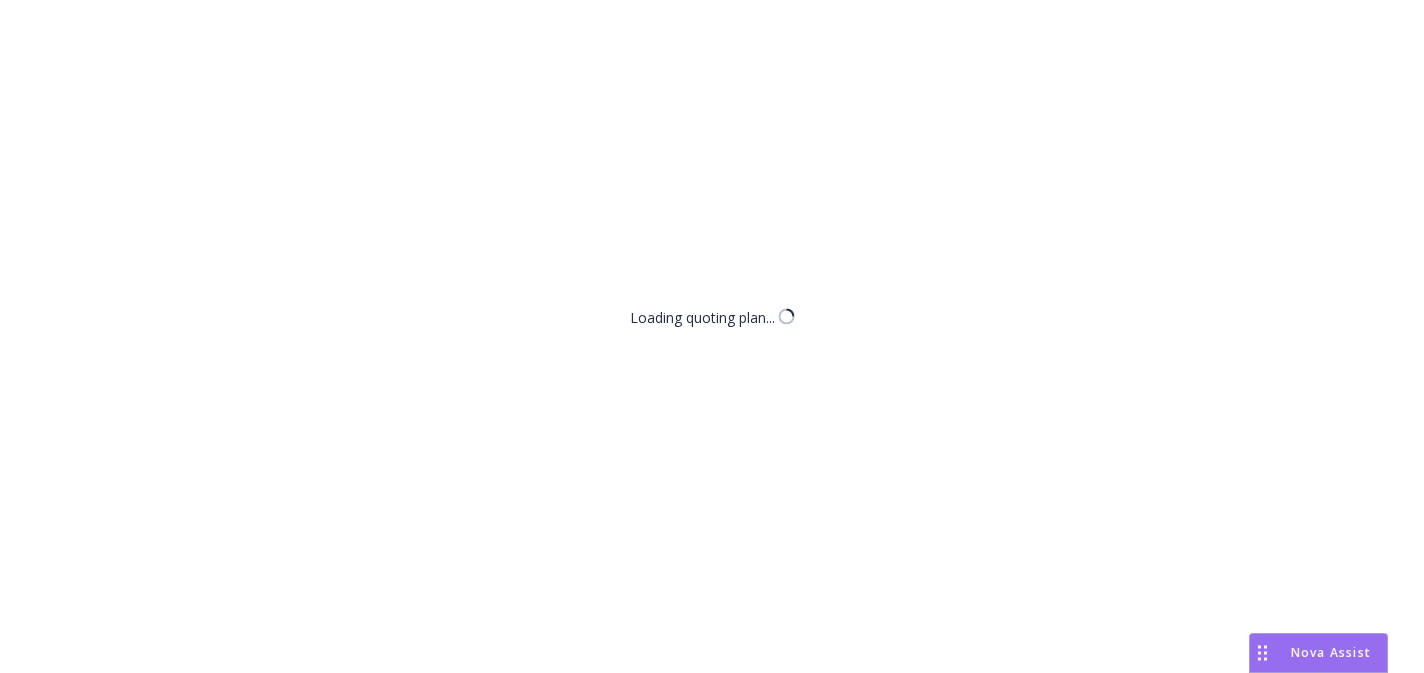 scroll, scrollTop: 0, scrollLeft: 0, axis: both 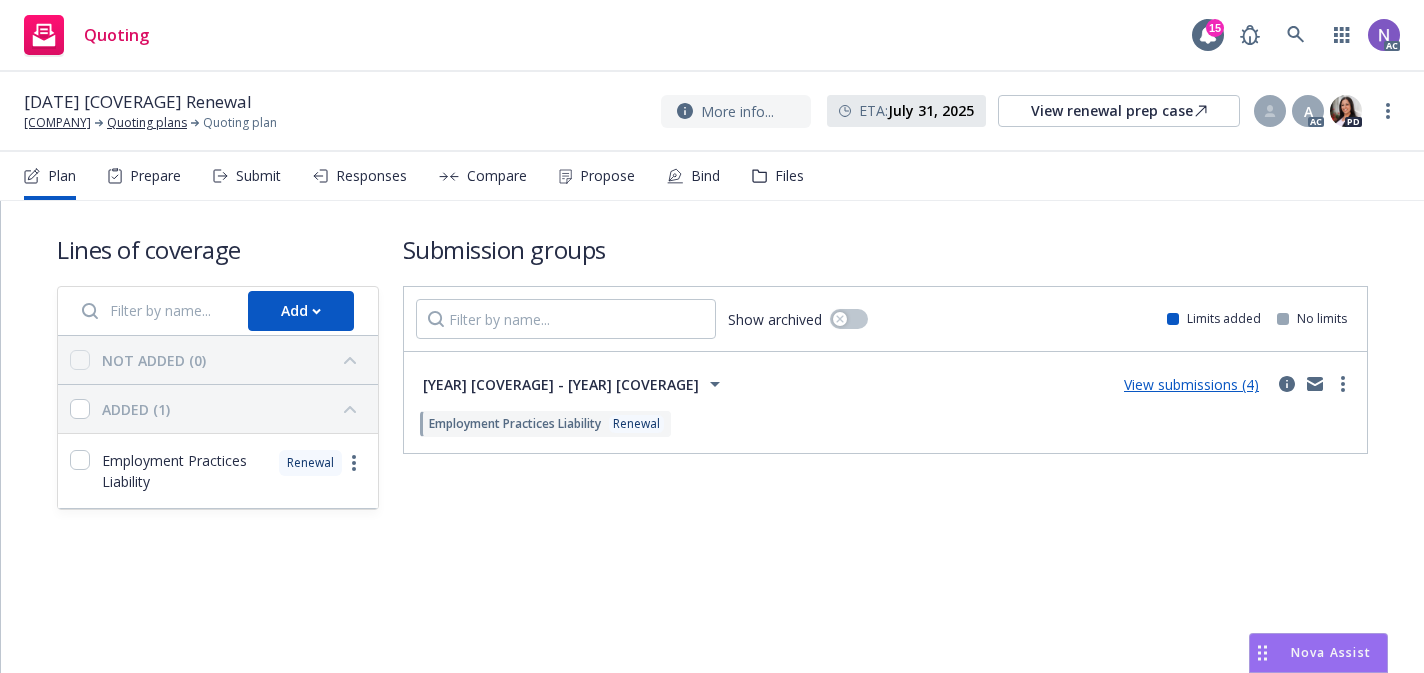 click on "Files" at bounding box center (789, 176) 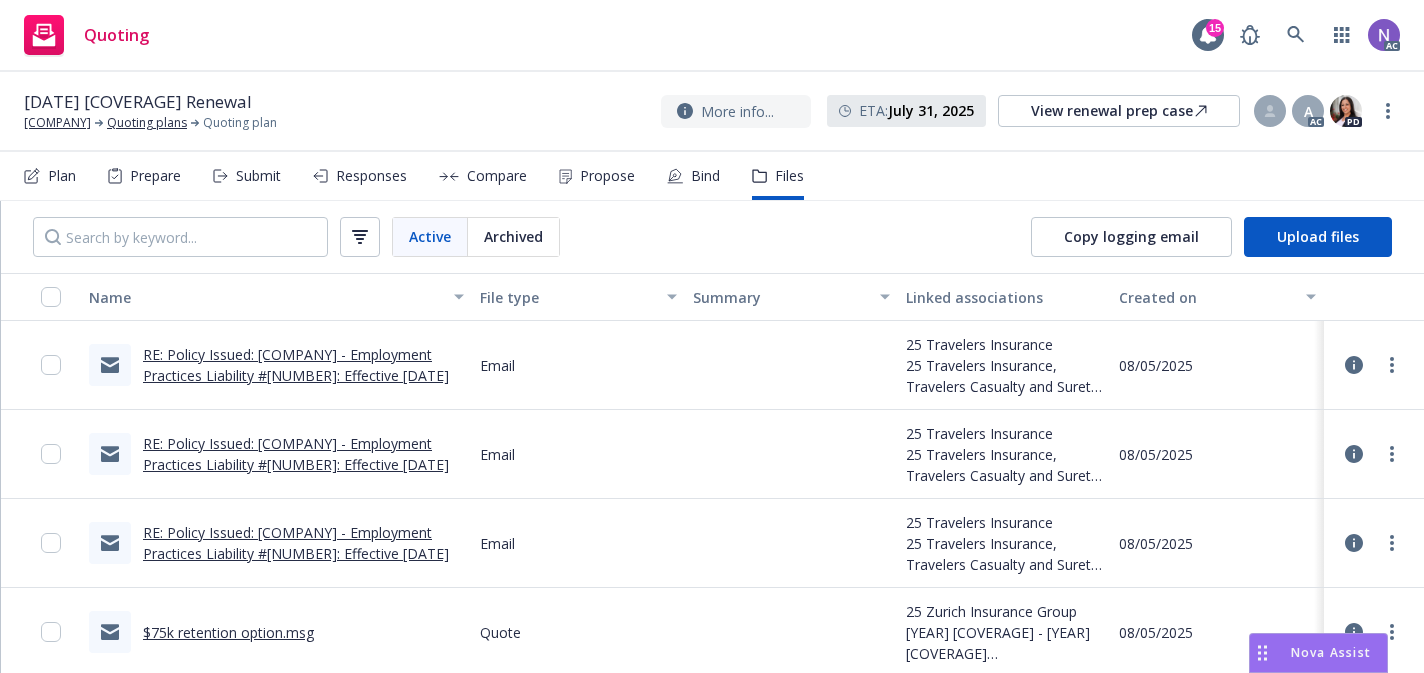 click on "RE: Policy Issued: [COMPANY] - Employment Practices Liability #[NUMBER]: Effective [DATE]" at bounding box center [296, 365] 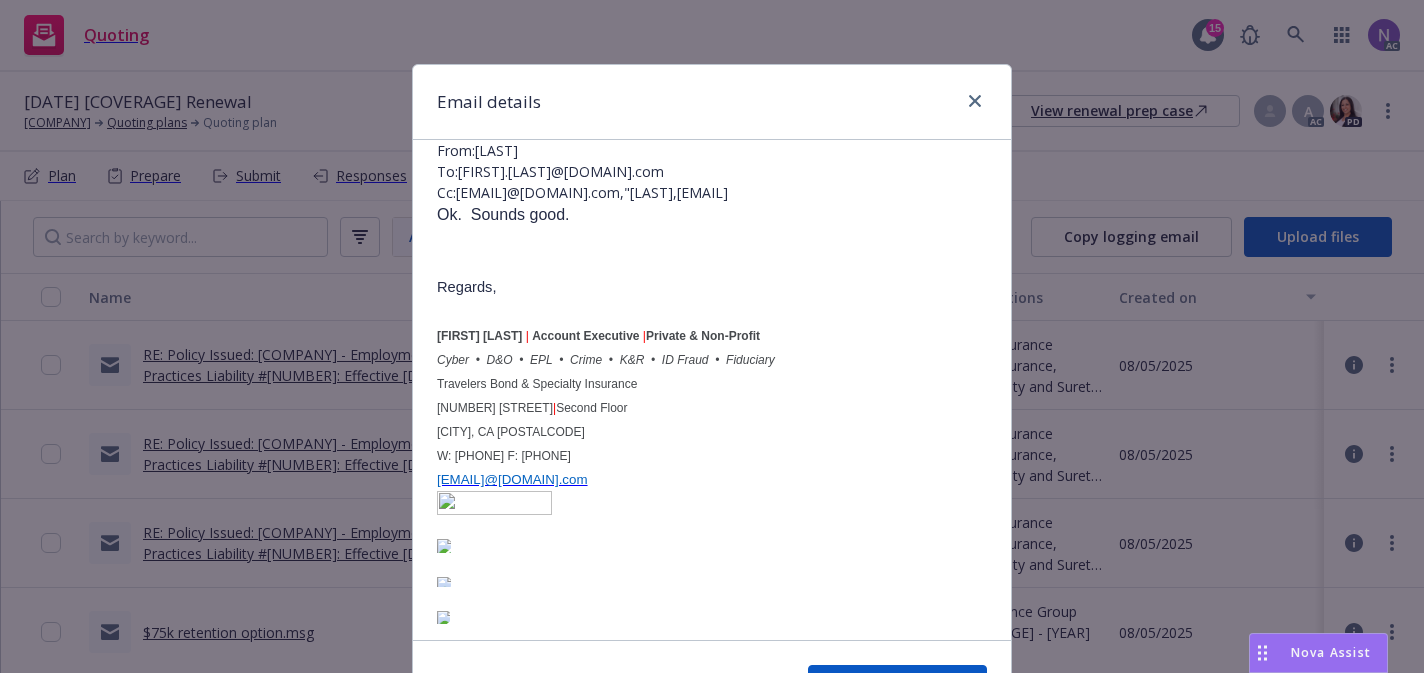 scroll, scrollTop: 0, scrollLeft: 0, axis: both 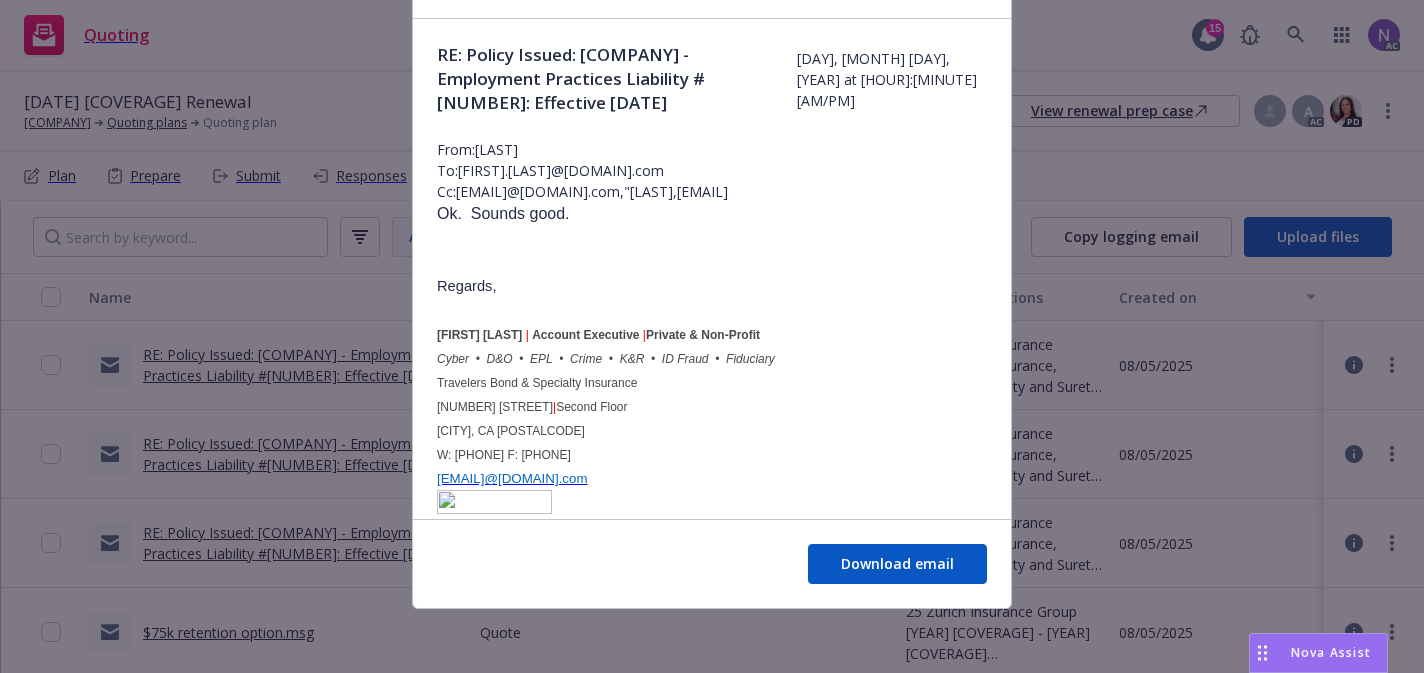 click on "Email details RE: Policy Issued: [COMPANY] - Employment Practices Liability #[NUMBER]: Effective [DATE] [DAY], [MONTH] [DAY], [YEAR] at [HOUR]:[MINUTE] [AM/PM] From: [FIRST] [LAST] <[EMAIL]> To: [EMAIL]@[DOMAIN].com Cc: [EMAIL]@[DOMAIN].com; [LAST], [FIRST] <[EMAIL]>
Regards,
[FIRST] [LAST]
|
Account Executive   |
Private & Non-Profit
Cyber  •  D&O  •  EPL  •  Crime  •  K&R  •  ID Fraud  •  Fiduciary
Travelers Bond & Specialty Insurance
[NUMBER] [STREET]
|
Second Floor
[CITY], CA [POSTALCODE]
W: [PHONE]   F: [PHONE]
[EMAIL]
From: [FIRST] [LAST] <[EMAIL]>
Sent: [DAY], [MONTH] [DAY], [YEAR] [HOUR]:[MINUTE] [AM/PM]
To: [LAST], [FIRST] <[EMAIL]>
Cc: [EMAIL]@[DOMAIN].com; [LAST], [FIRST] <[EMAIL]>
Subject:
Thank you," at bounding box center [712, 336] 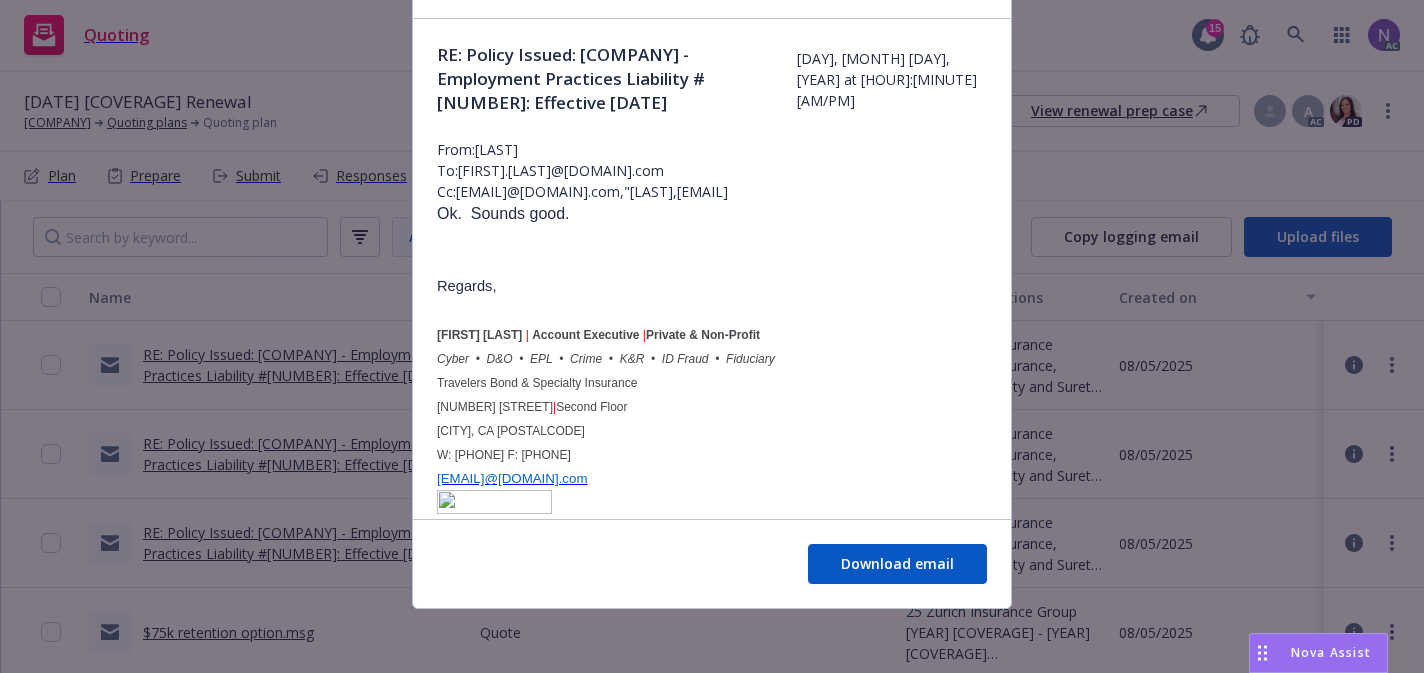 scroll, scrollTop: 0, scrollLeft: 0, axis: both 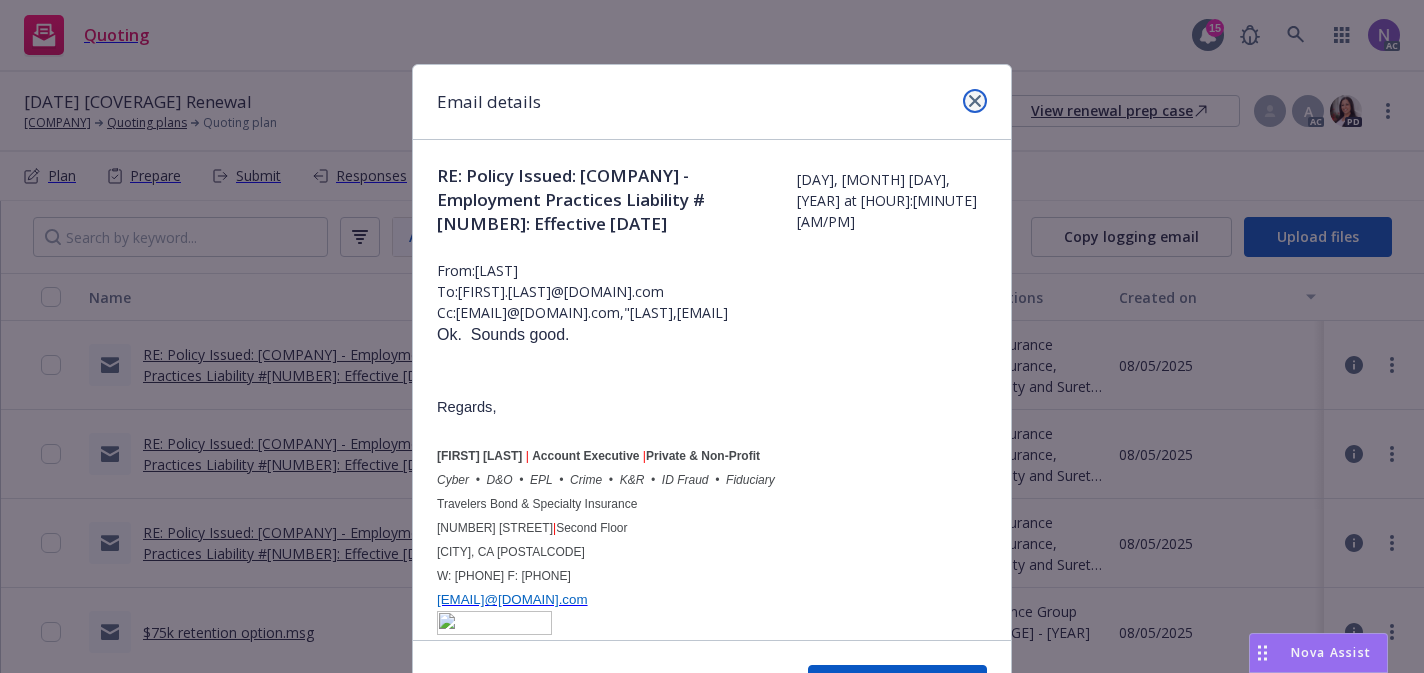 click 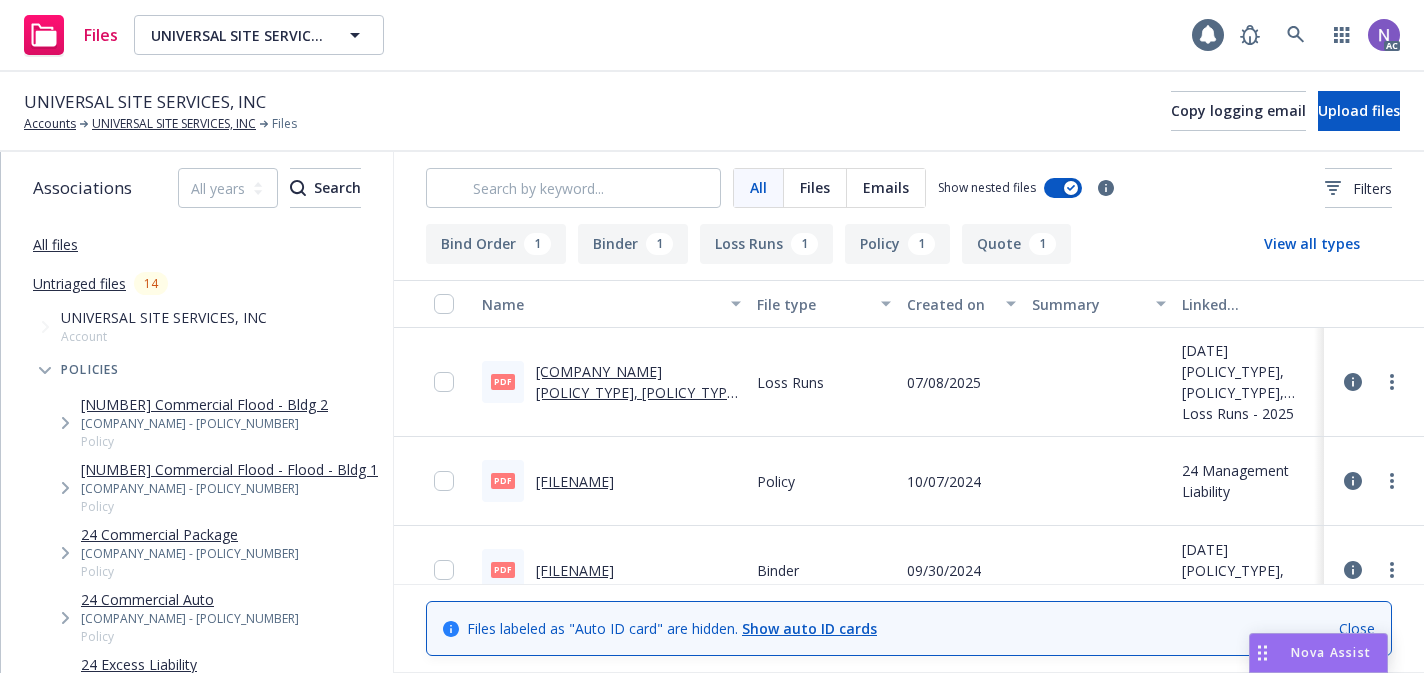 scroll, scrollTop: 0, scrollLeft: 0, axis: both 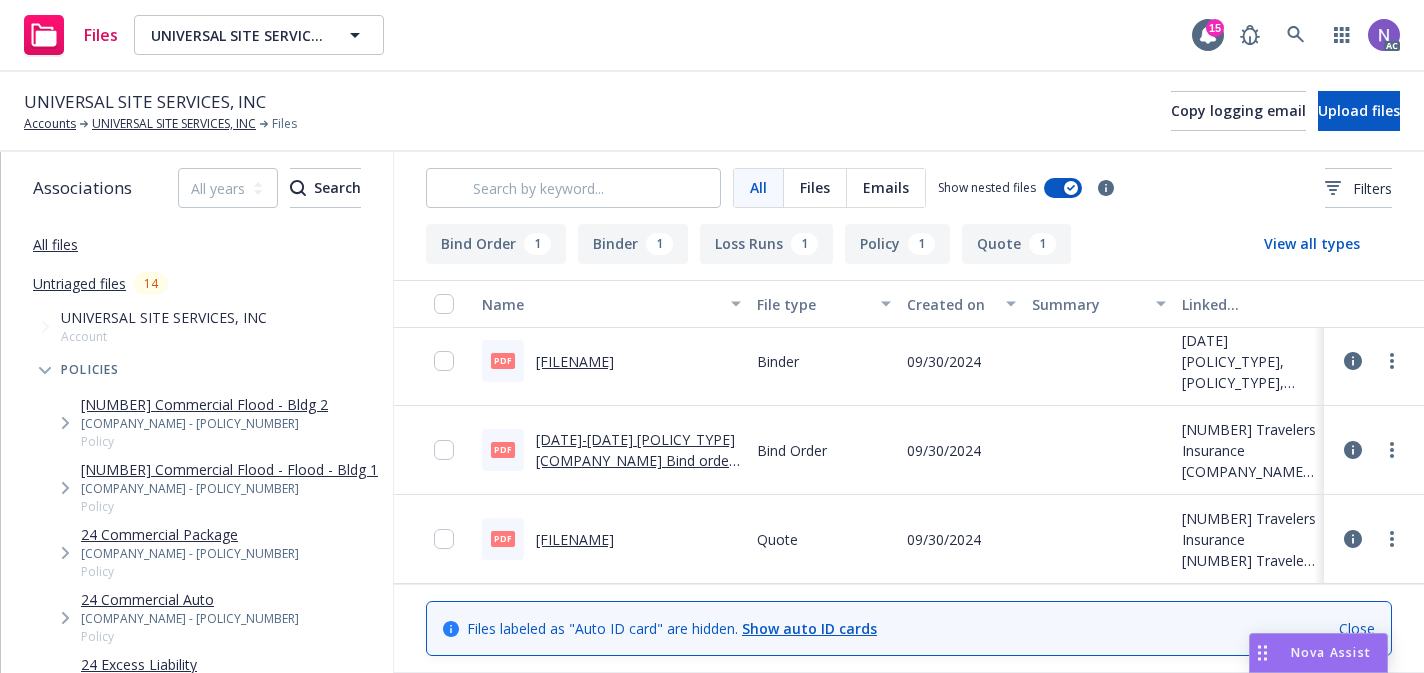click on "[DATE]-[DATE] [POLICY_TYPE] [COMPANY_NAME] Bind order [FILENAME]" at bounding box center [635, 460] 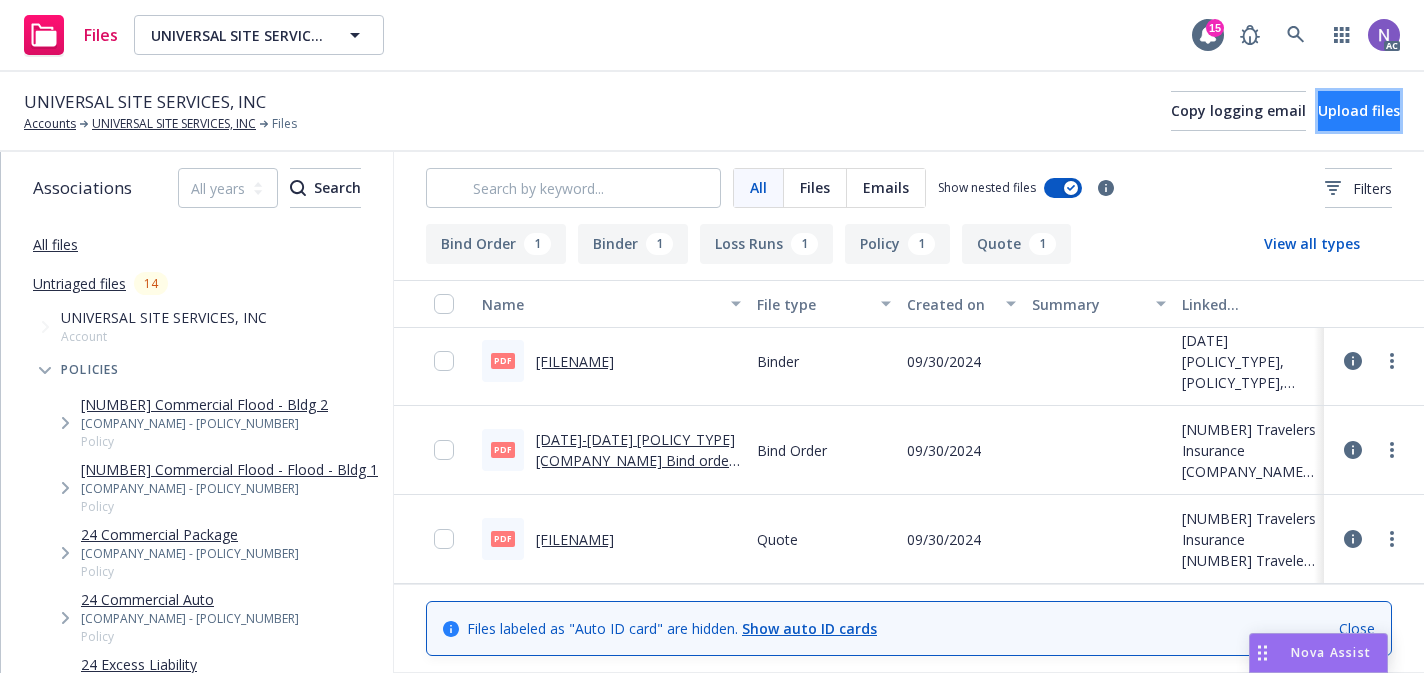 click on "Upload files" at bounding box center (1359, 111) 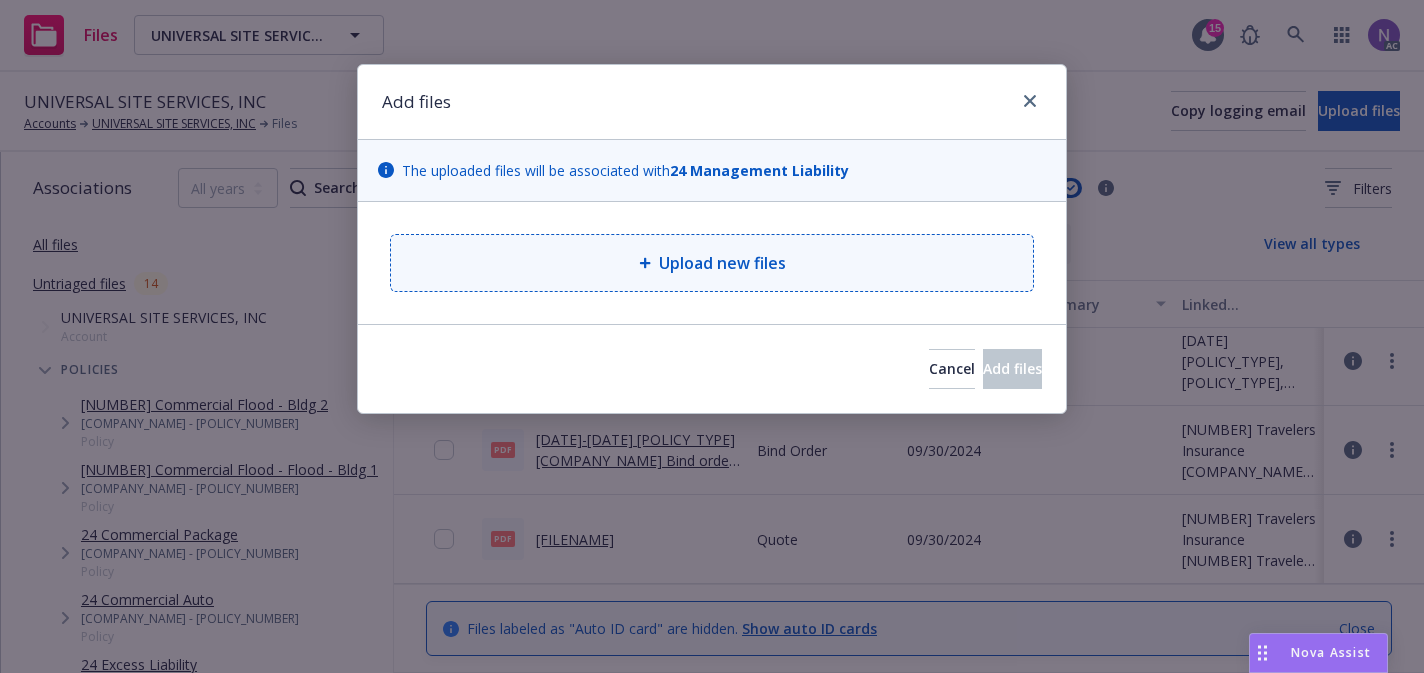 click on "Upload new files" at bounding box center (712, 263) 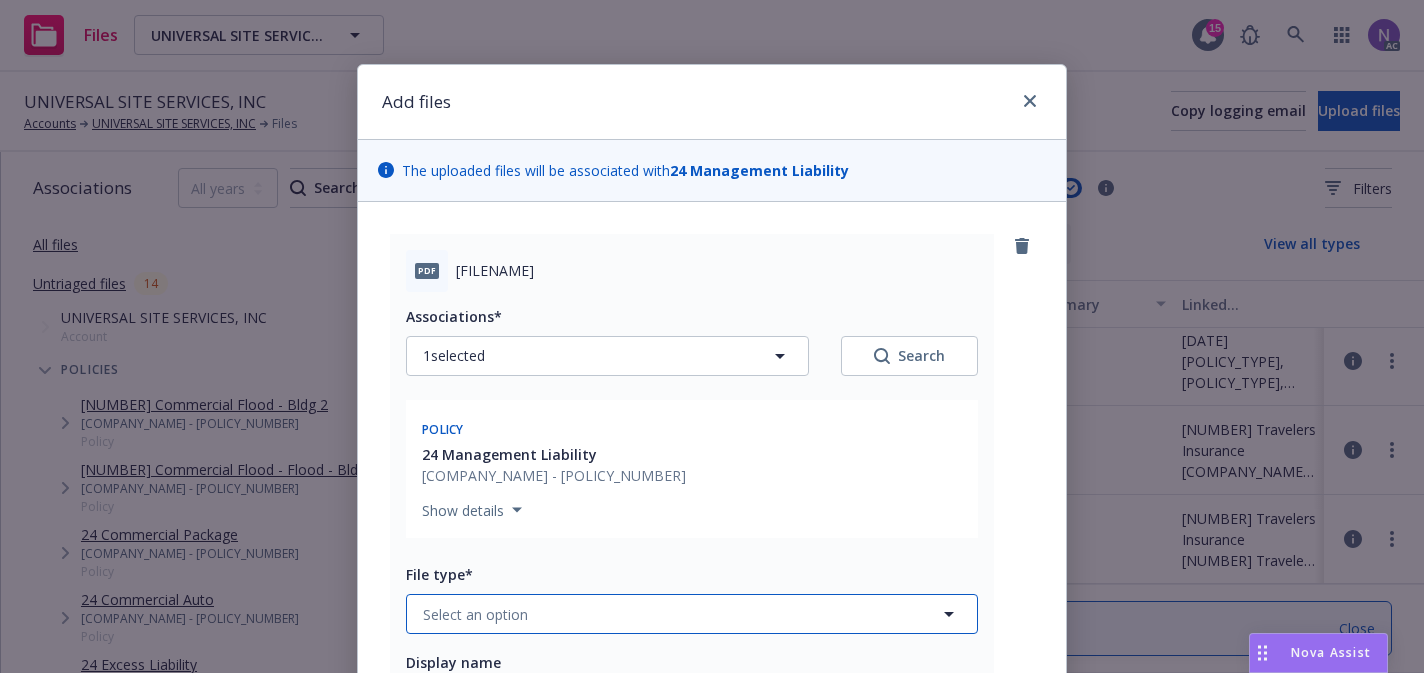 click on "Select an option" at bounding box center [692, 614] 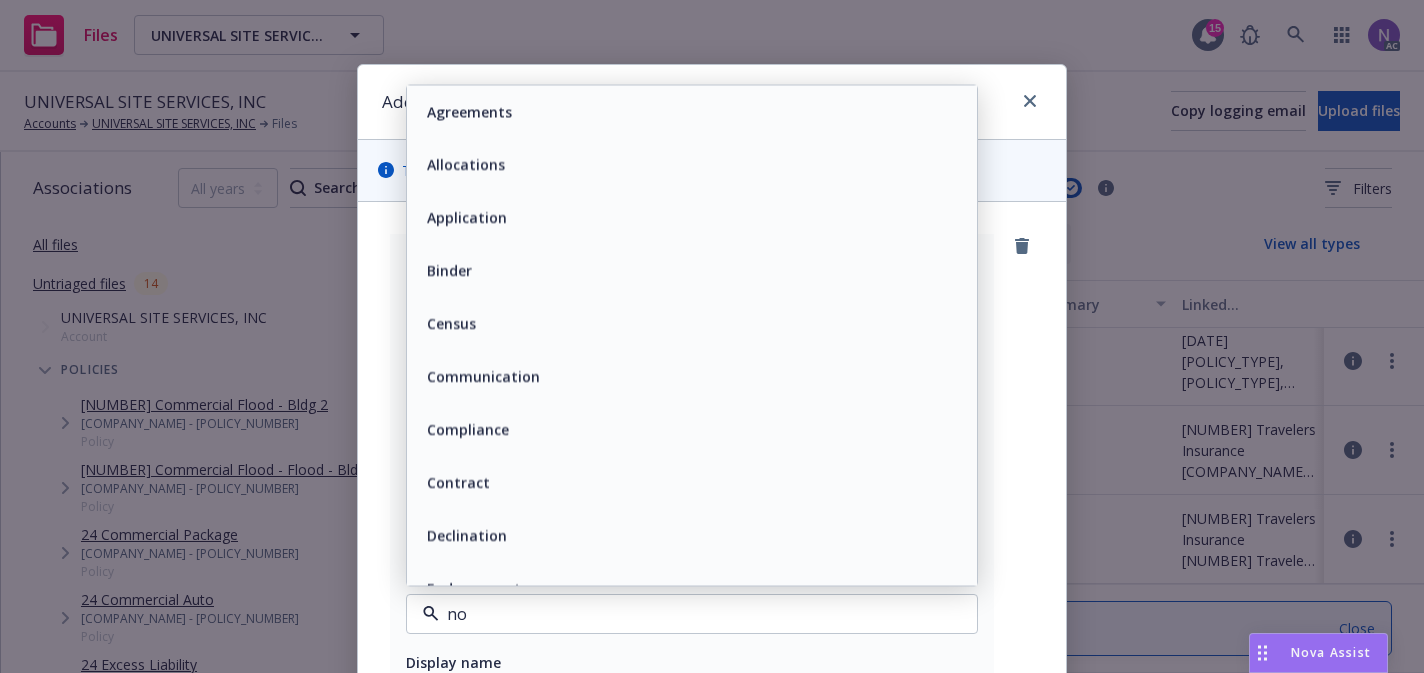 type on "non" 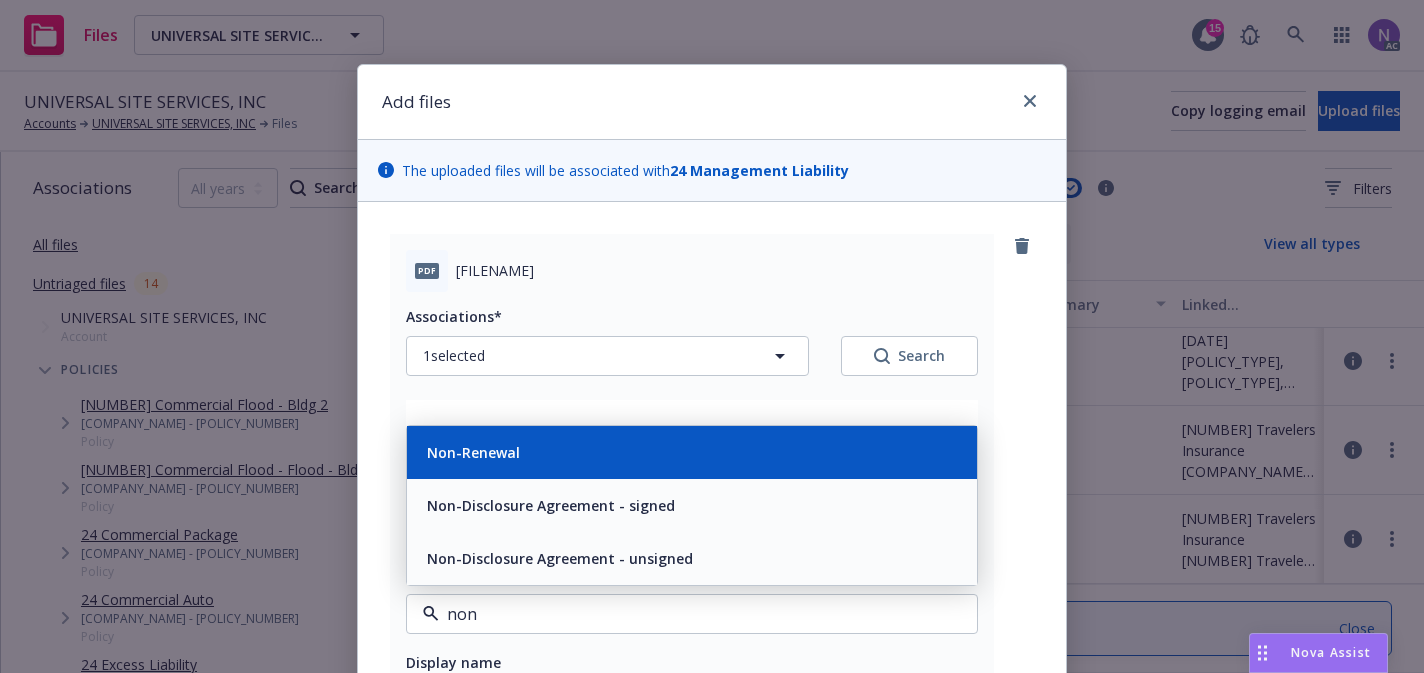 click on "Non-Renewal" at bounding box center (692, 452) 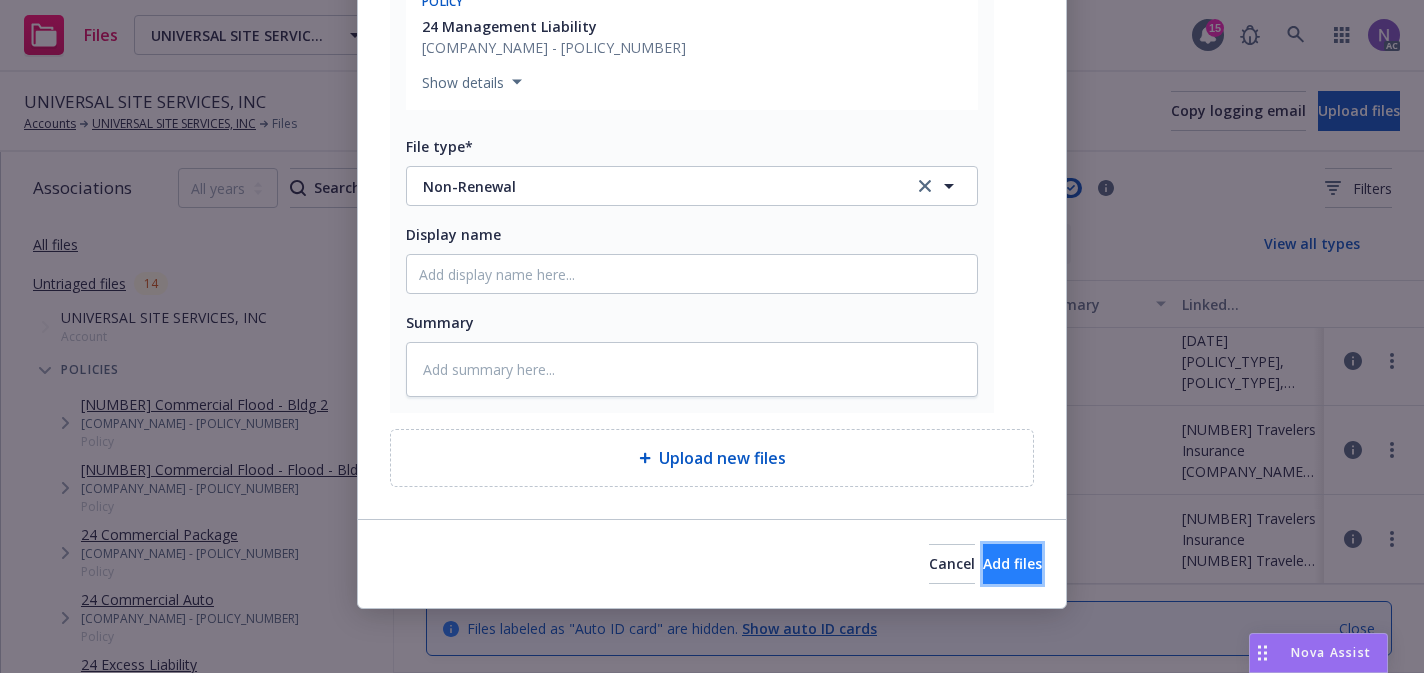 click on "Add files" at bounding box center [1012, 564] 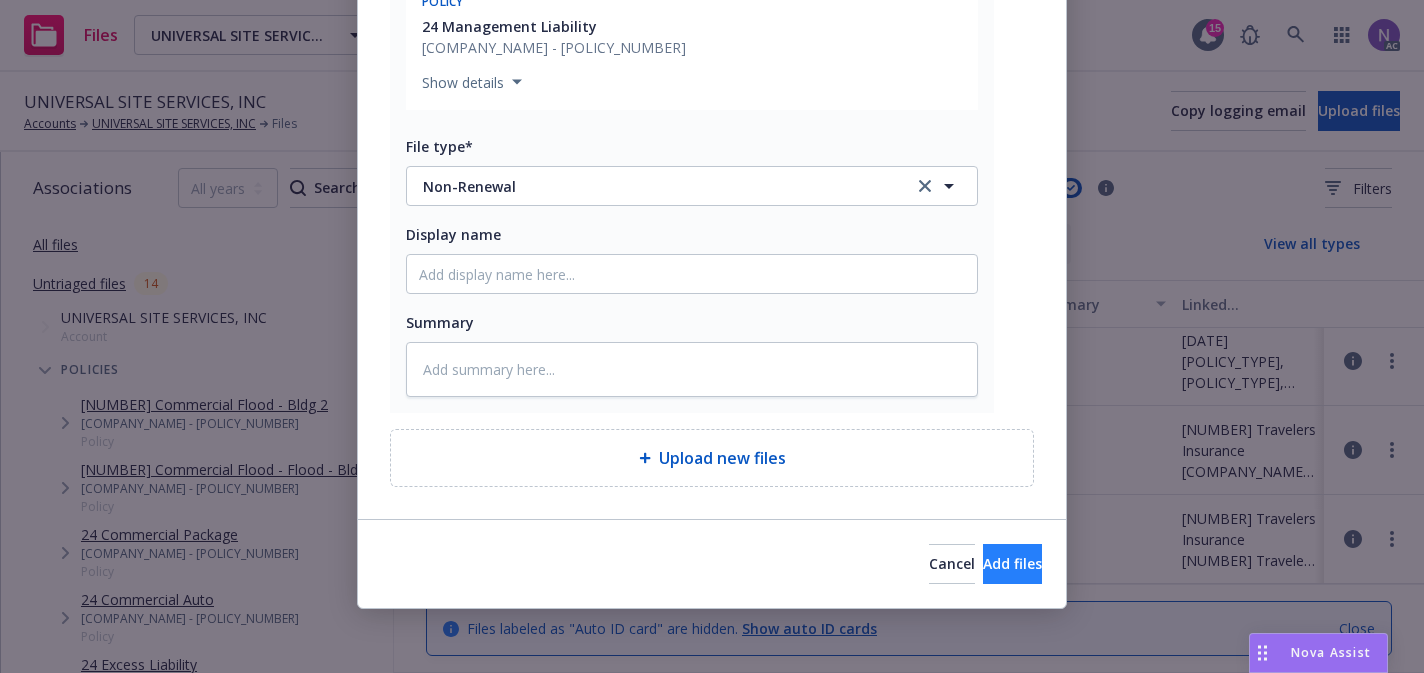 scroll, scrollTop: 354, scrollLeft: 0, axis: vertical 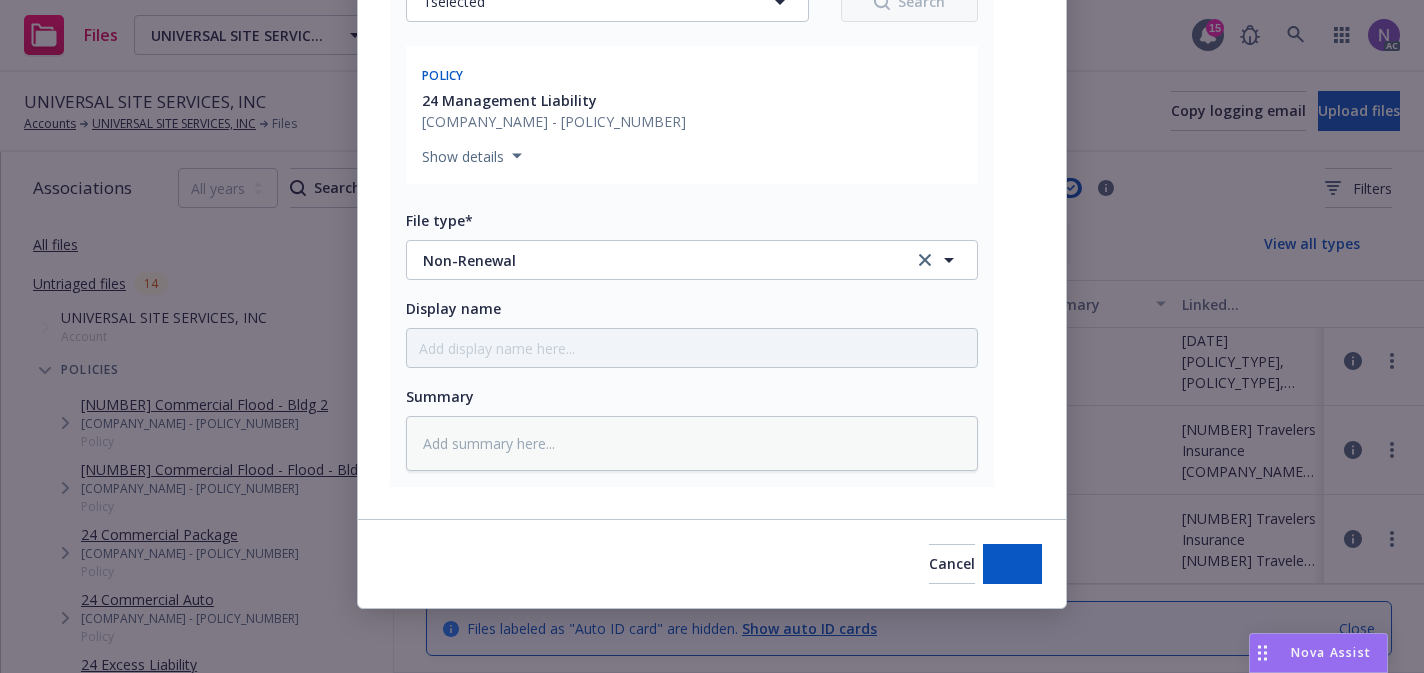 type on "x" 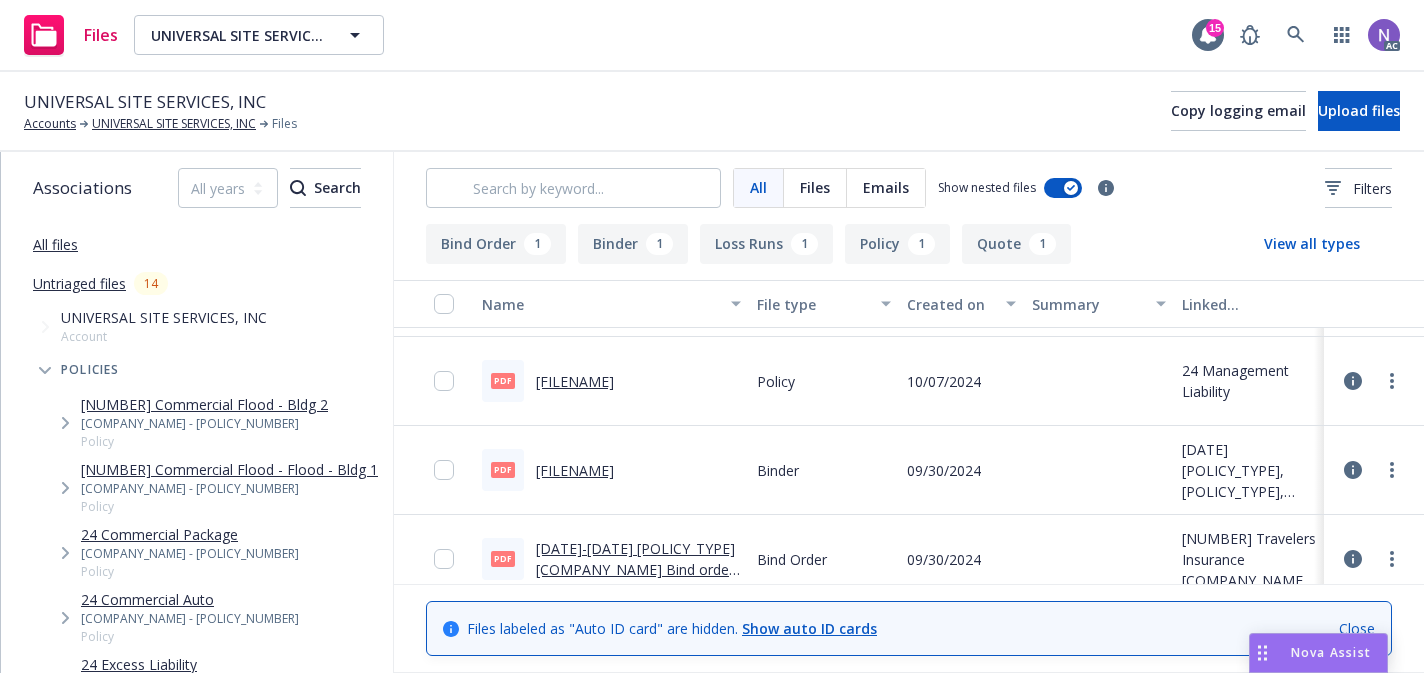 scroll, scrollTop: 208, scrollLeft: 0, axis: vertical 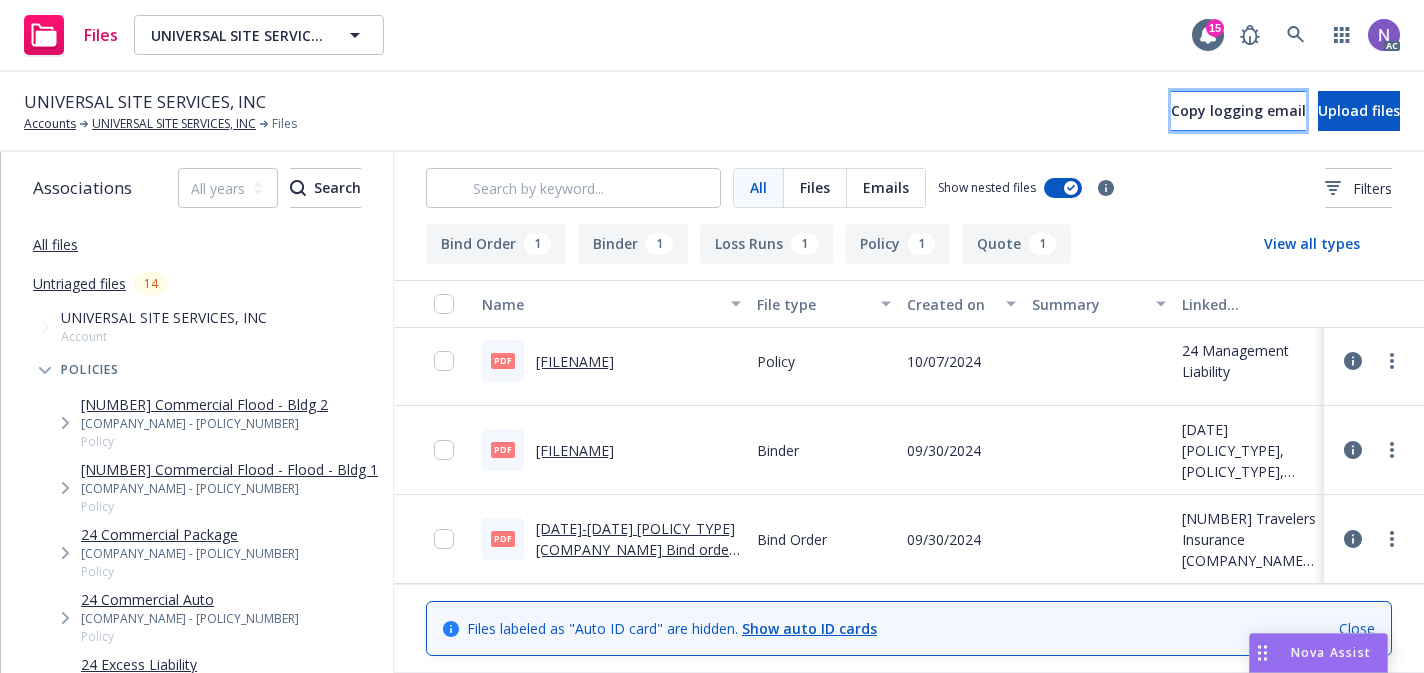 click on "Copy logging email" at bounding box center (1238, 111) 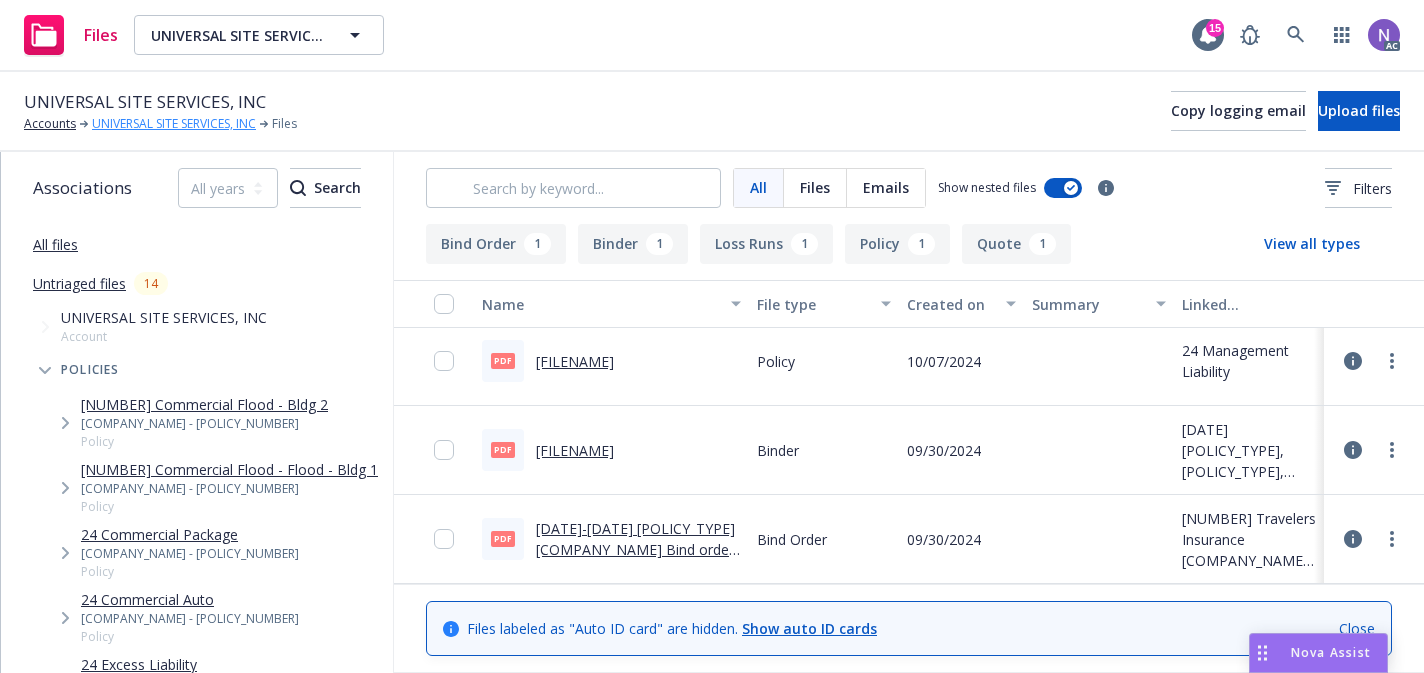 click on "UNIVERSAL SITE SERVICES, INC" at bounding box center (174, 124) 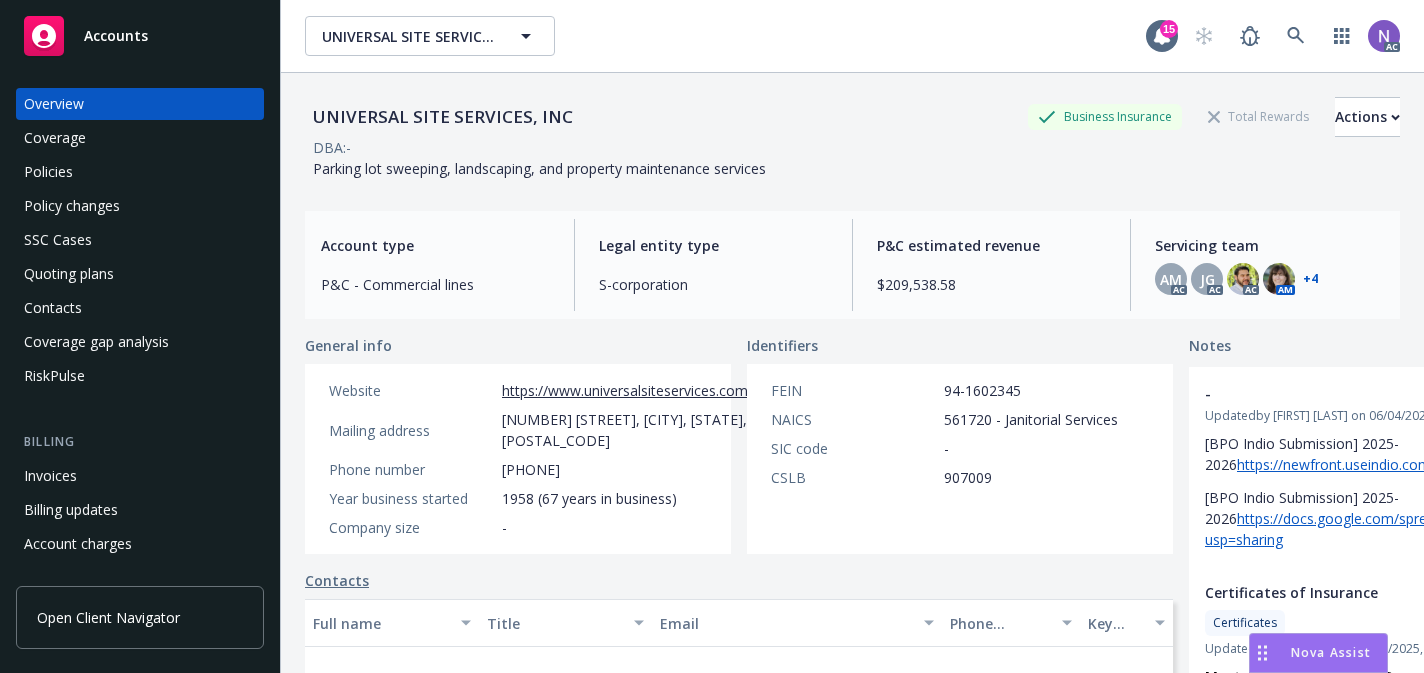 scroll, scrollTop: 0, scrollLeft: 0, axis: both 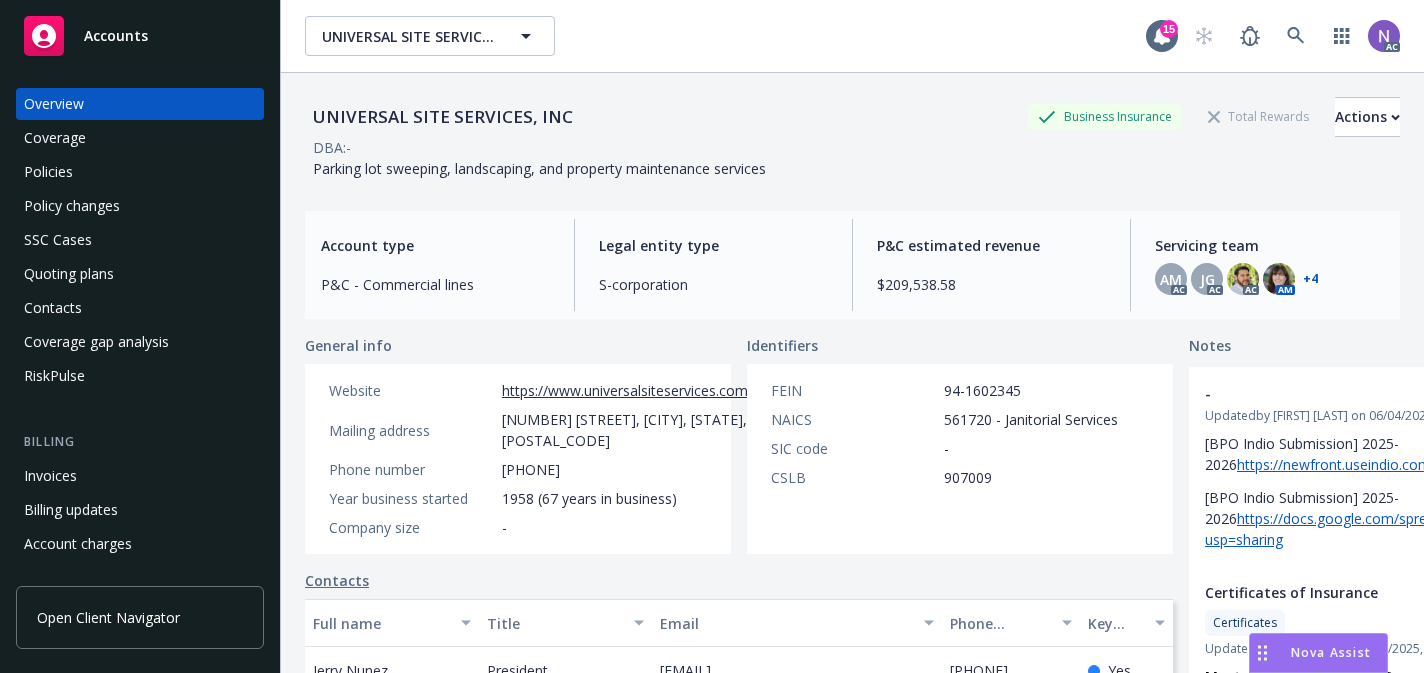 click on "Policies" at bounding box center (140, 172) 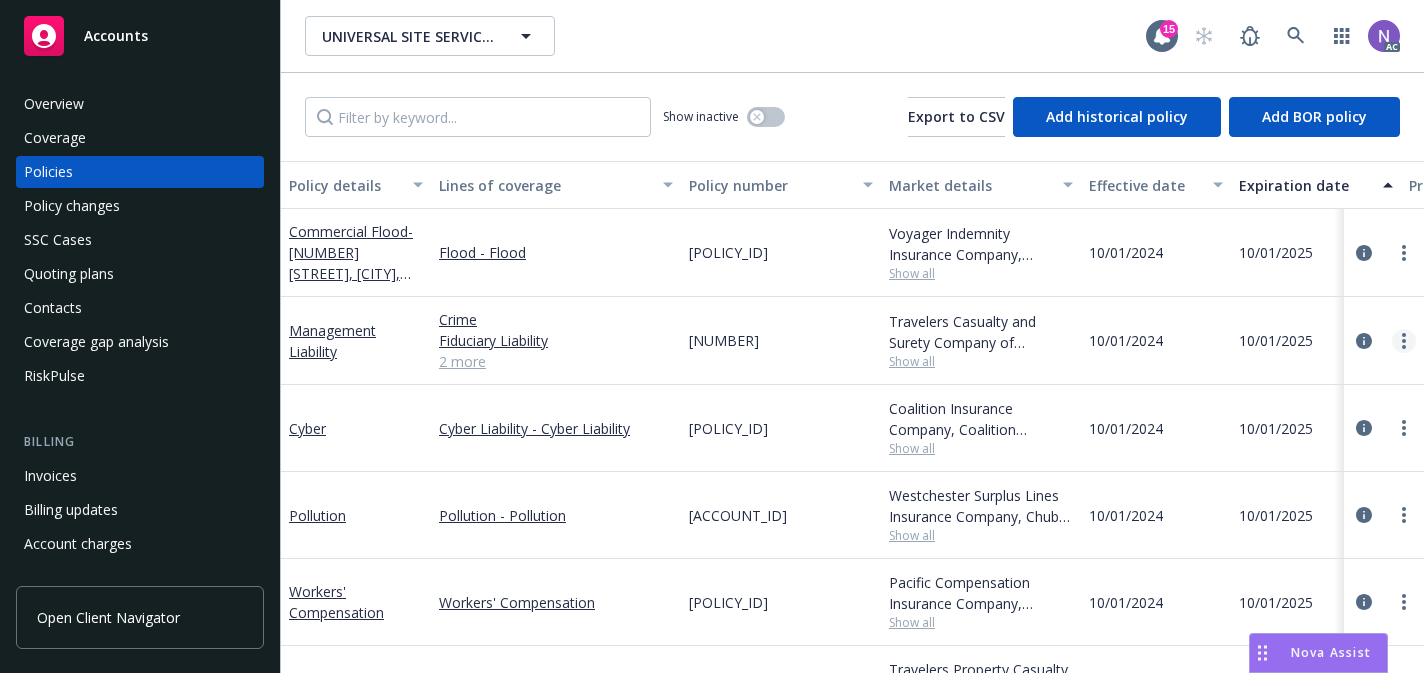 click at bounding box center [1404, 341] 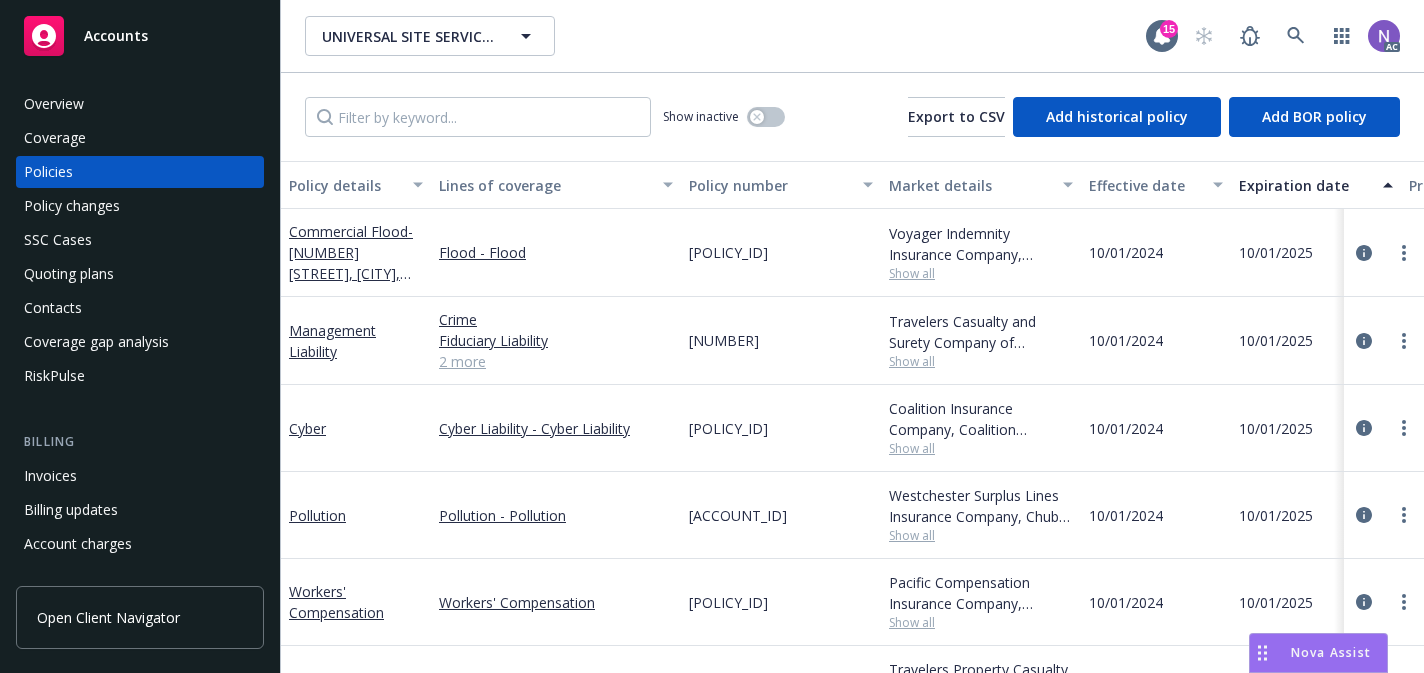 click on "107449825" at bounding box center [724, 340] 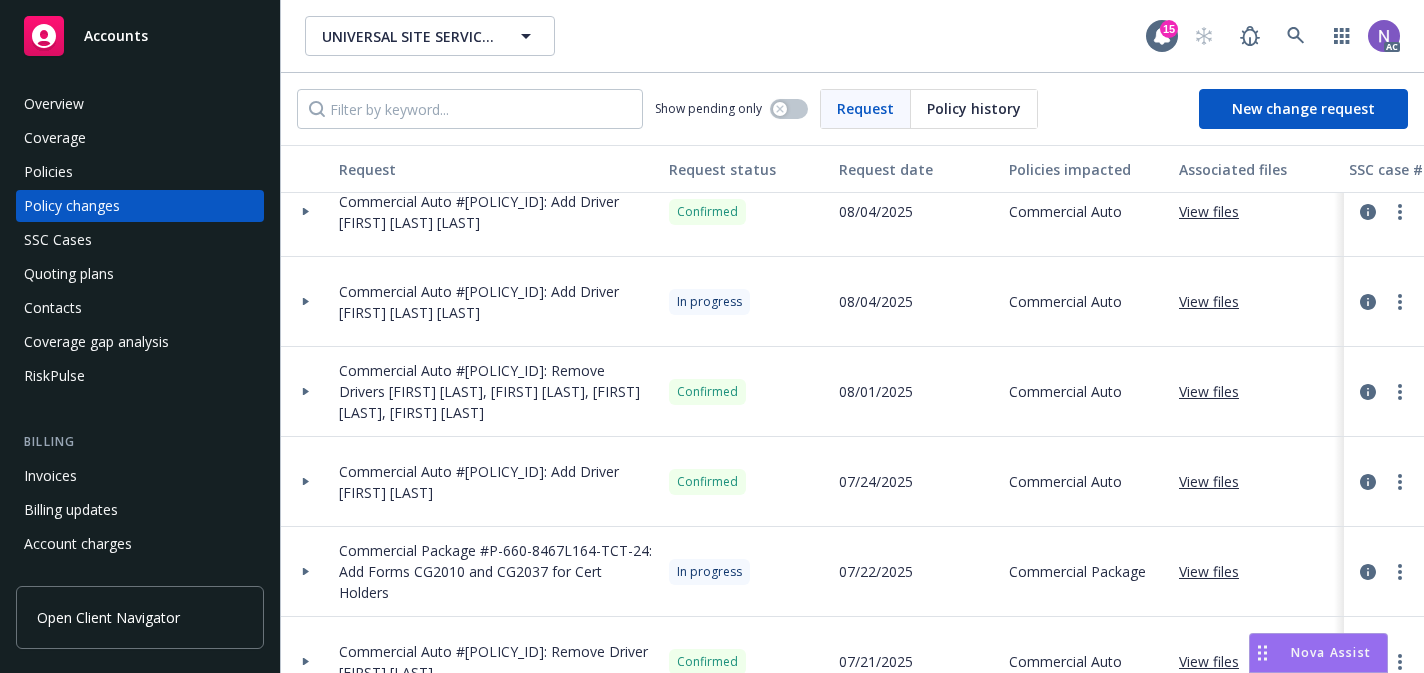 scroll, scrollTop: 118, scrollLeft: 0, axis: vertical 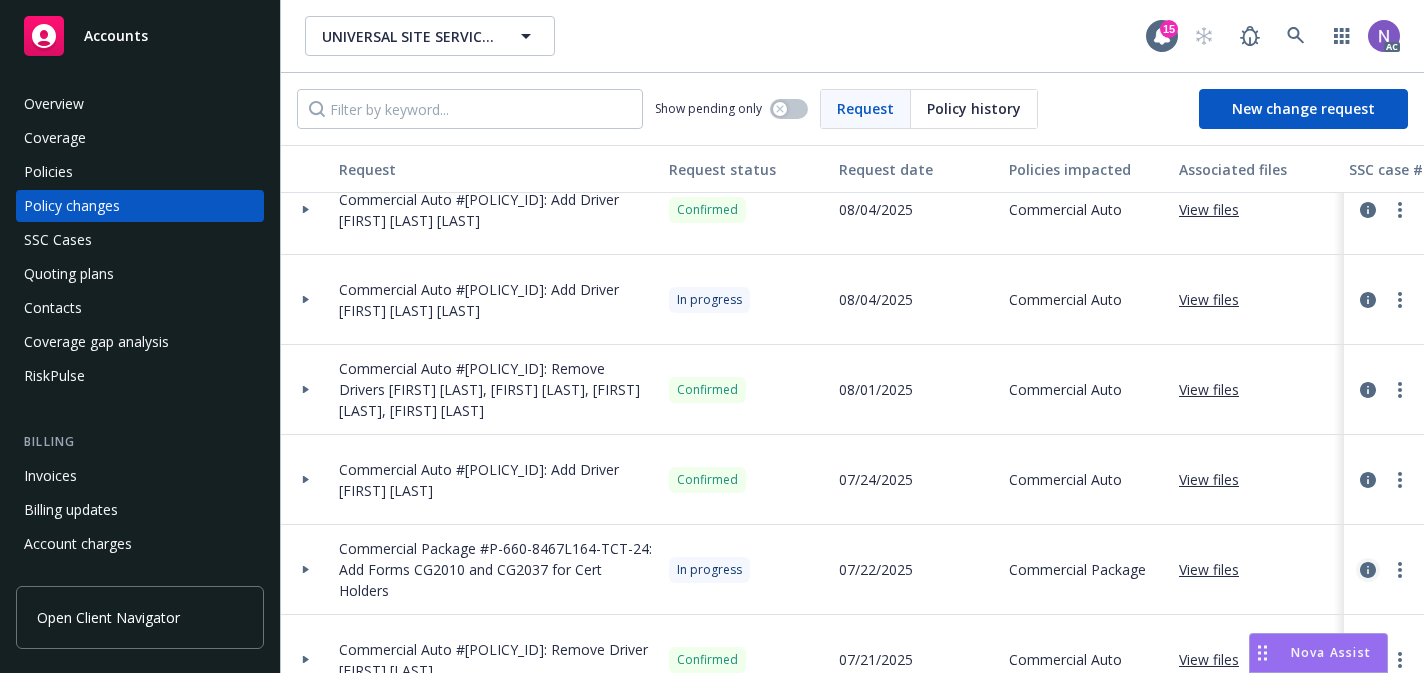 click at bounding box center [1368, 570] 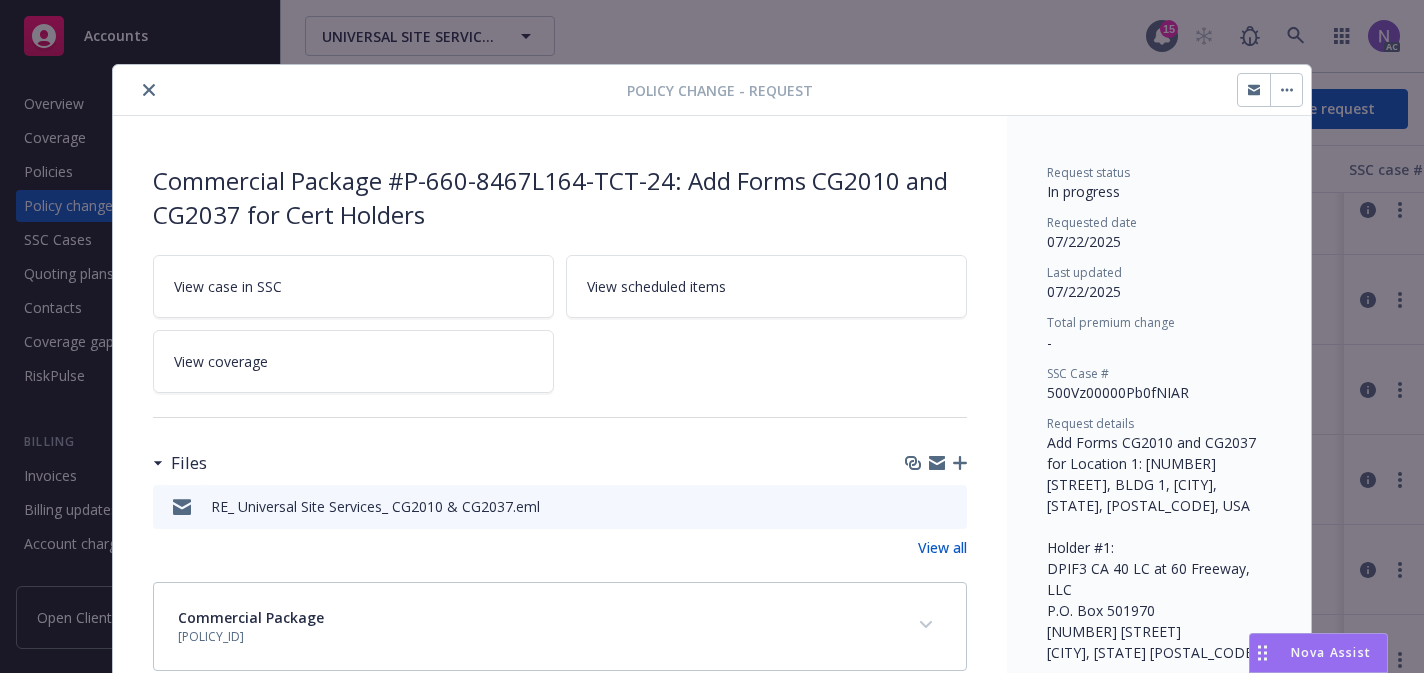 scroll, scrollTop: 60, scrollLeft: 0, axis: vertical 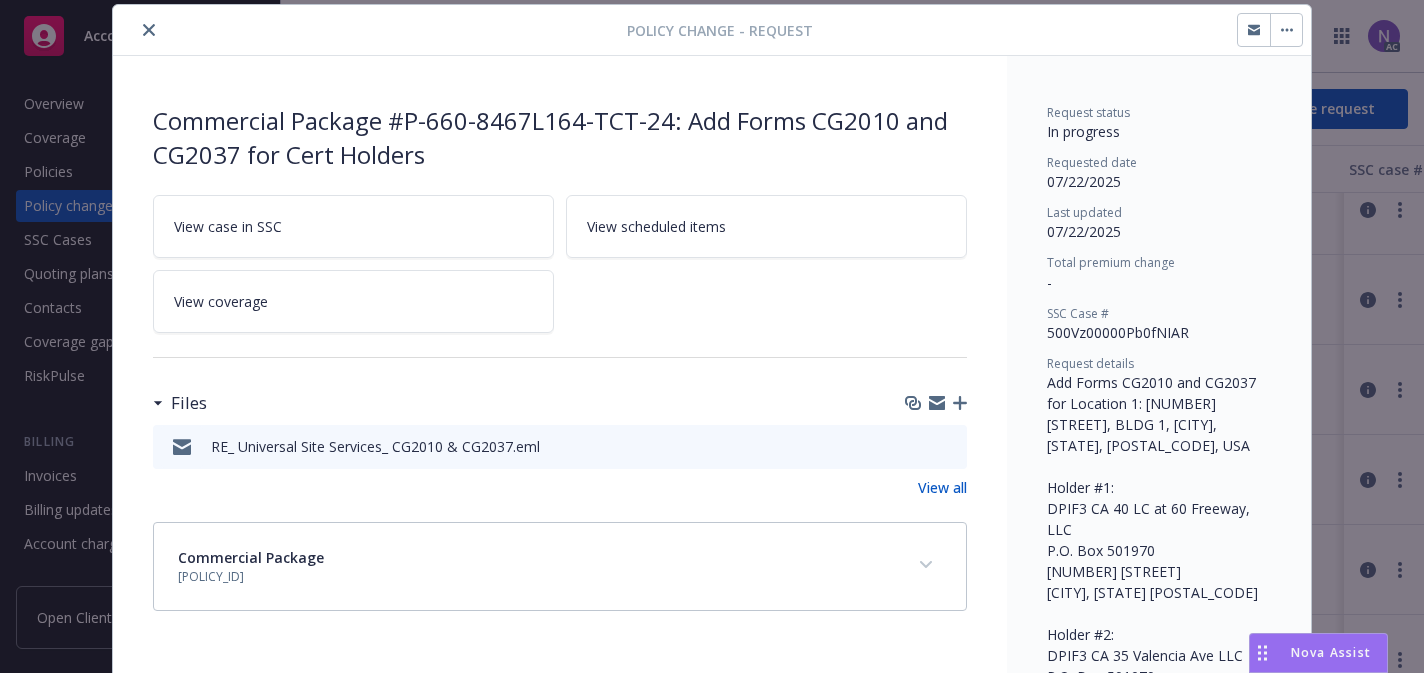 click at bounding box center (1286, 30) 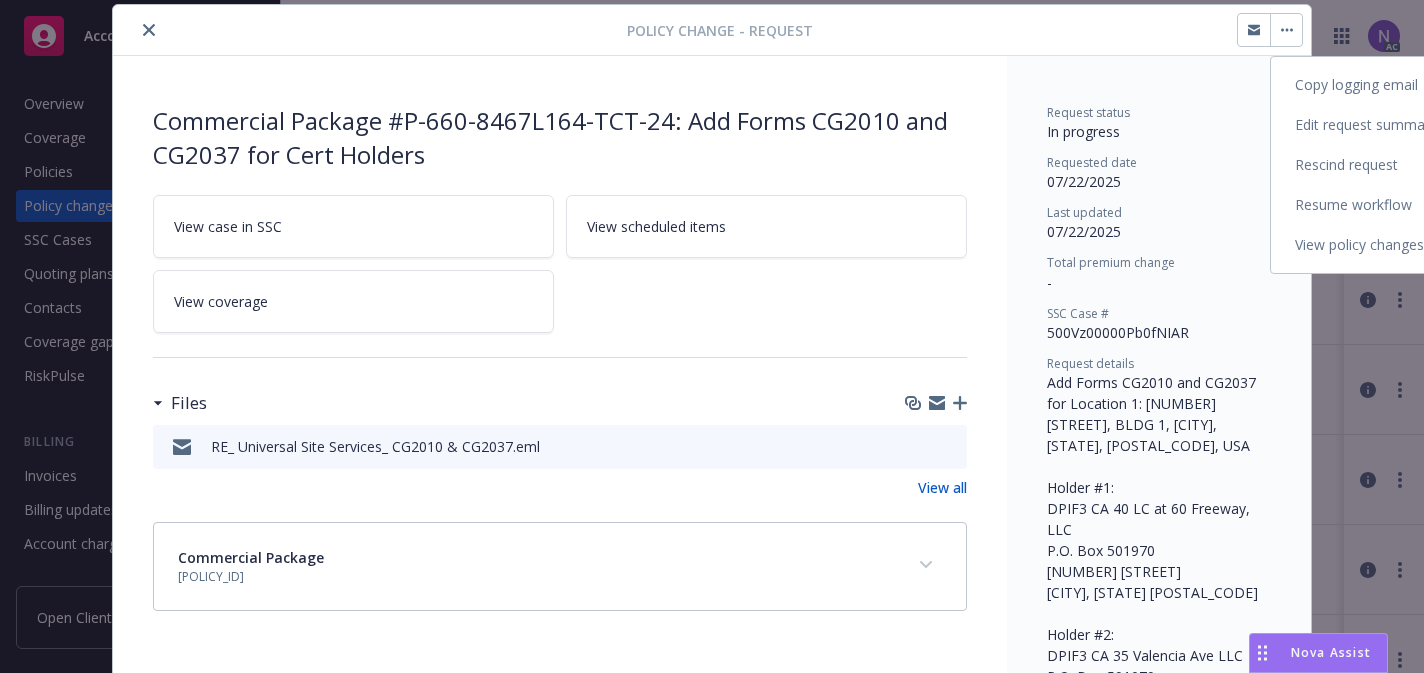 click on "Resume workflow" at bounding box center [1438, 205] 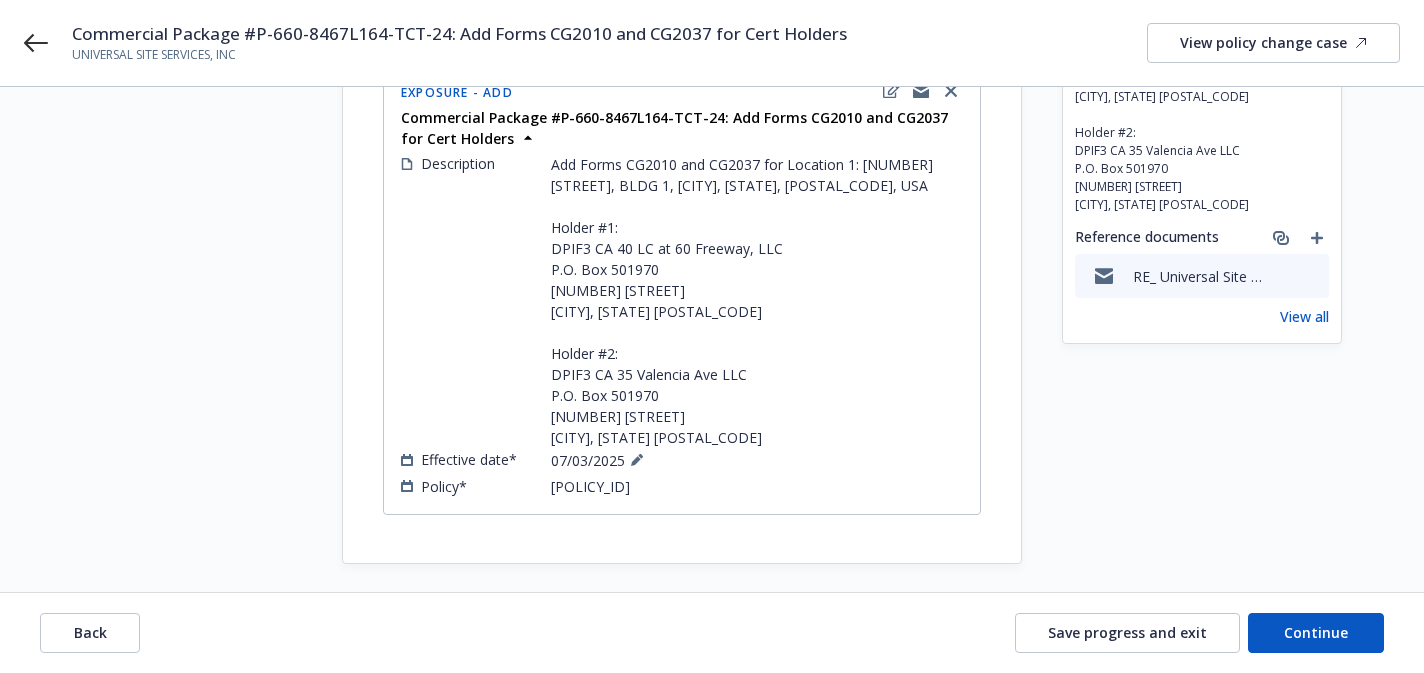 scroll, scrollTop: 301, scrollLeft: 0, axis: vertical 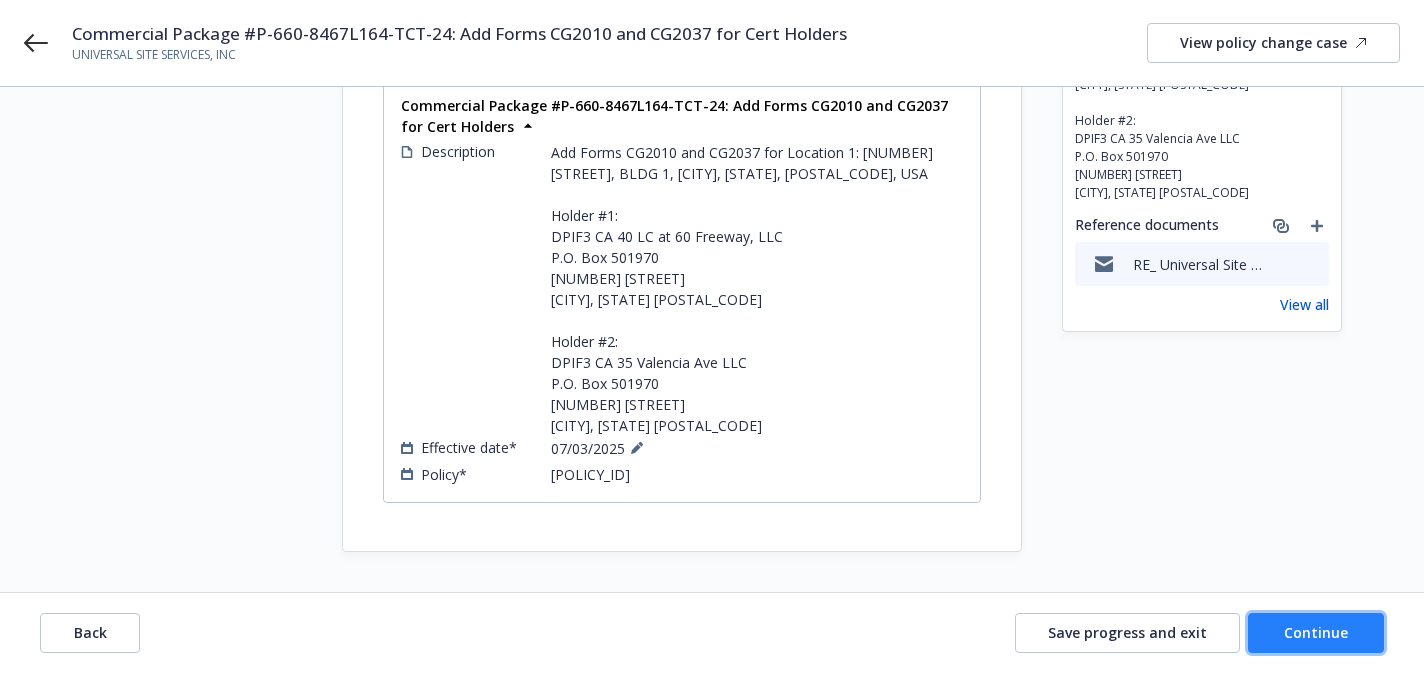 click on "Continue" at bounding box center (1316, 632) 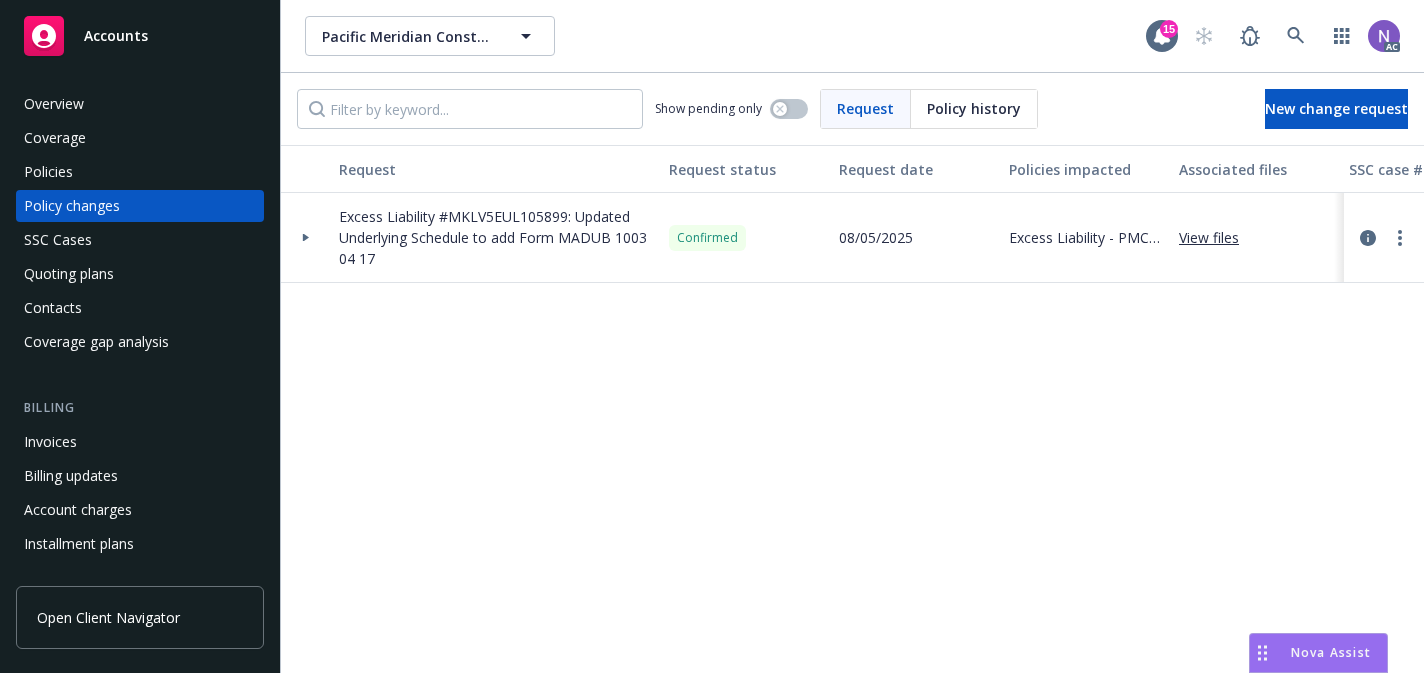 scroll, scrollTop: 0, scrollLeft: 0, axis: both 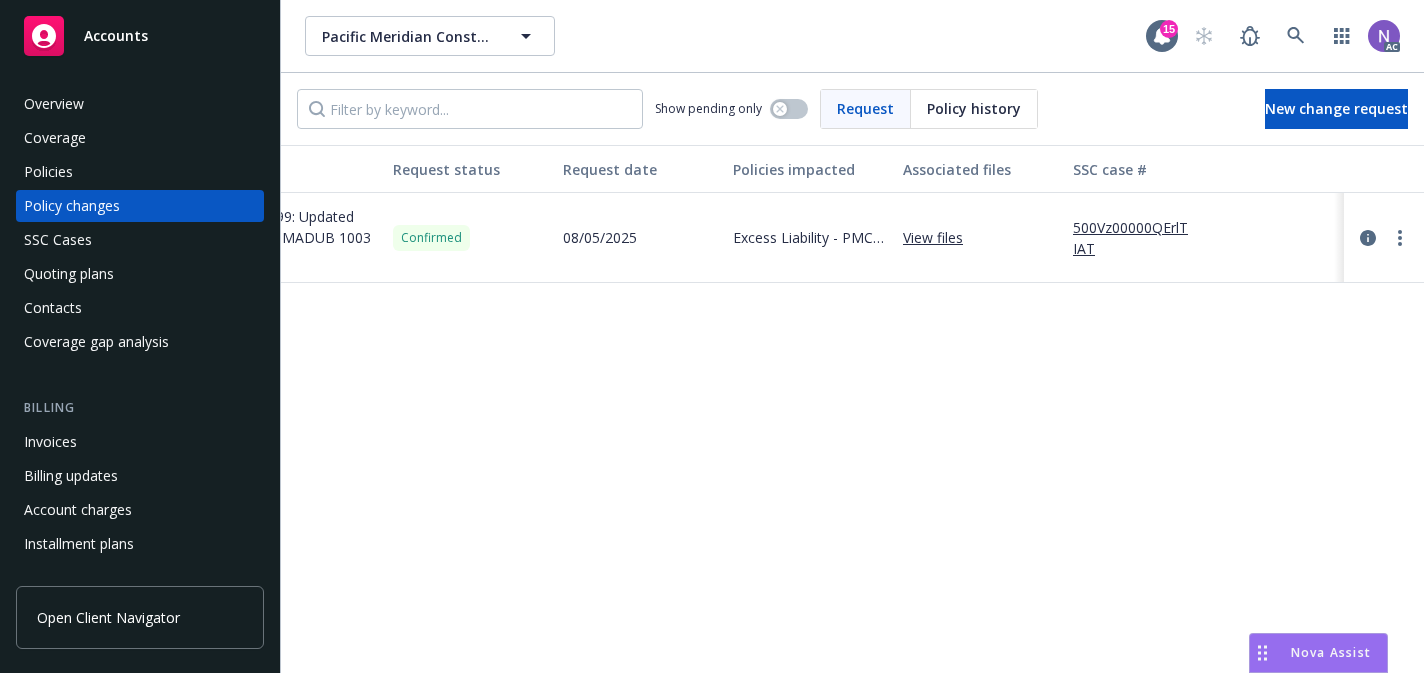 click on "Policies" at bounding box center (140, 172) 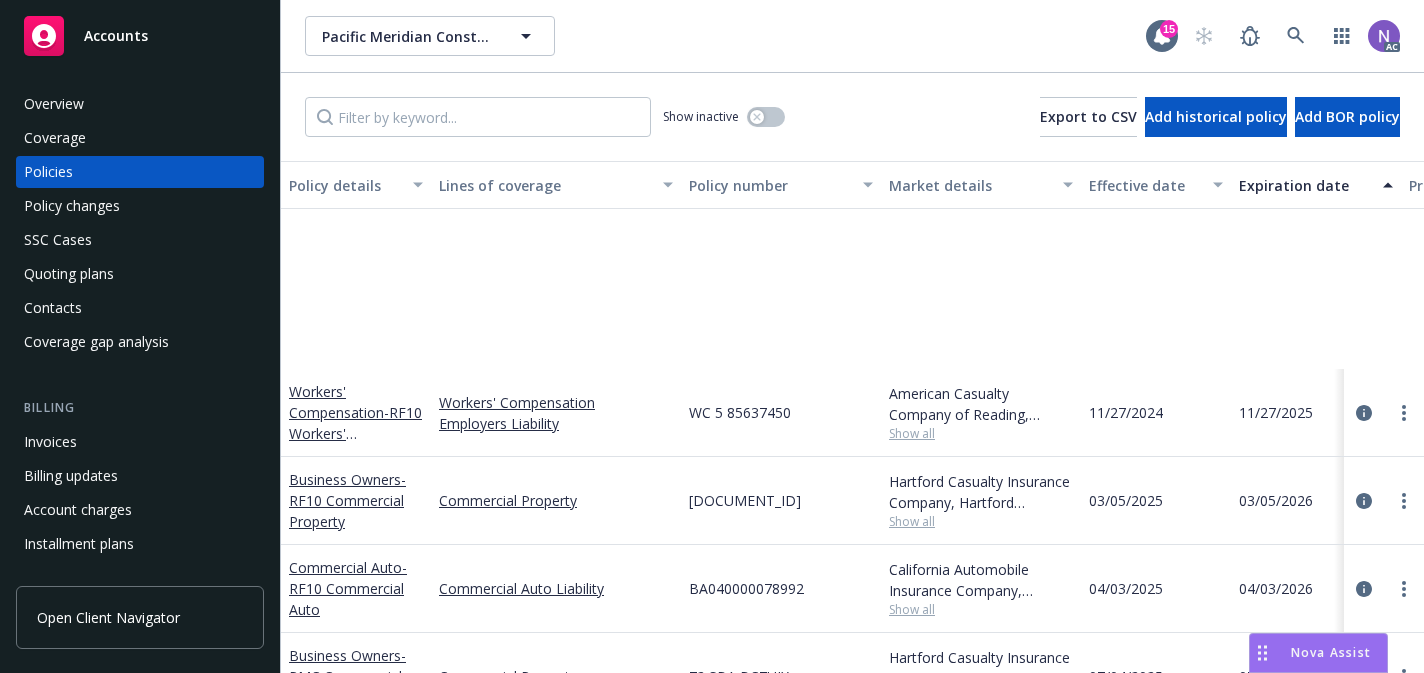 scroll, scrollTop: 312, scrollLeft: 0, axis: vertical 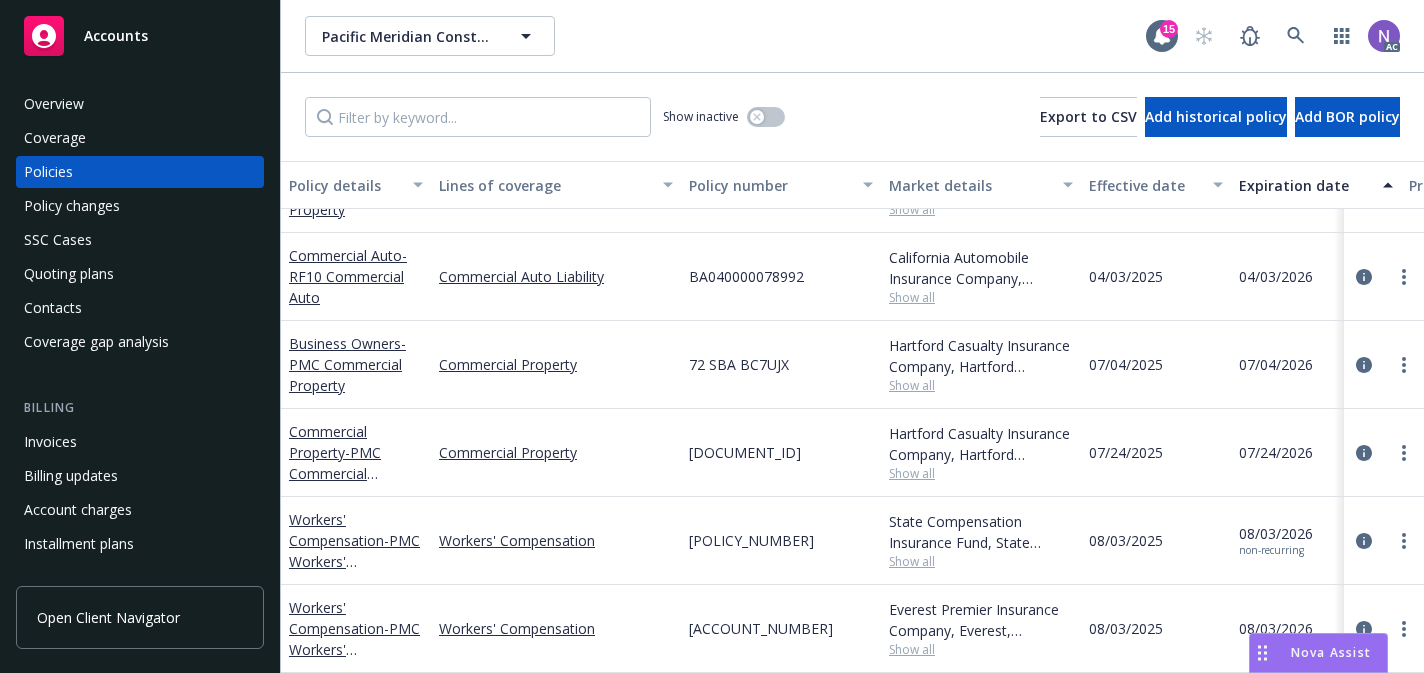click on "Policy changes" at bounding box center (140, 206) 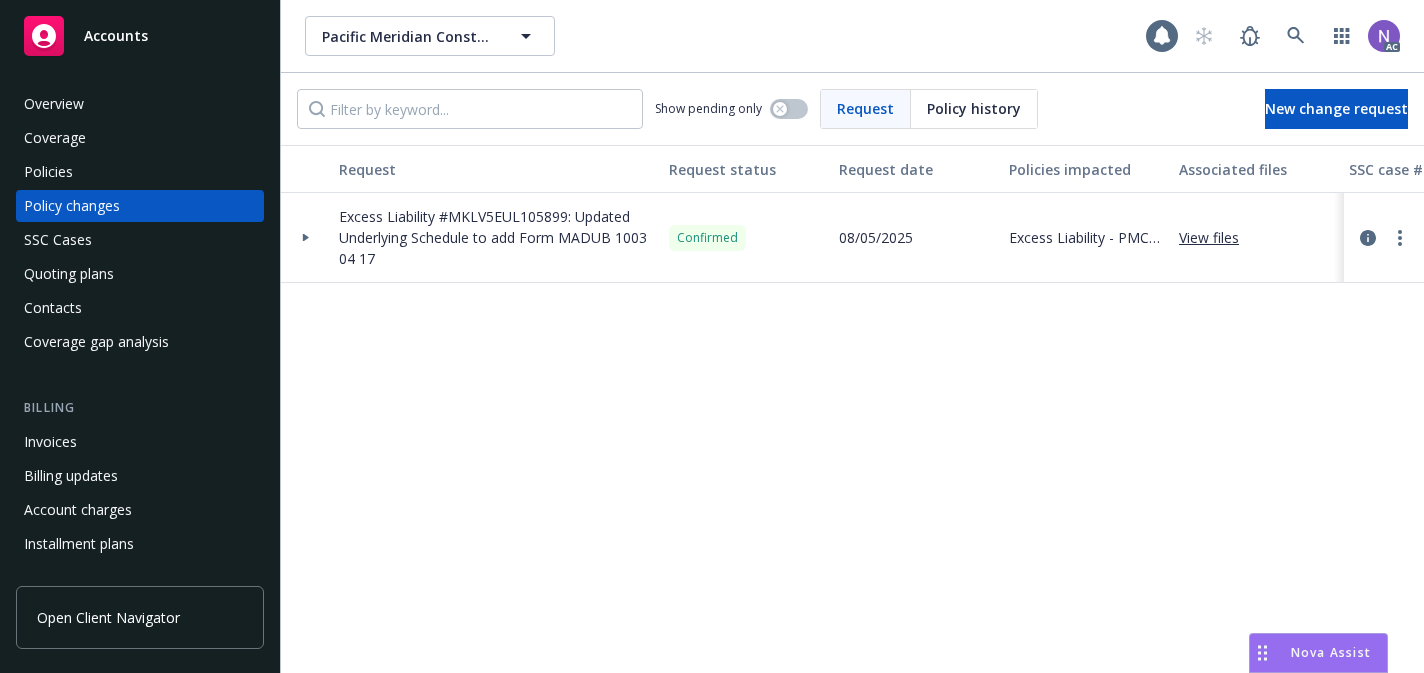 click on "Policy history" at bounding box center [974, 108] 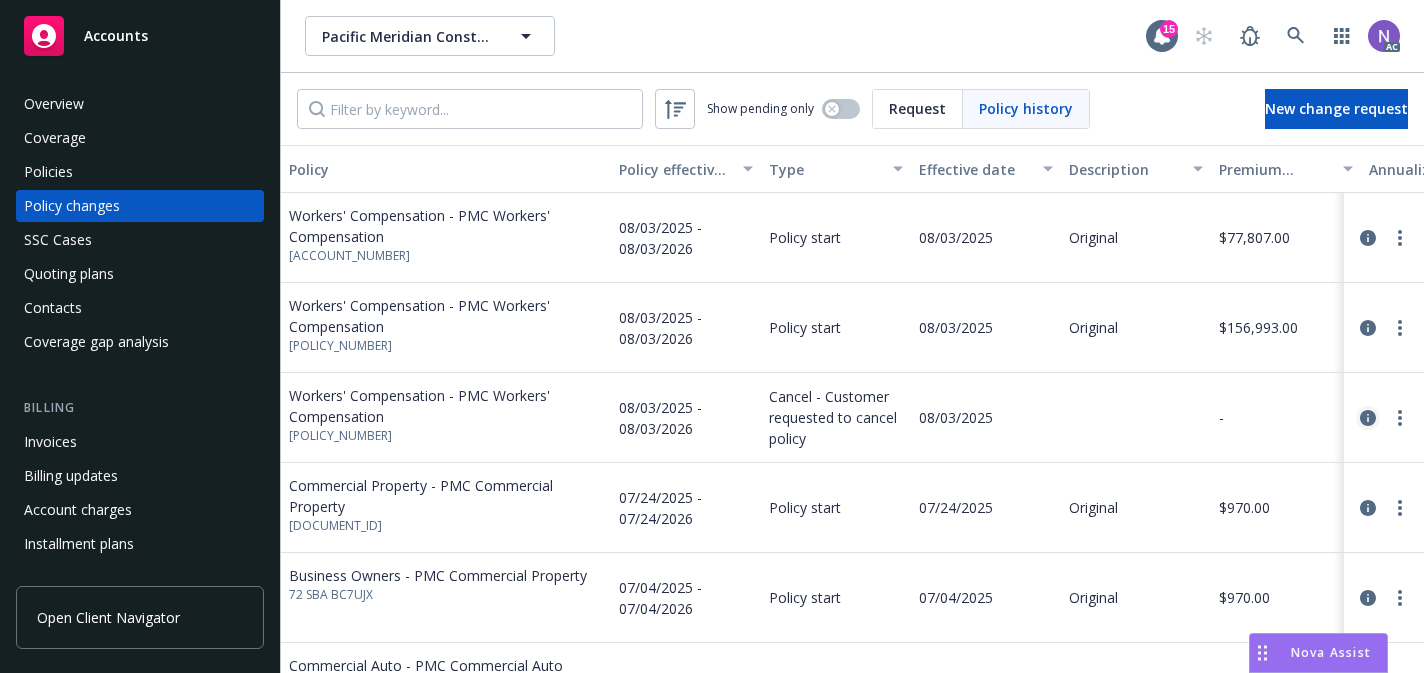 click 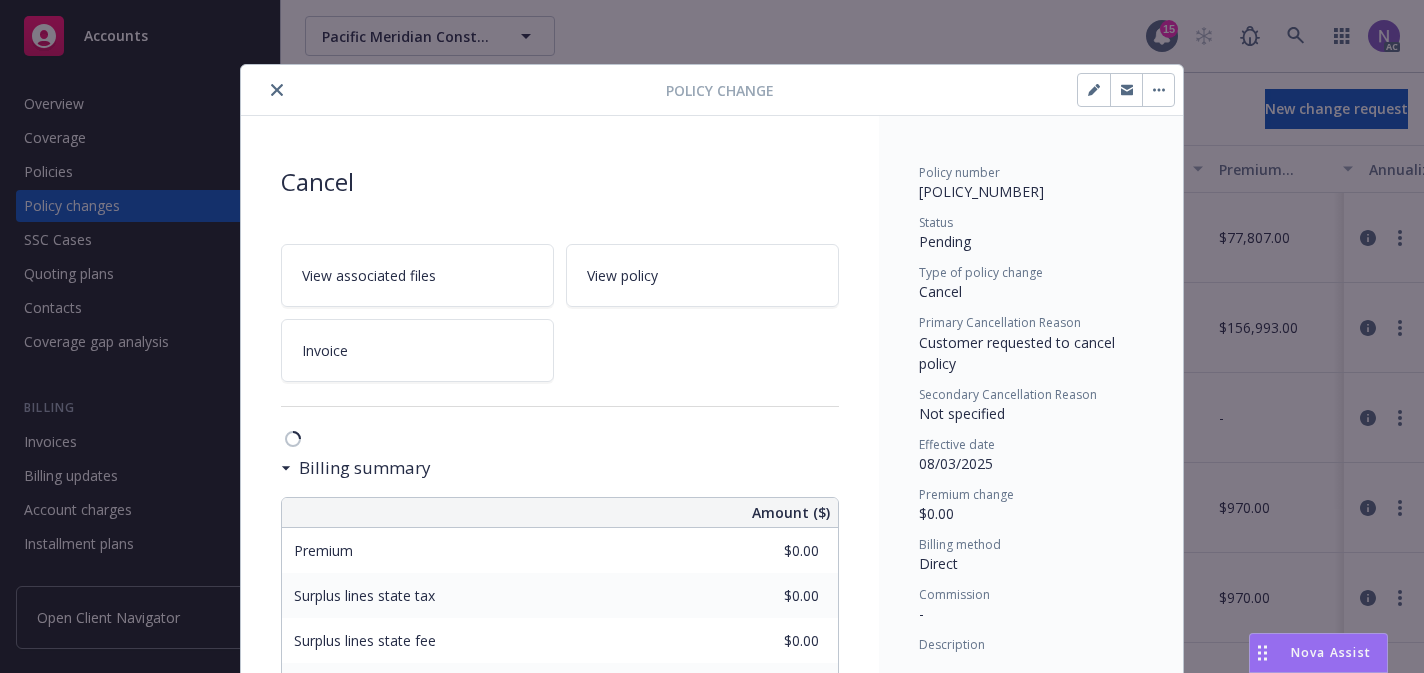 scroll, scrollTop: 60, scrollLeft: 0, axis: vertical 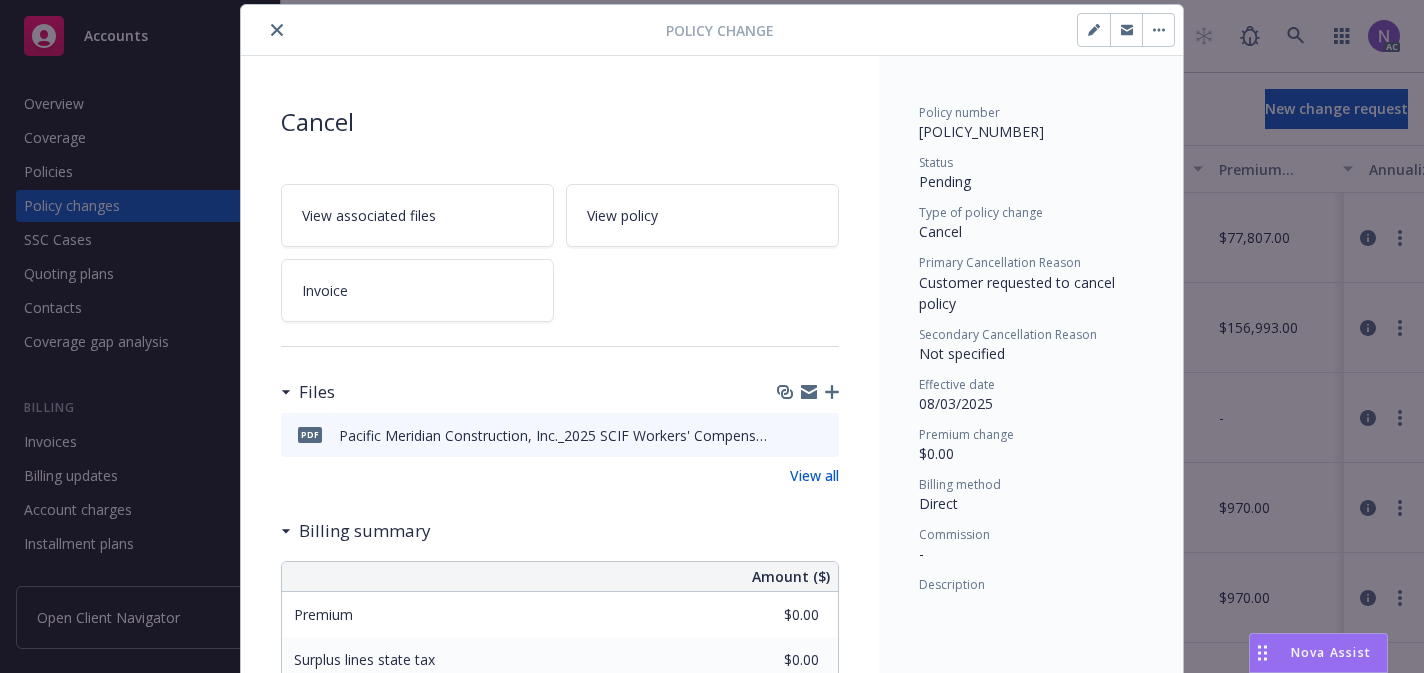 click 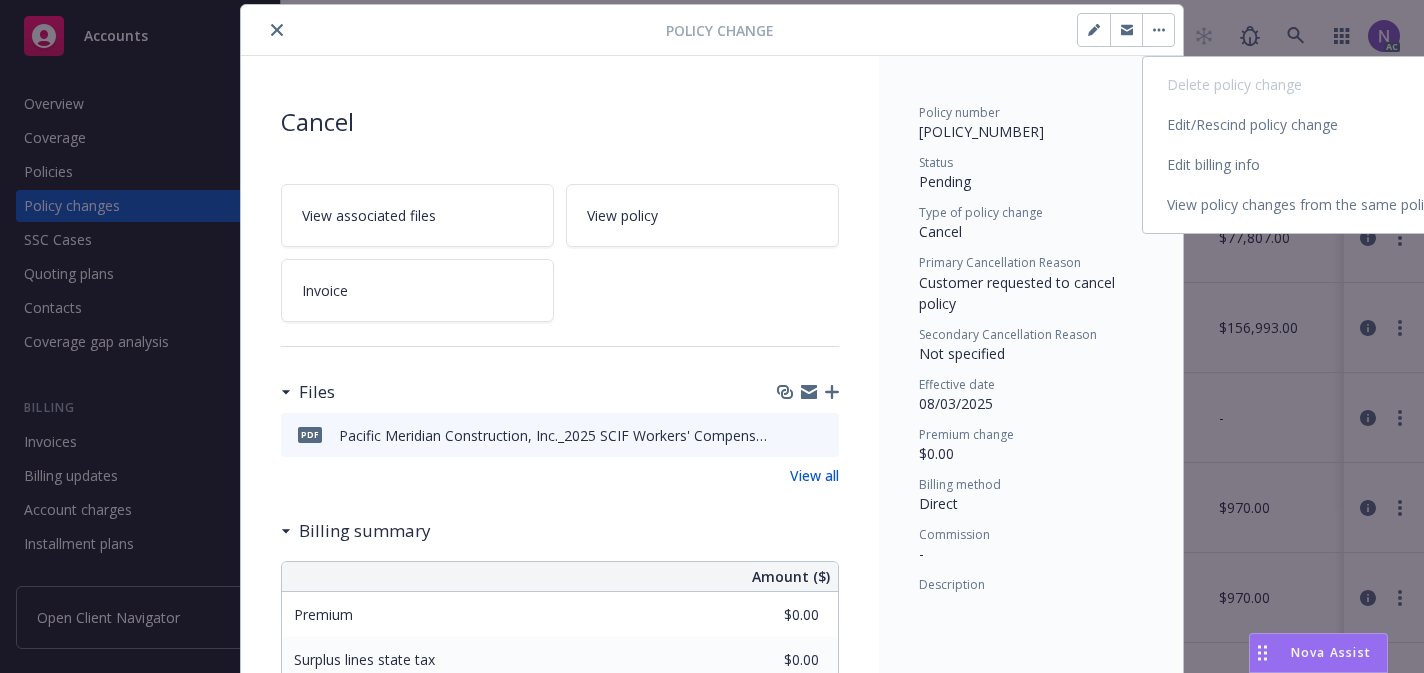 click on "Edit/Rescind policy change" at bounding box center [1310, 125] 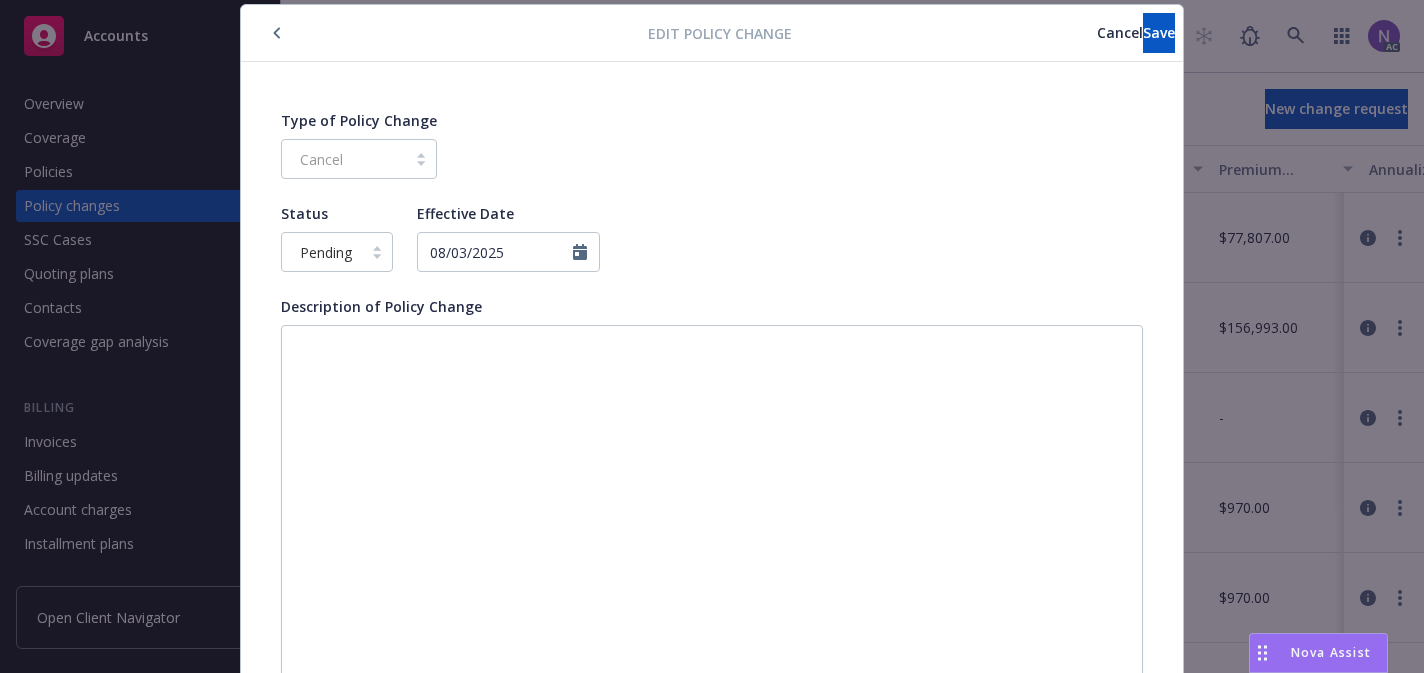 drag, startPoint x: 341, startPoint y: 161, endPoint x: 338, endPoint y: 199, distance: 38.118237 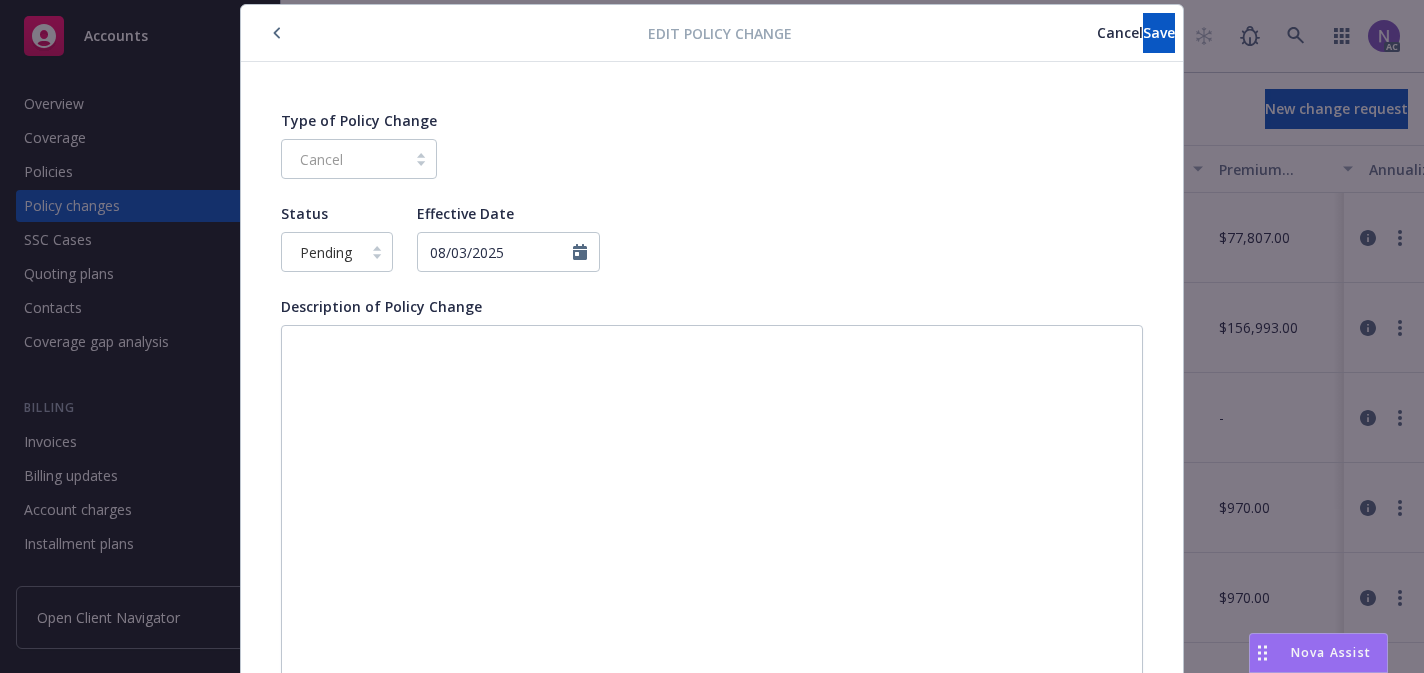 click on "Pending" at bounding box center [337, 252] 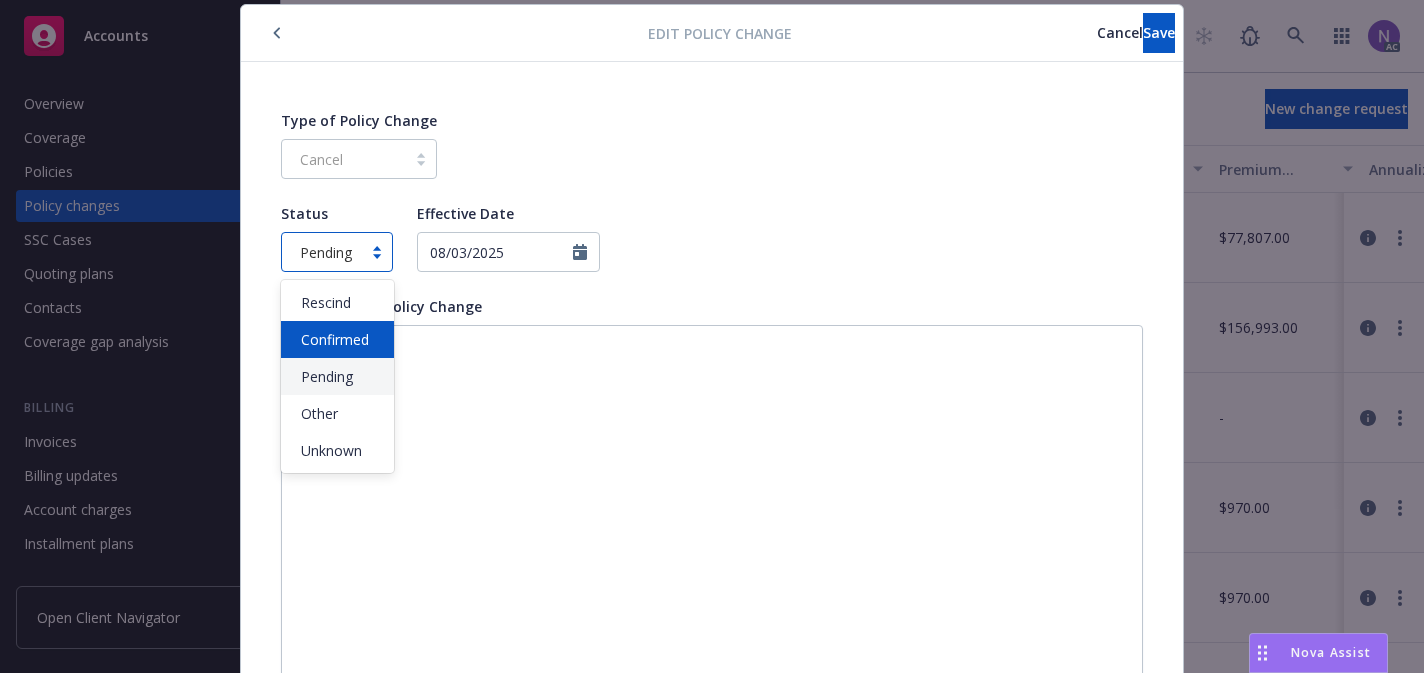click on "Confirmed" at bounding box center [335, 339] 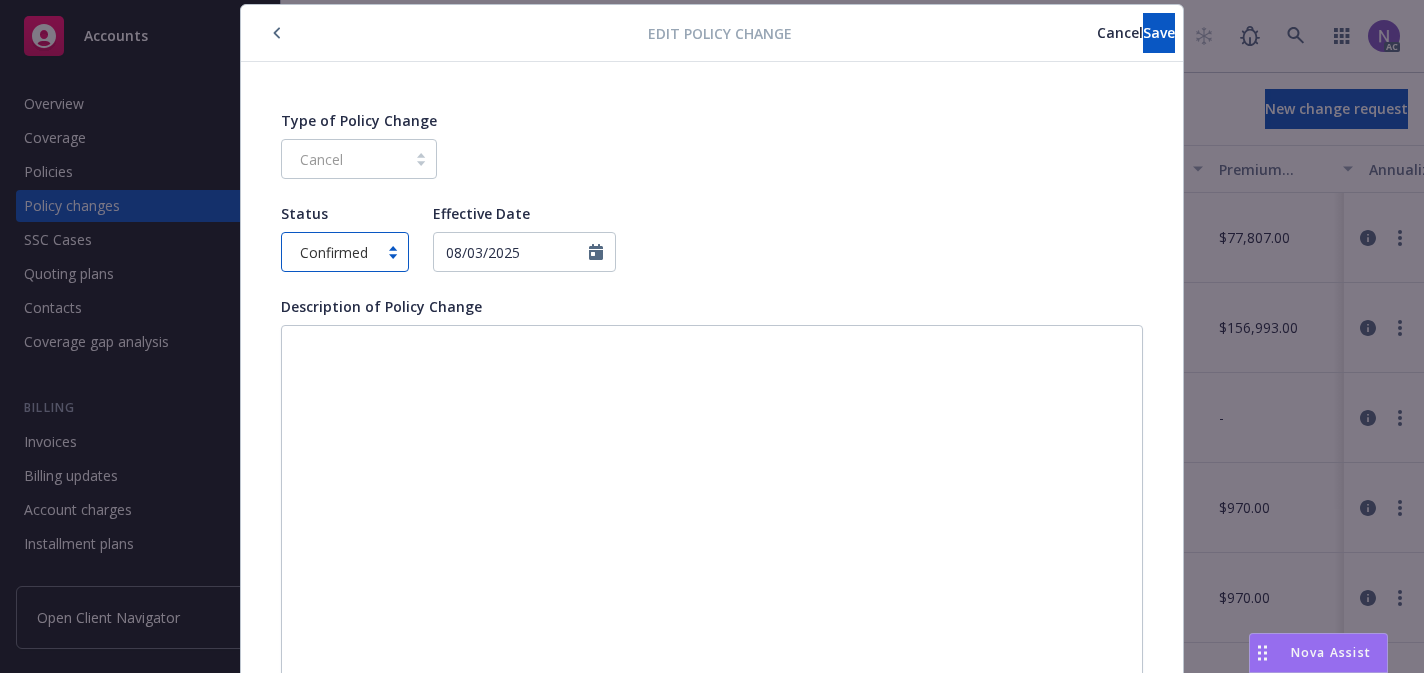 scroll, scrollTop: 389, scrollLeft: 0, axis: vertical 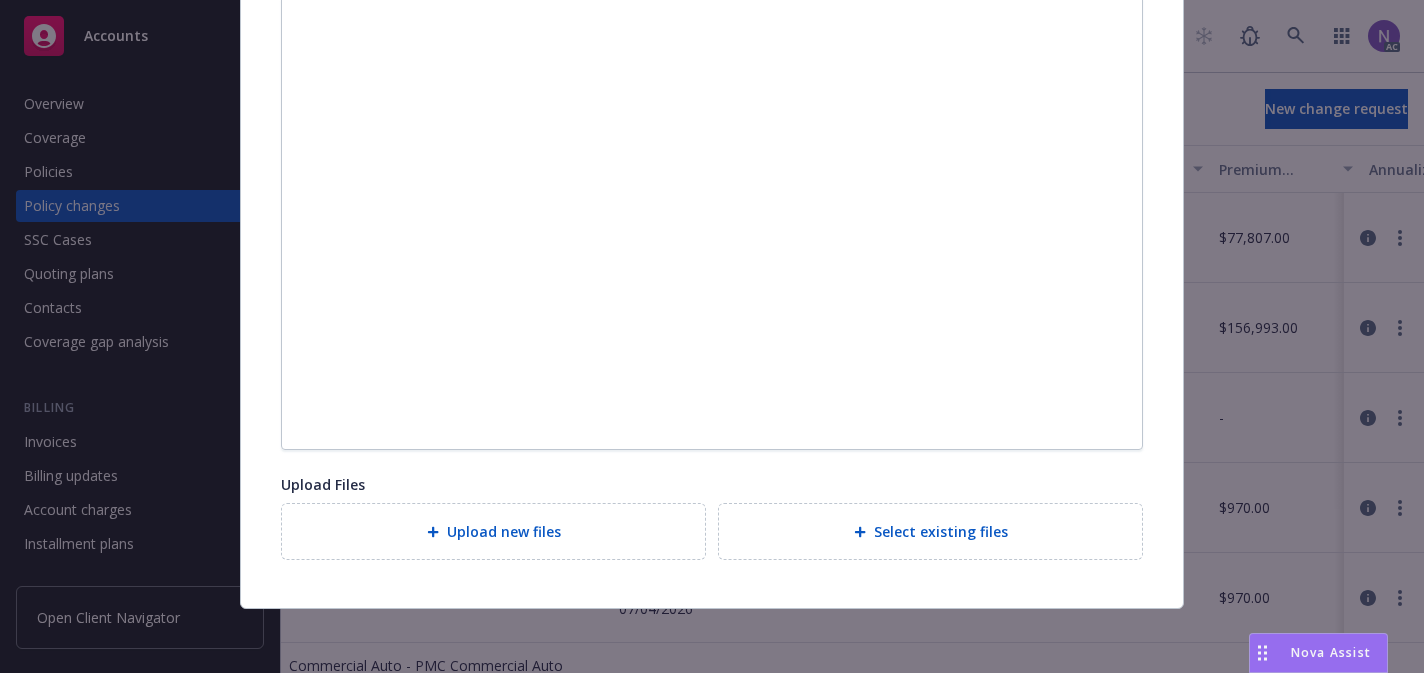 click on "Upload new files" at bounding box center [493, 531] 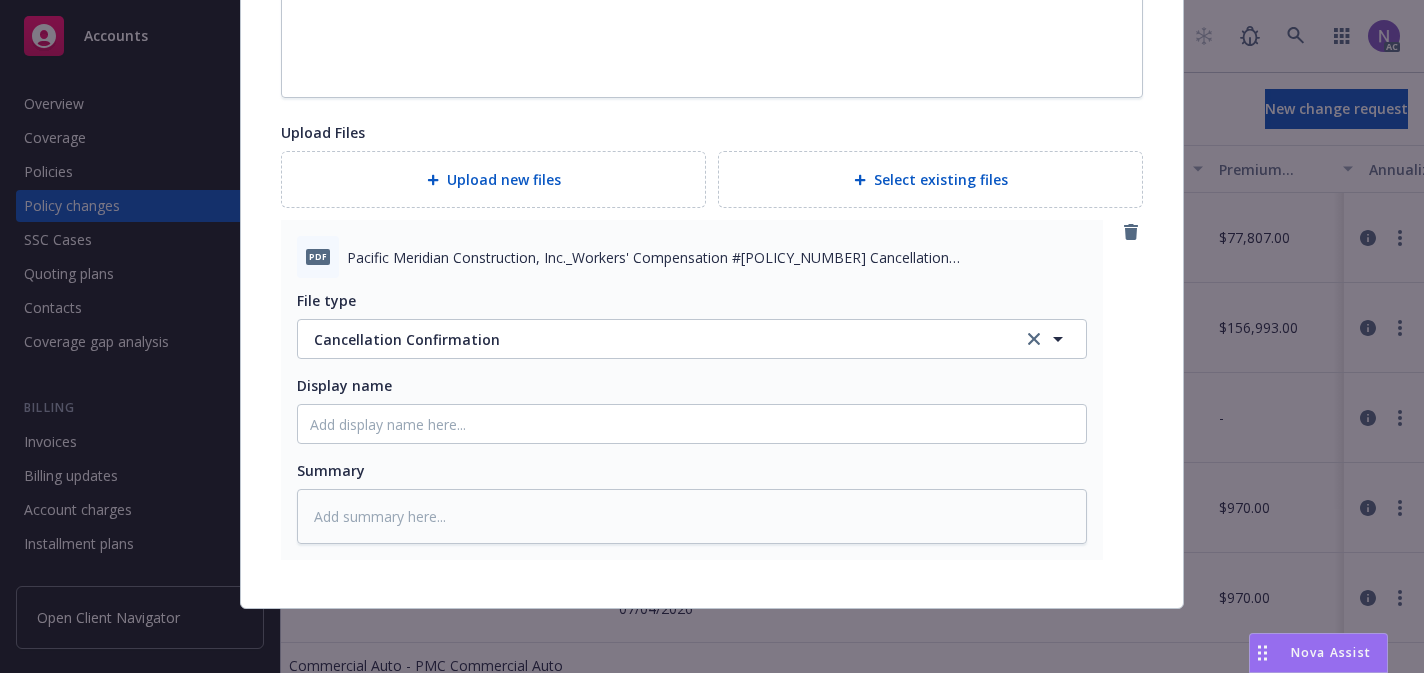 scroll, scrollTop: 0, scrollLeft: 0, axis: both 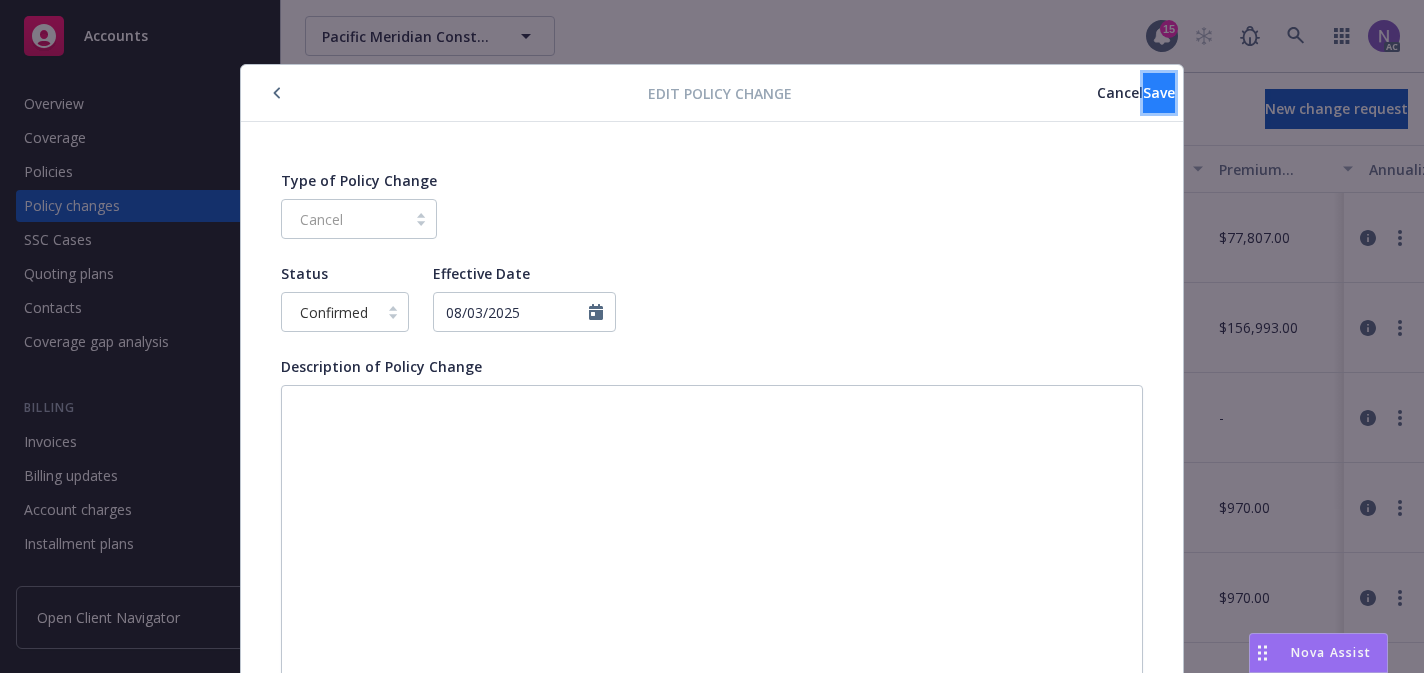click on "Save" at bounding box center [1159, 92] 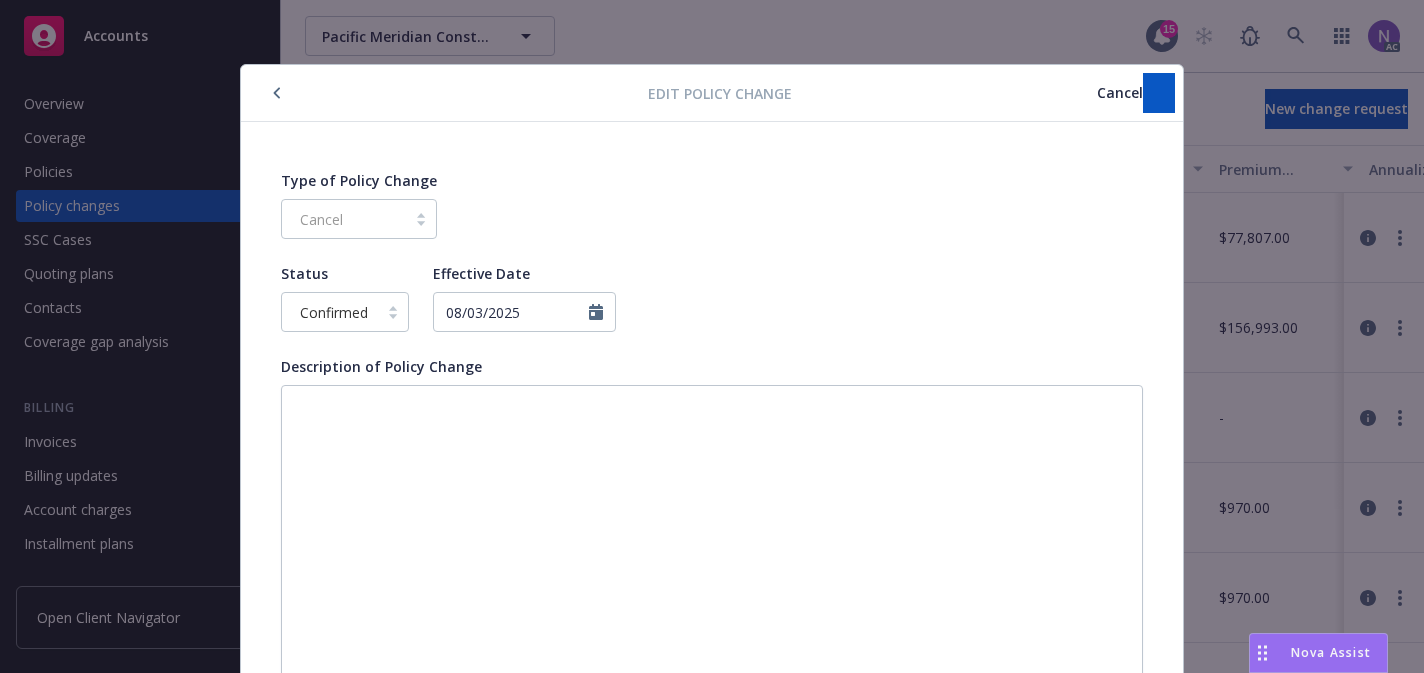 type on "x" 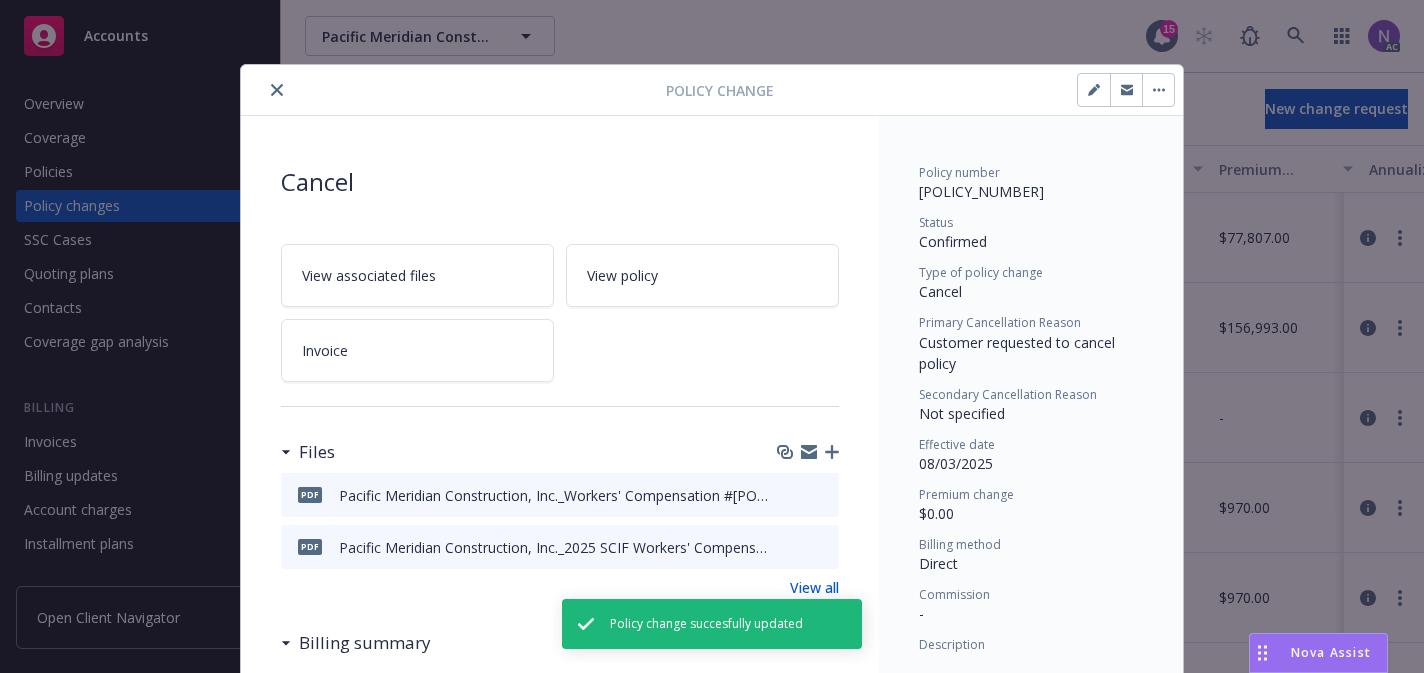 click 